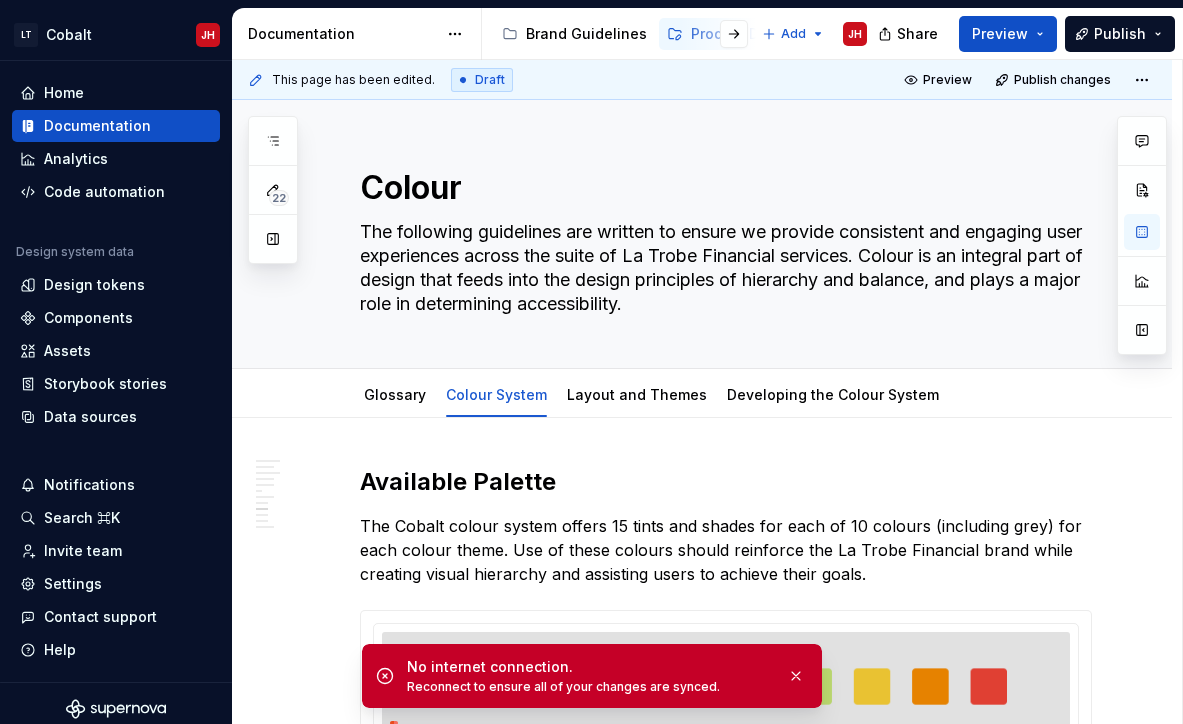 scroll, scrollTop: 0, scrollLeft: 0, axis: both 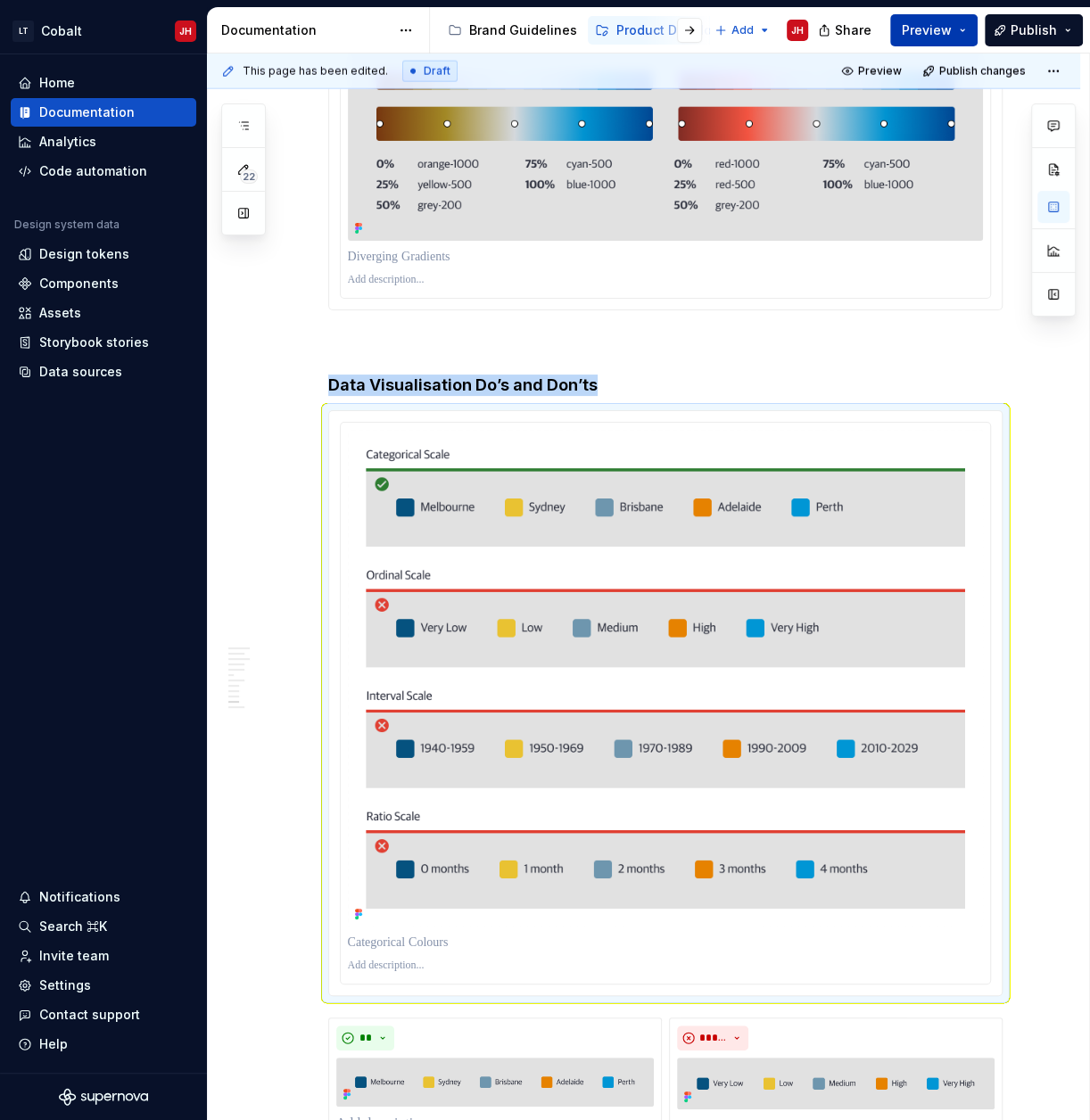 click on "Preview" at bounding box center [927, 30] 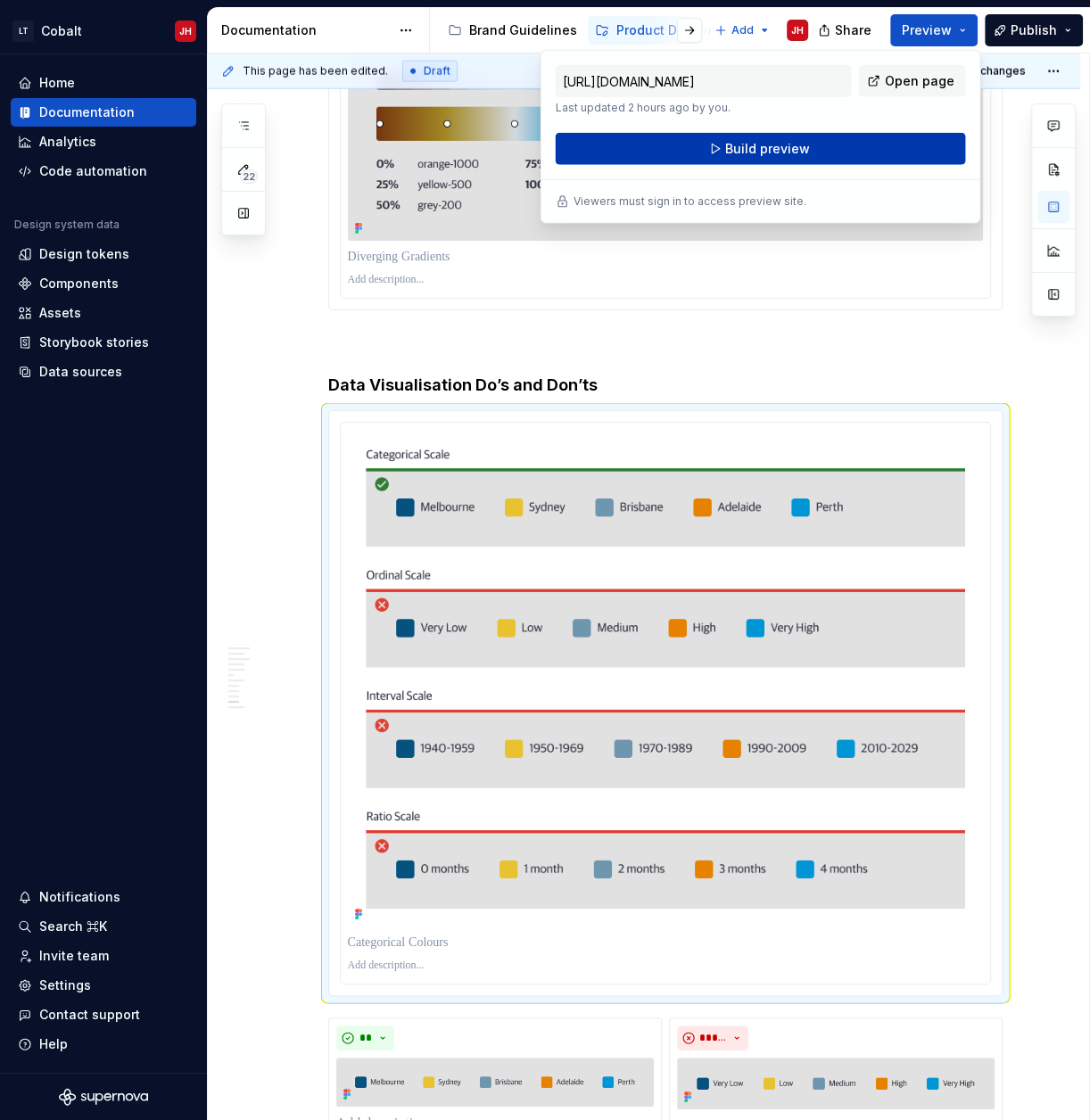 click on "Build preview" at bounding box center (760, 149) 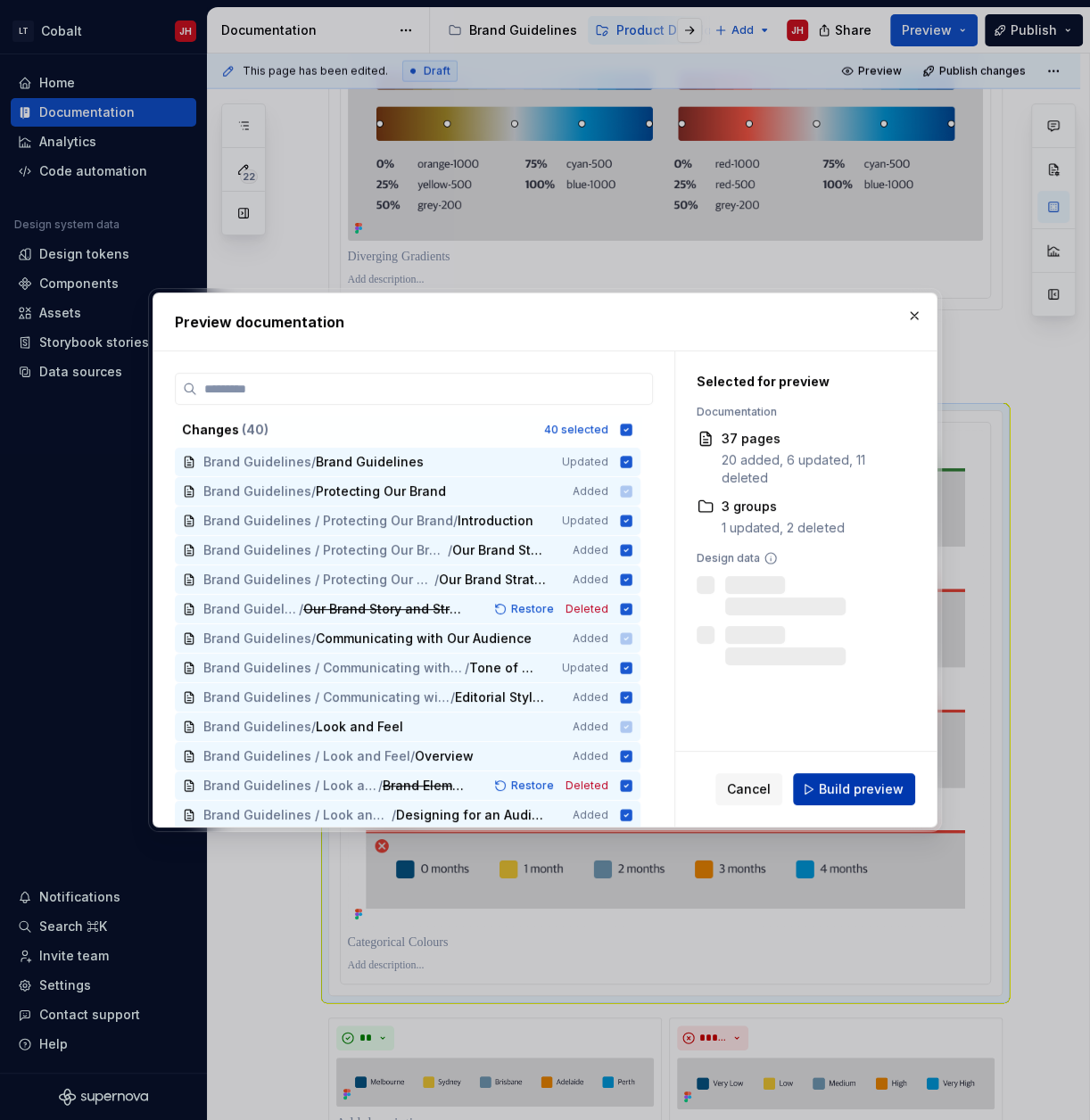 click on "Build preview" at bounding box center (861, 789) 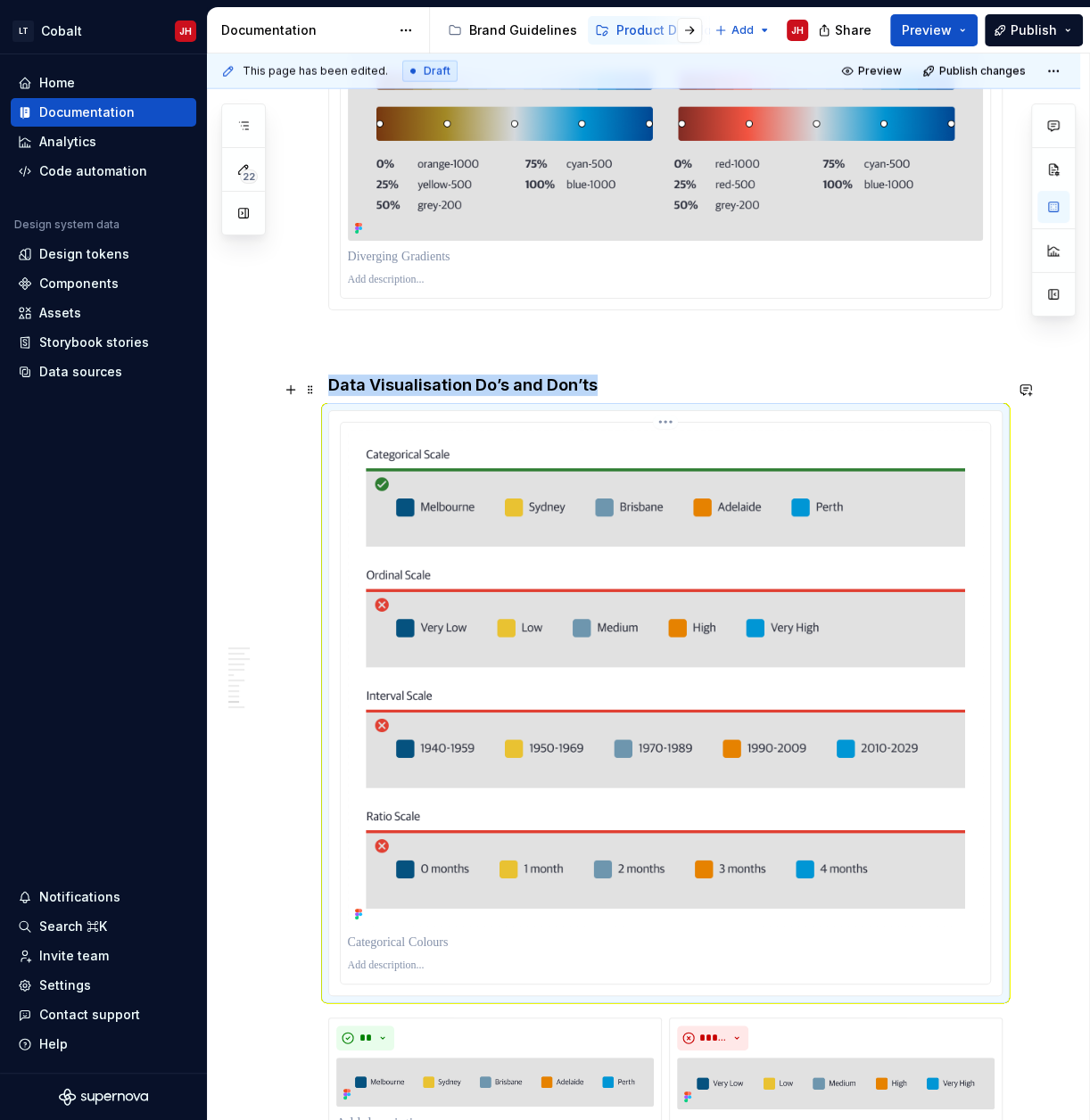 click at bounding box center [665, 678] 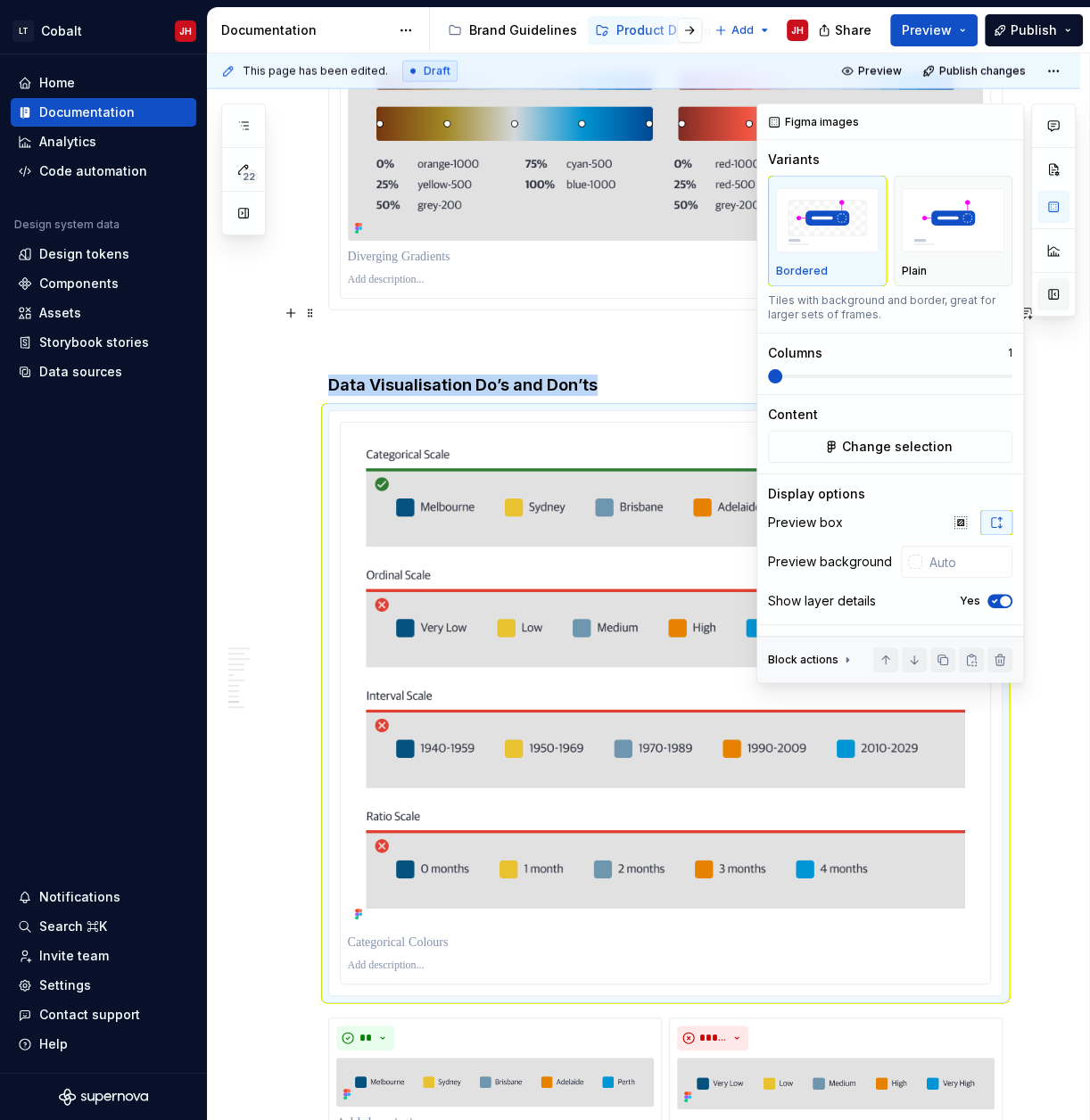 click at bounding box center [1053, 294] 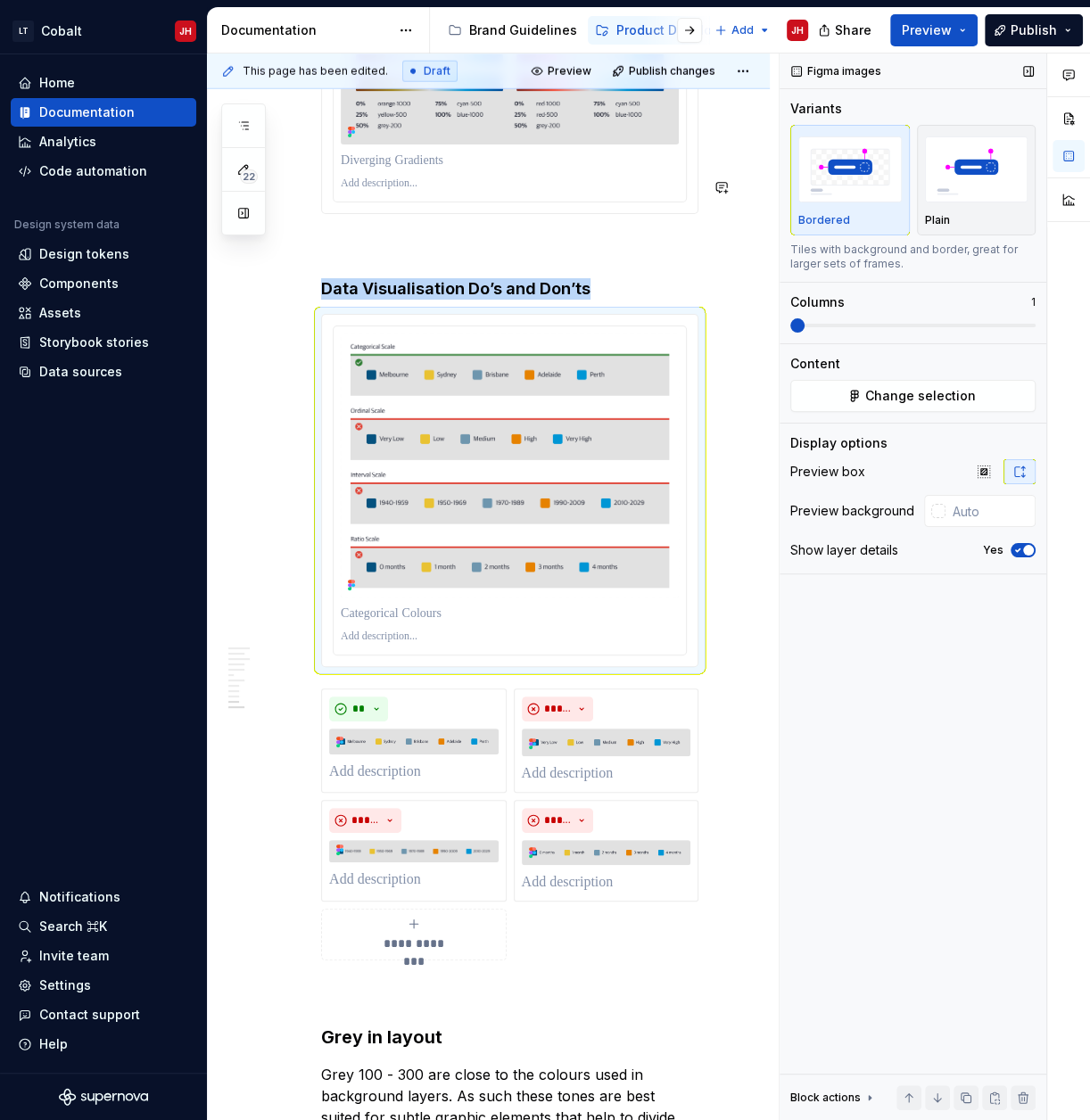 scroll, scrollTop: 3259, scrollLeft: 0, axis: vertical 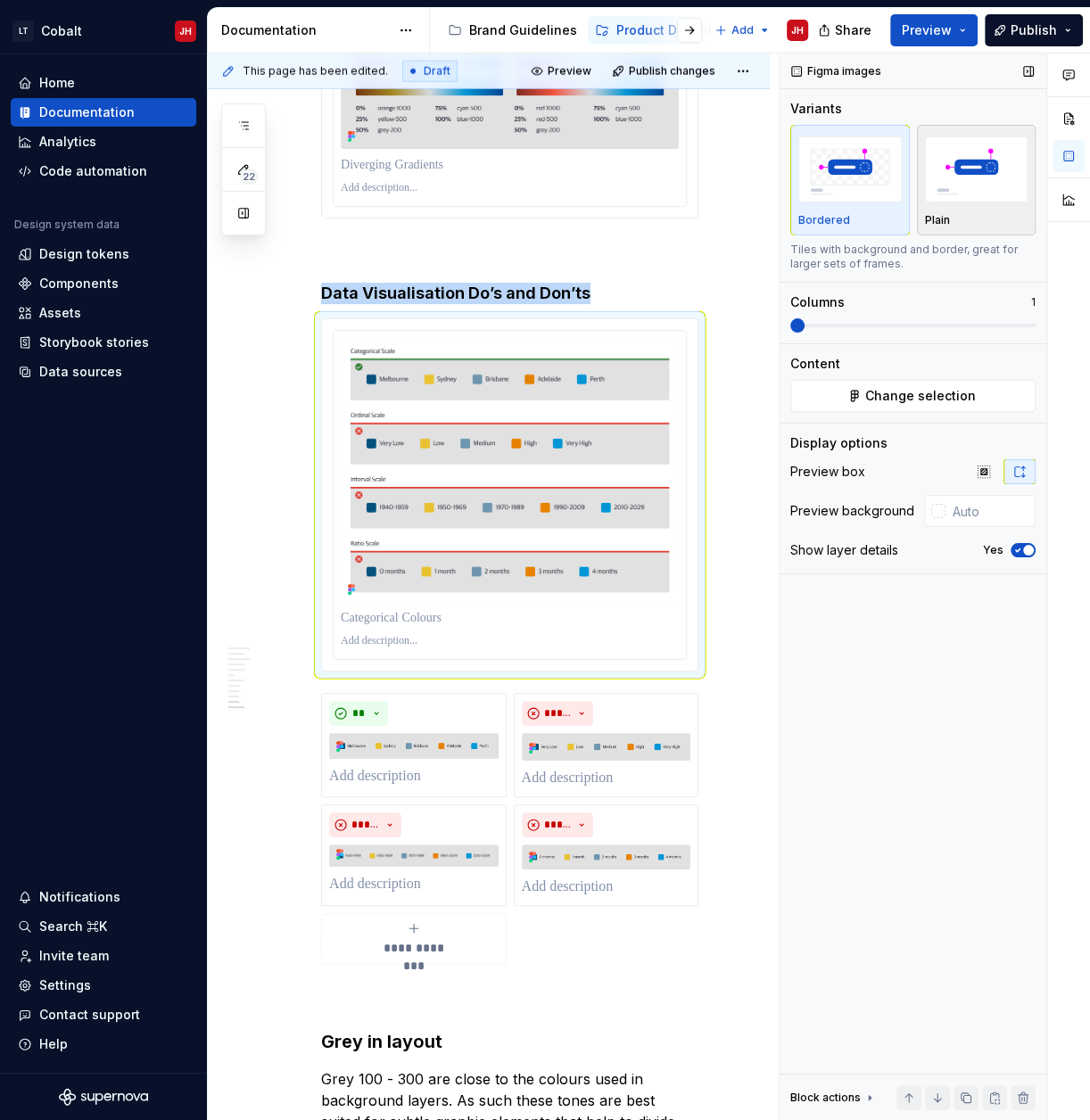 click at bounding box center (977, 169) 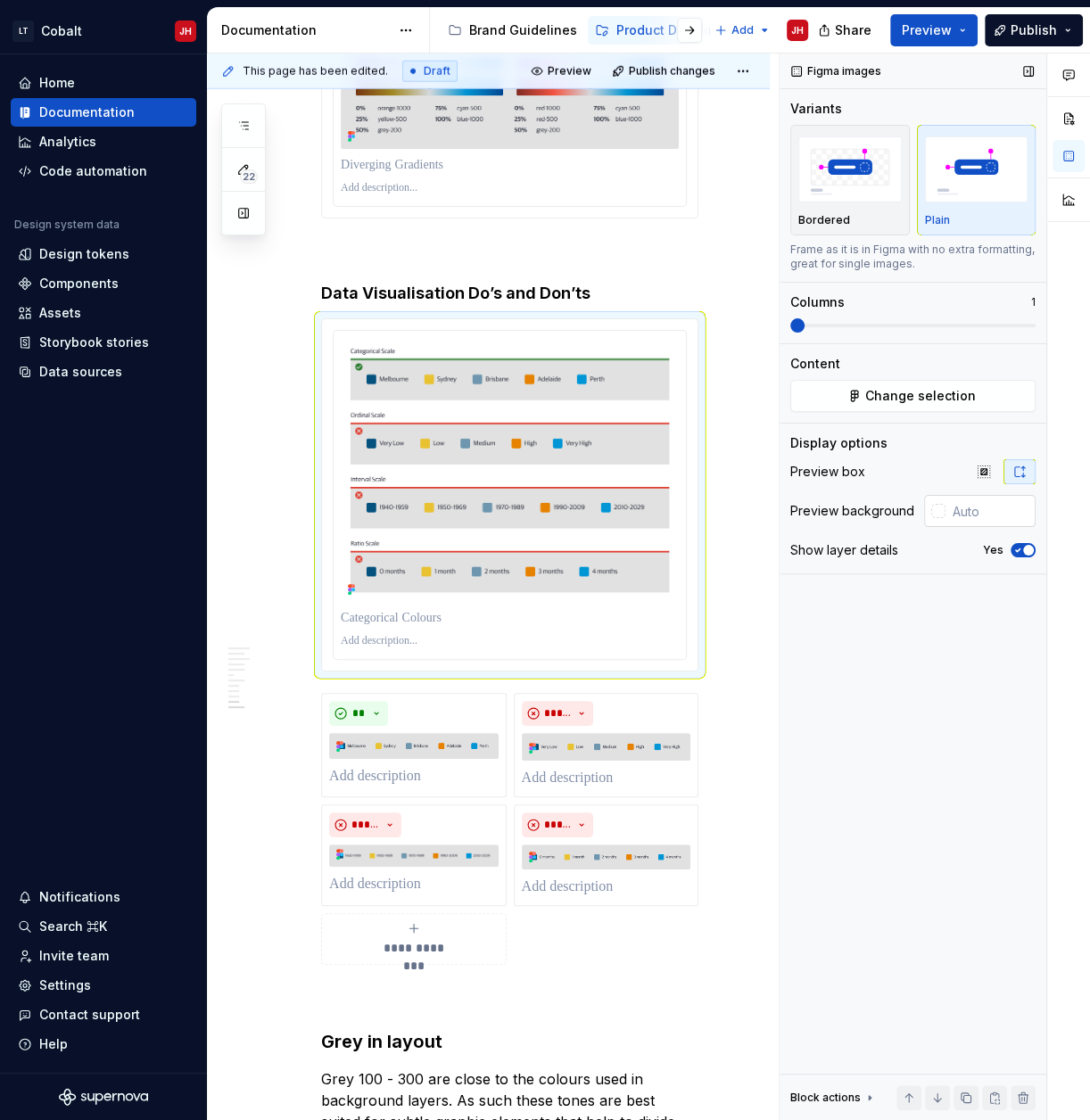 click at bounding box center [990, 511] 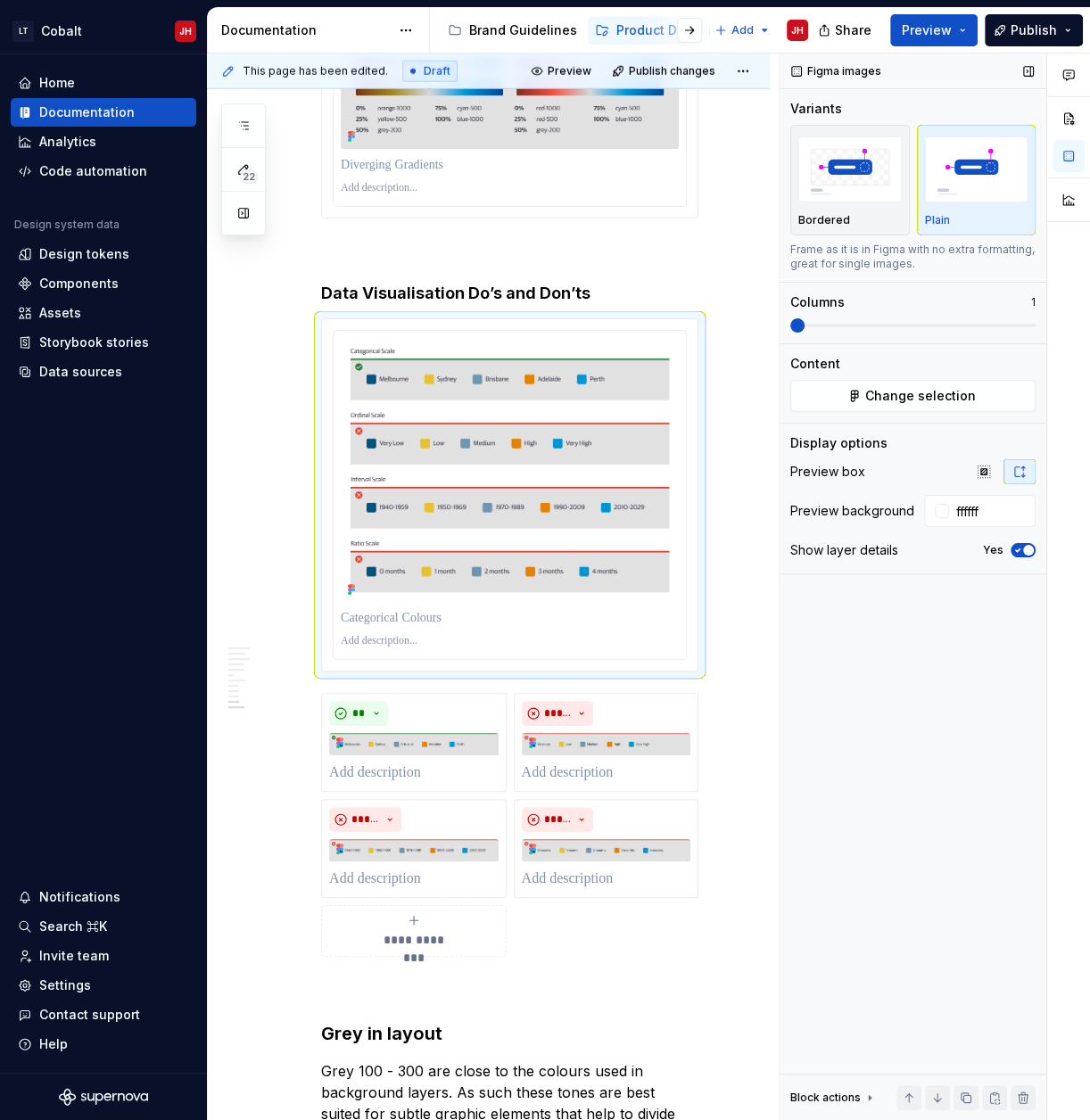 type on "#FFFFFF" 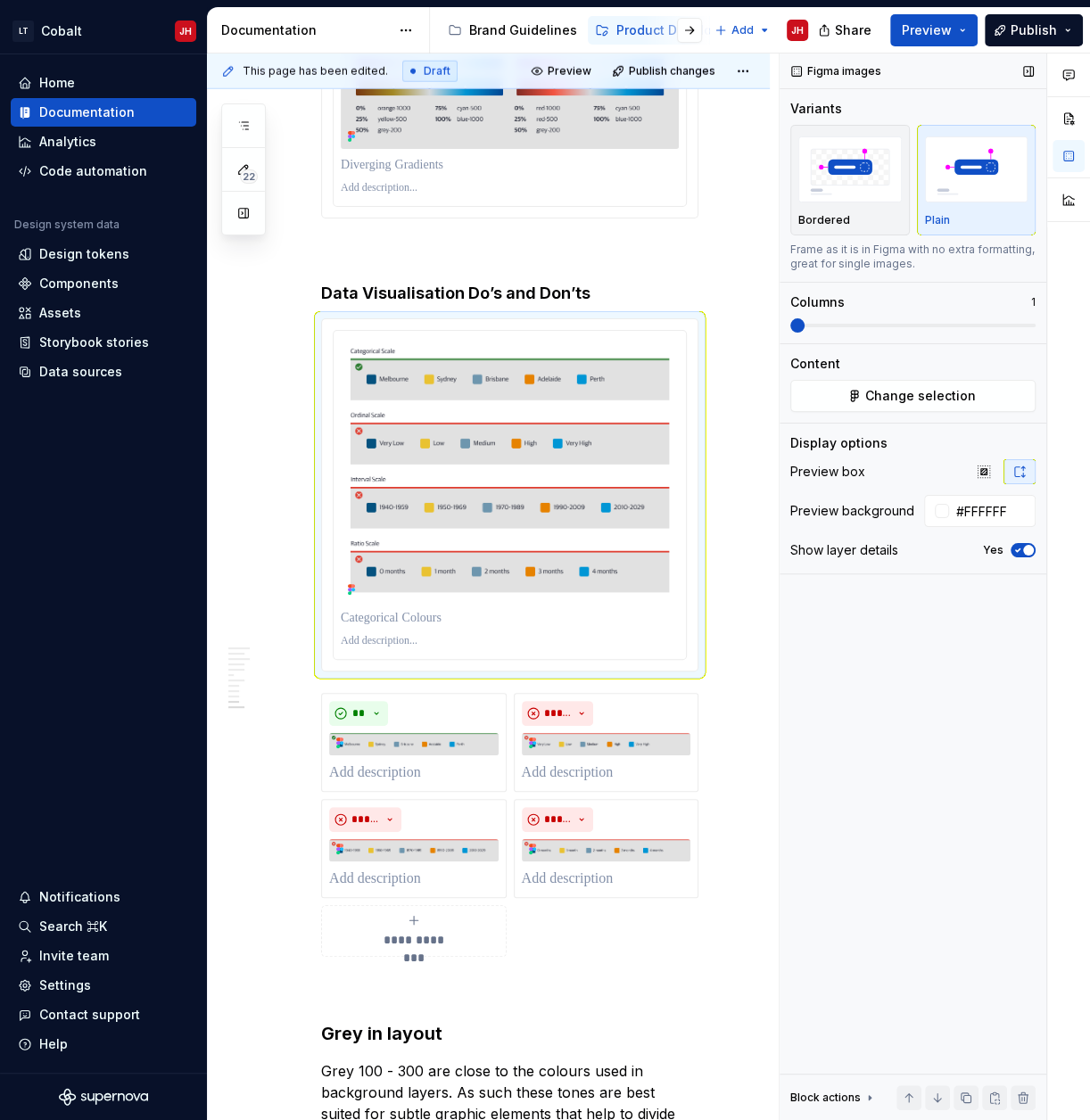 click at bounding box center (1028, 550) 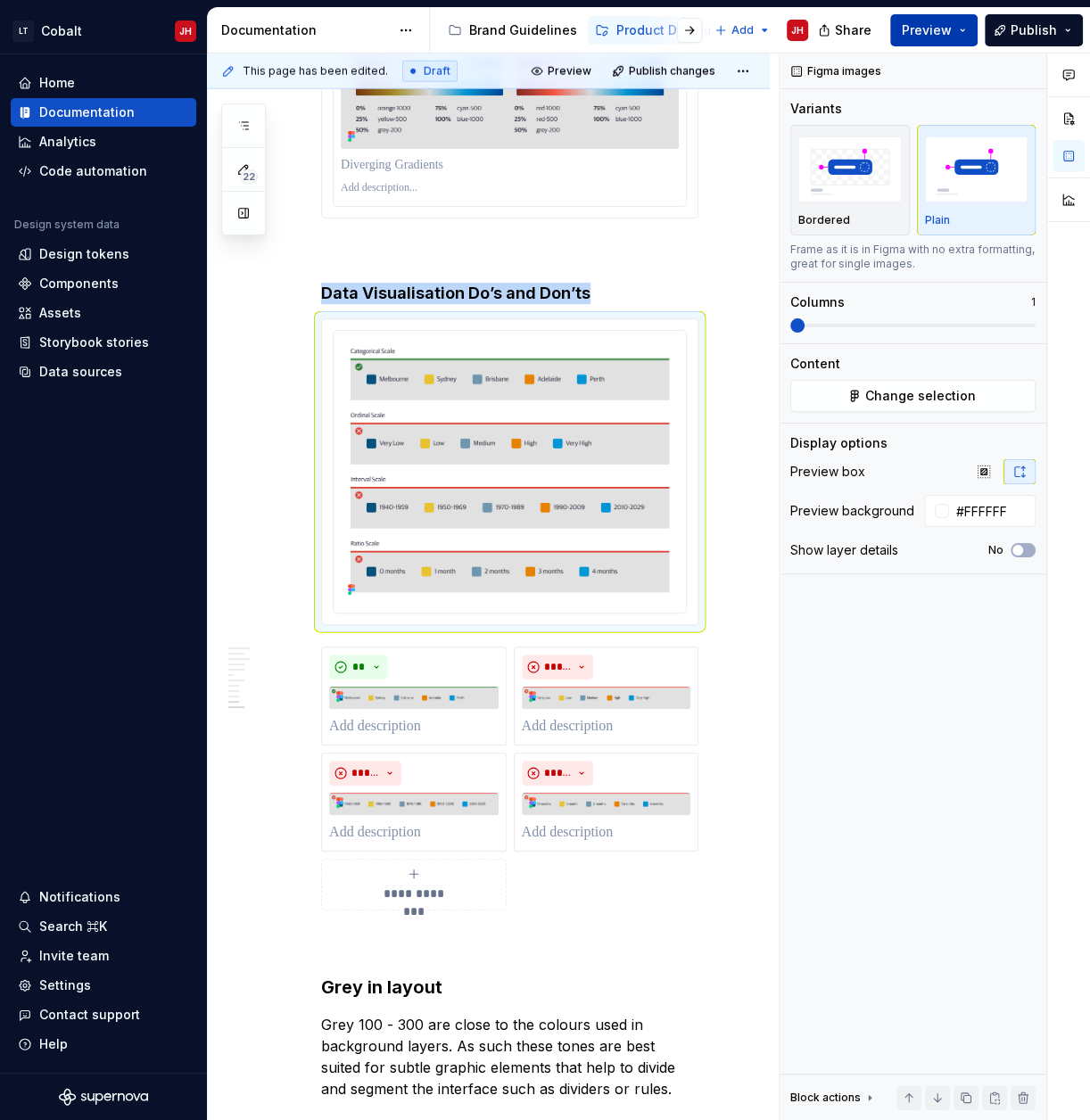 click on "Preview" at bounding box center [927, 30] 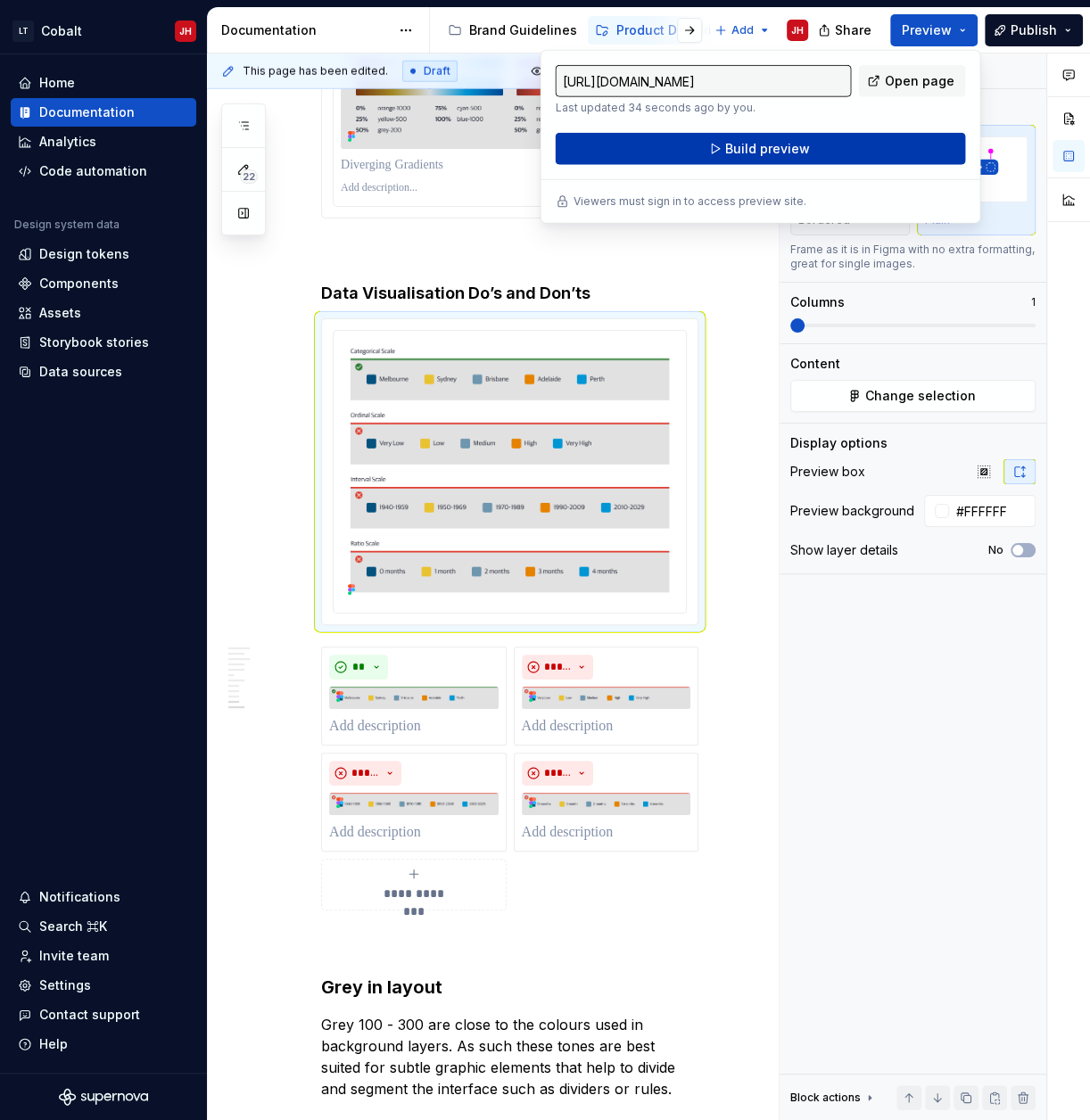 click on "Build preview" at bounding box center [760, 149] 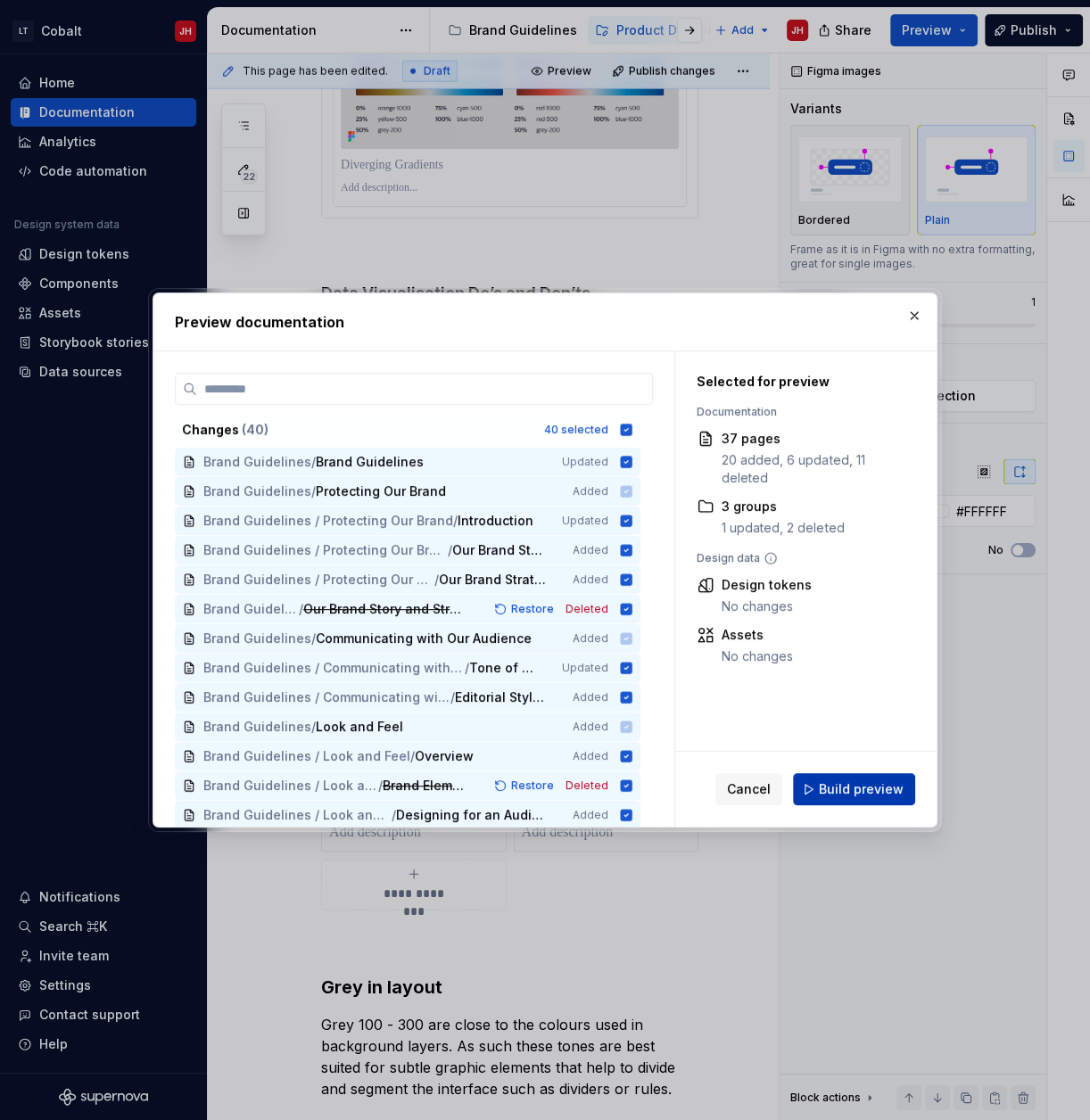 click on "Build preview" at bounding box center (861, 789) 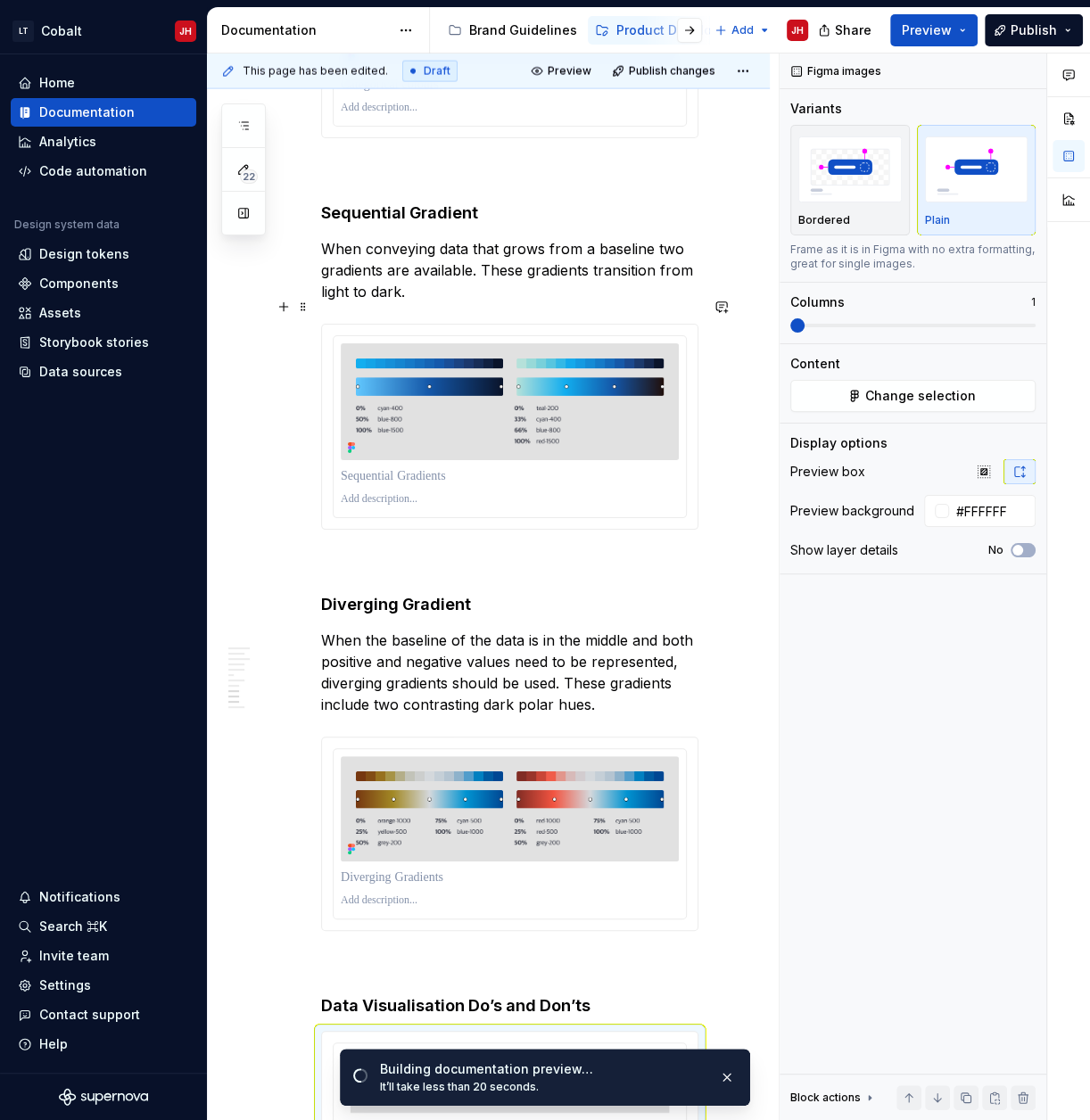 scroll, scrollTop: 3110, scrollLeft: 0, axis: vertical 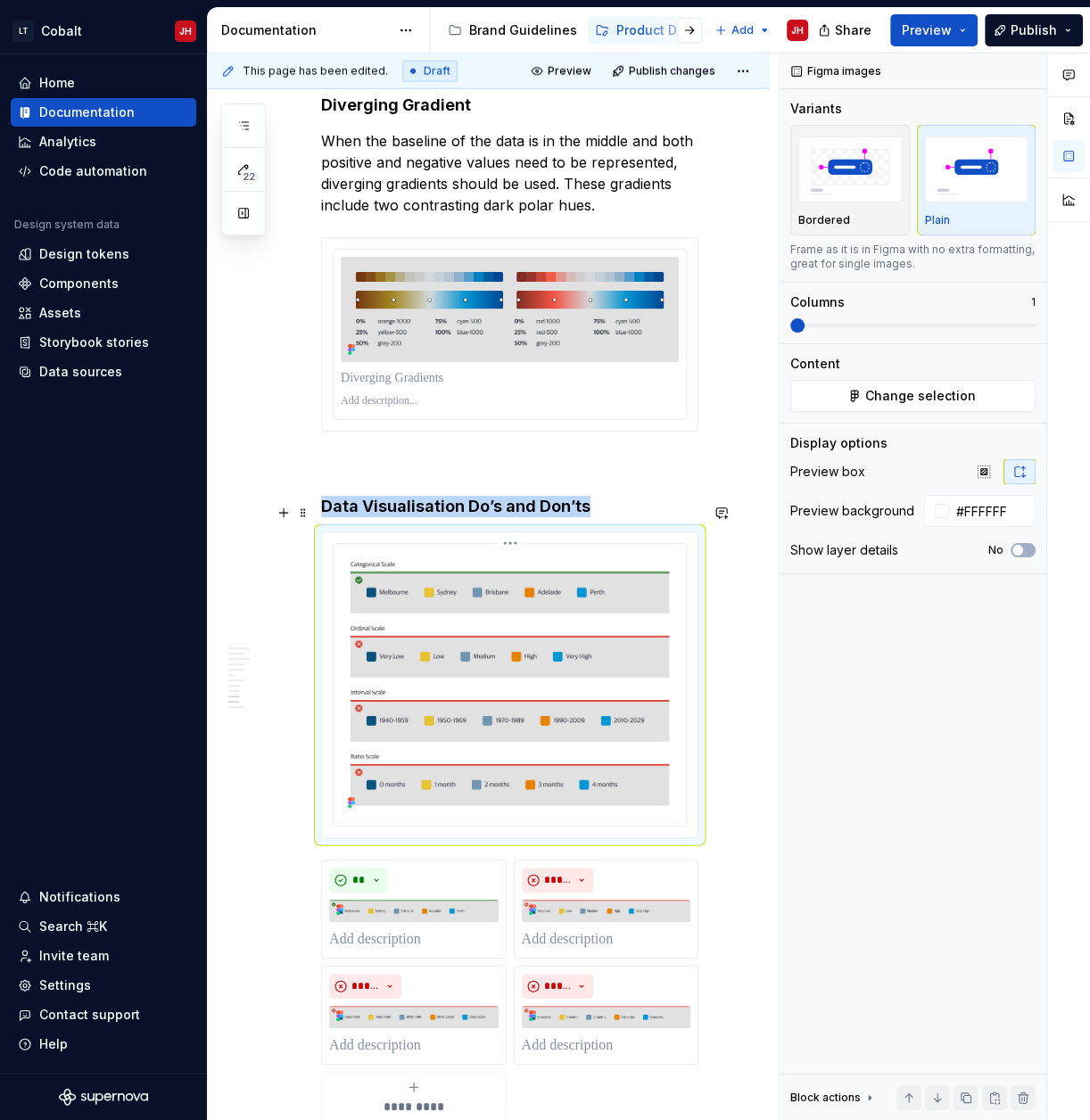 click at bounding box center (509, 683) 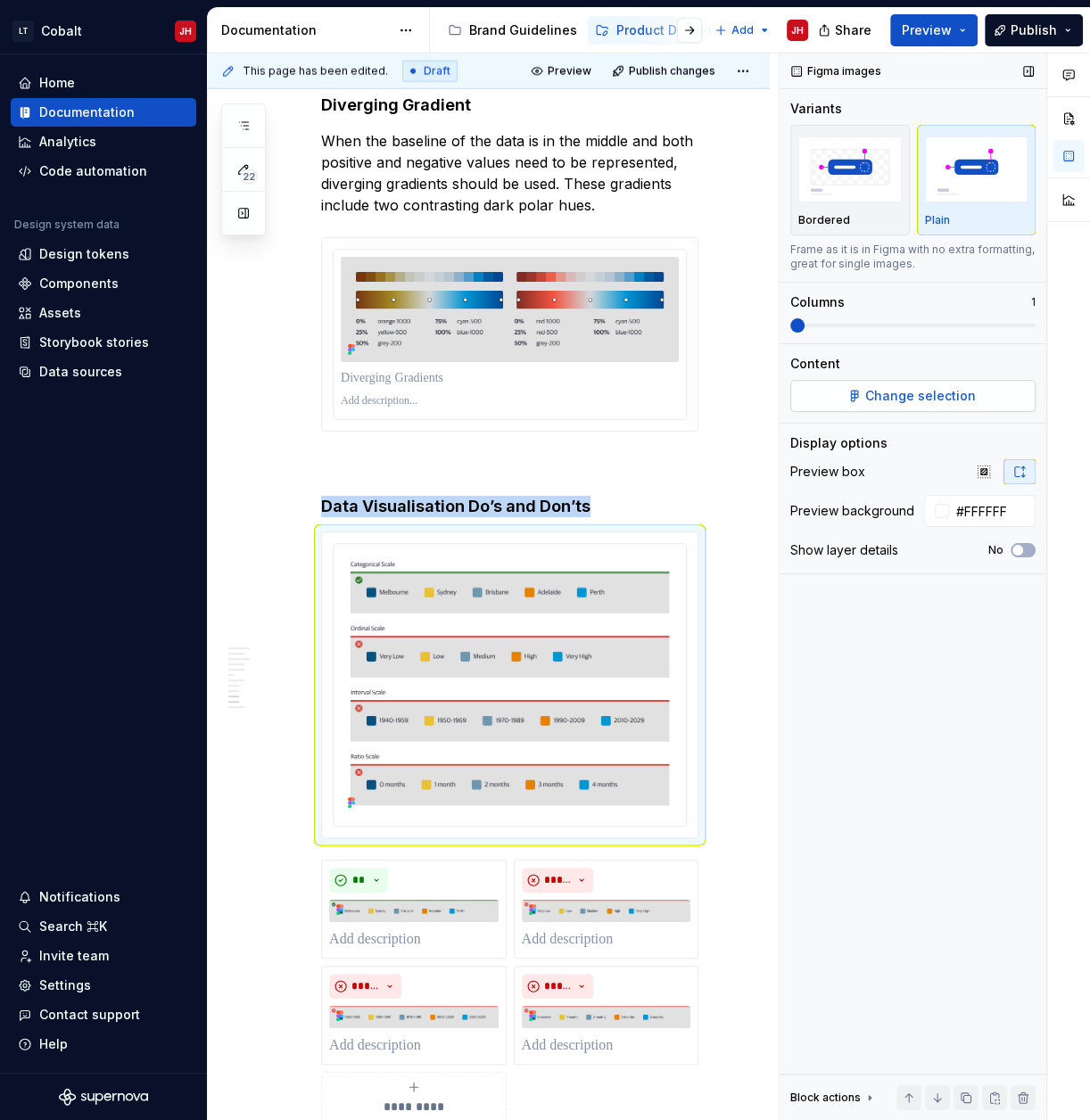 click on "Change selection" at bounding box center (912, 396) 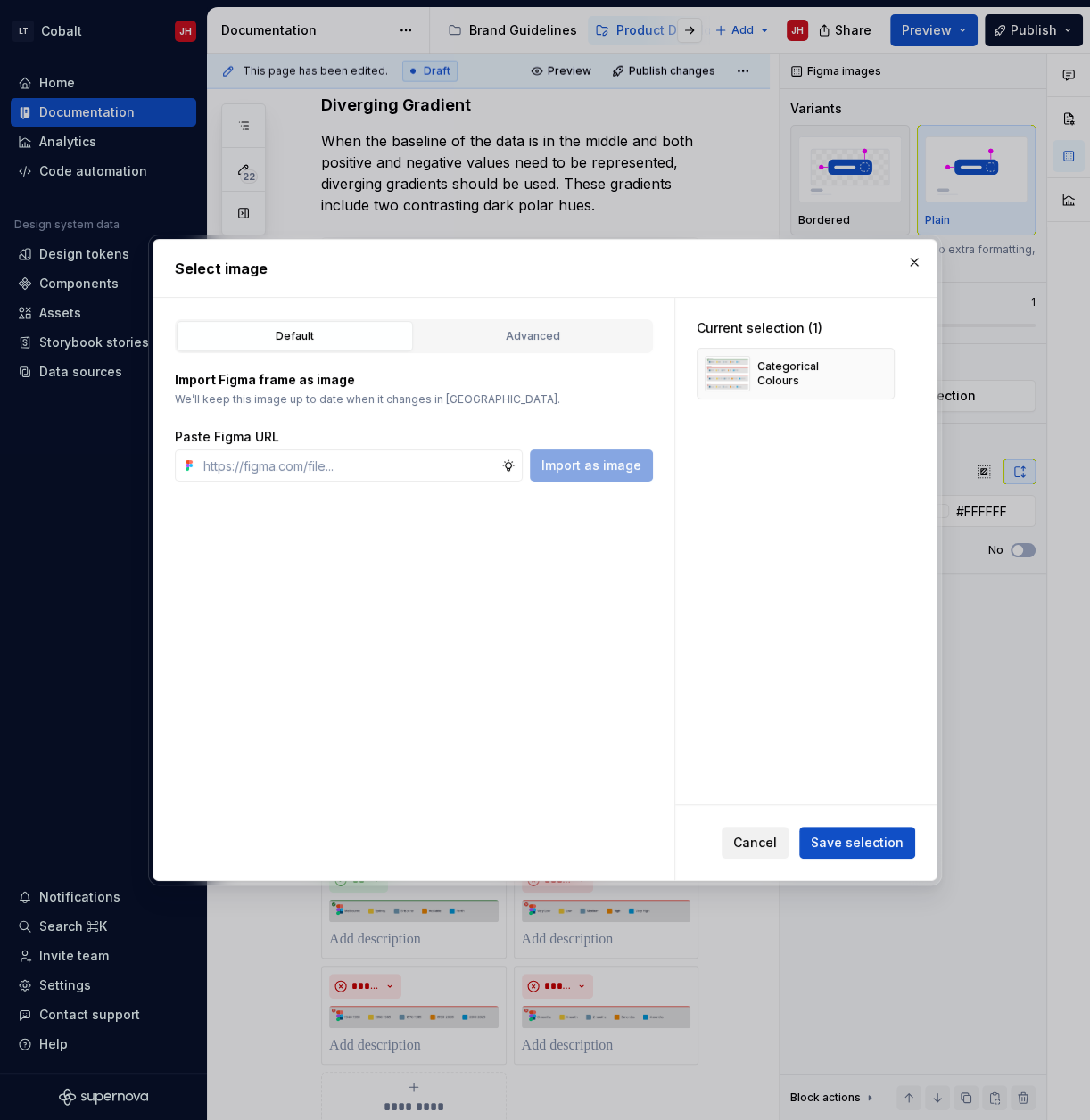 click on "Cancel" at bounding box center (755, 843) 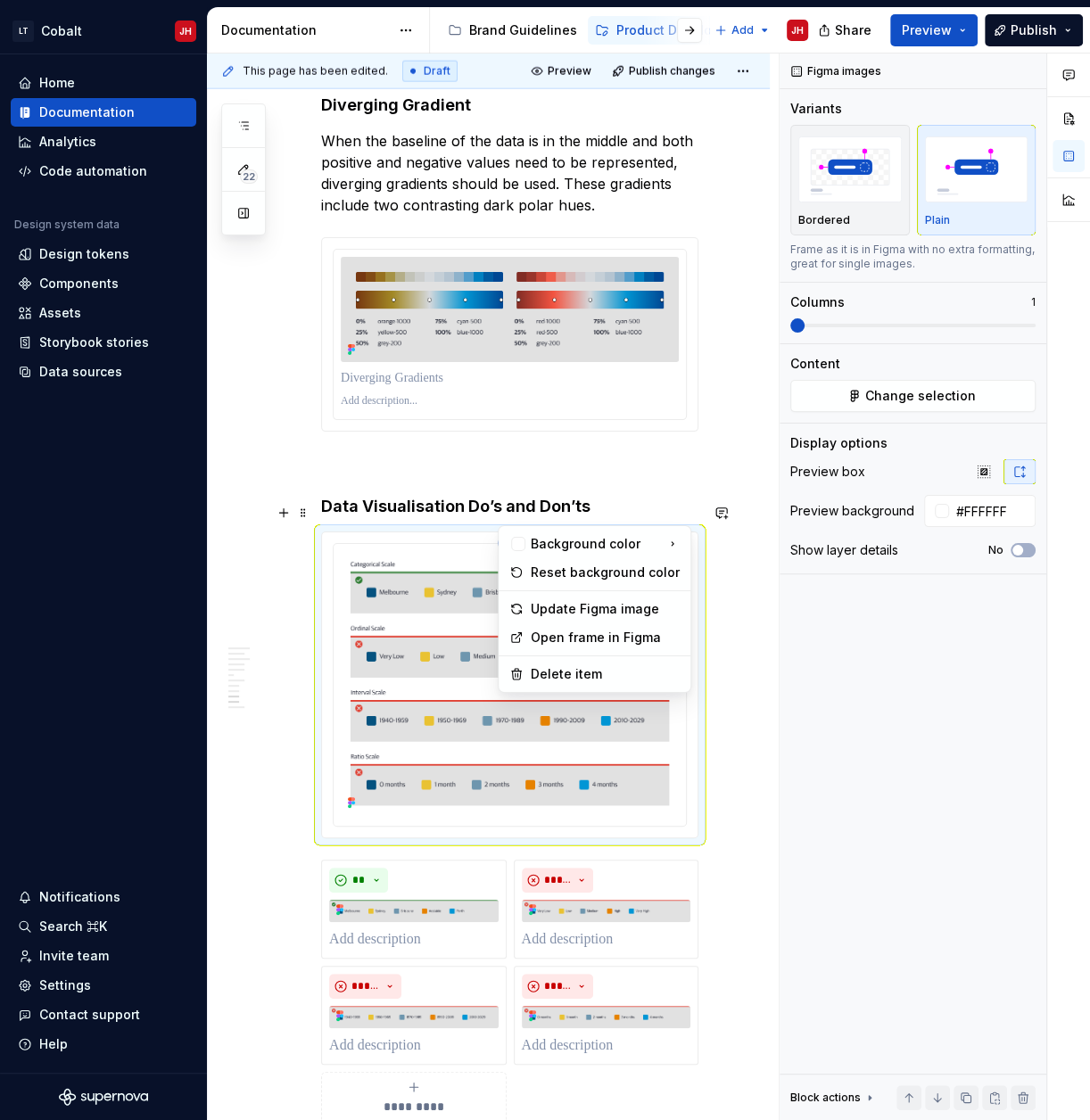 click on "LT Cobalt JH Home Documentation Analytics Code automation Design system data Design tokens Components Assets Storybook stories Data sources Notifications Search ⌘K Invite team Settings Contact support Help Documentation
Accessibility guide for tree Page tree.
Navigate the tree with the arrow keys. Common tree hotkeys apply. Further keybindings are available:
enter to execute primary action on focused item
f2 to start renaming the focused item
escape to abort renaming an item
control+d to start dragging selected items
Brand Guidelines Product Development Guidelines Add JH Share Preview Publish 22 Pages Add
Accessibility guide for tree Page tree.
Navigate the tree with the arrow keys. Common tree hotkeys apply. Further keybindings are available:
enter to execute primary action on focused item
f2 to start renaming the focused item
escape to abort renaming an item
JH ." at bounding box center (545, 560) 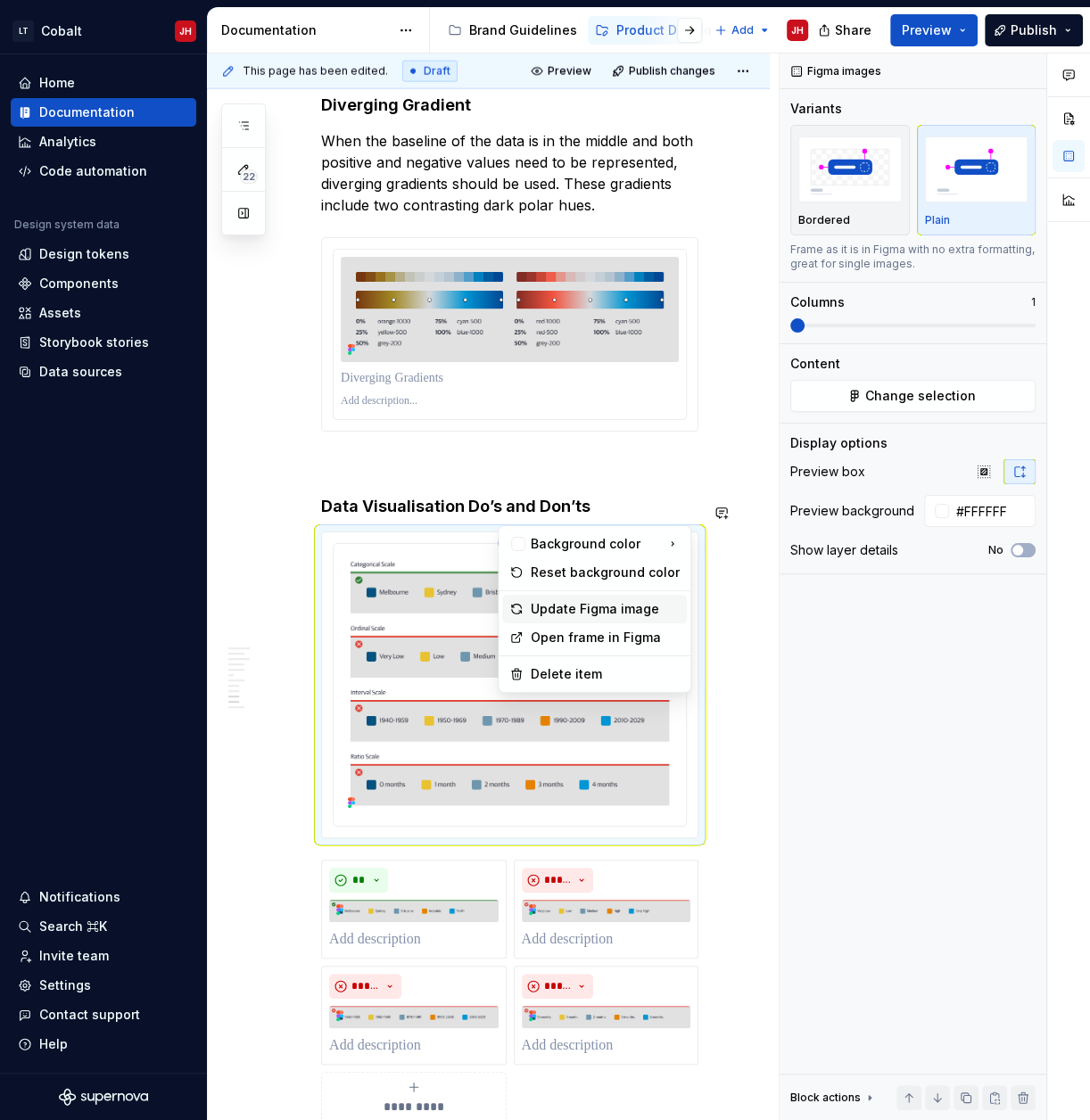 click on "Update Figma image" at bounding box center [605, 609] 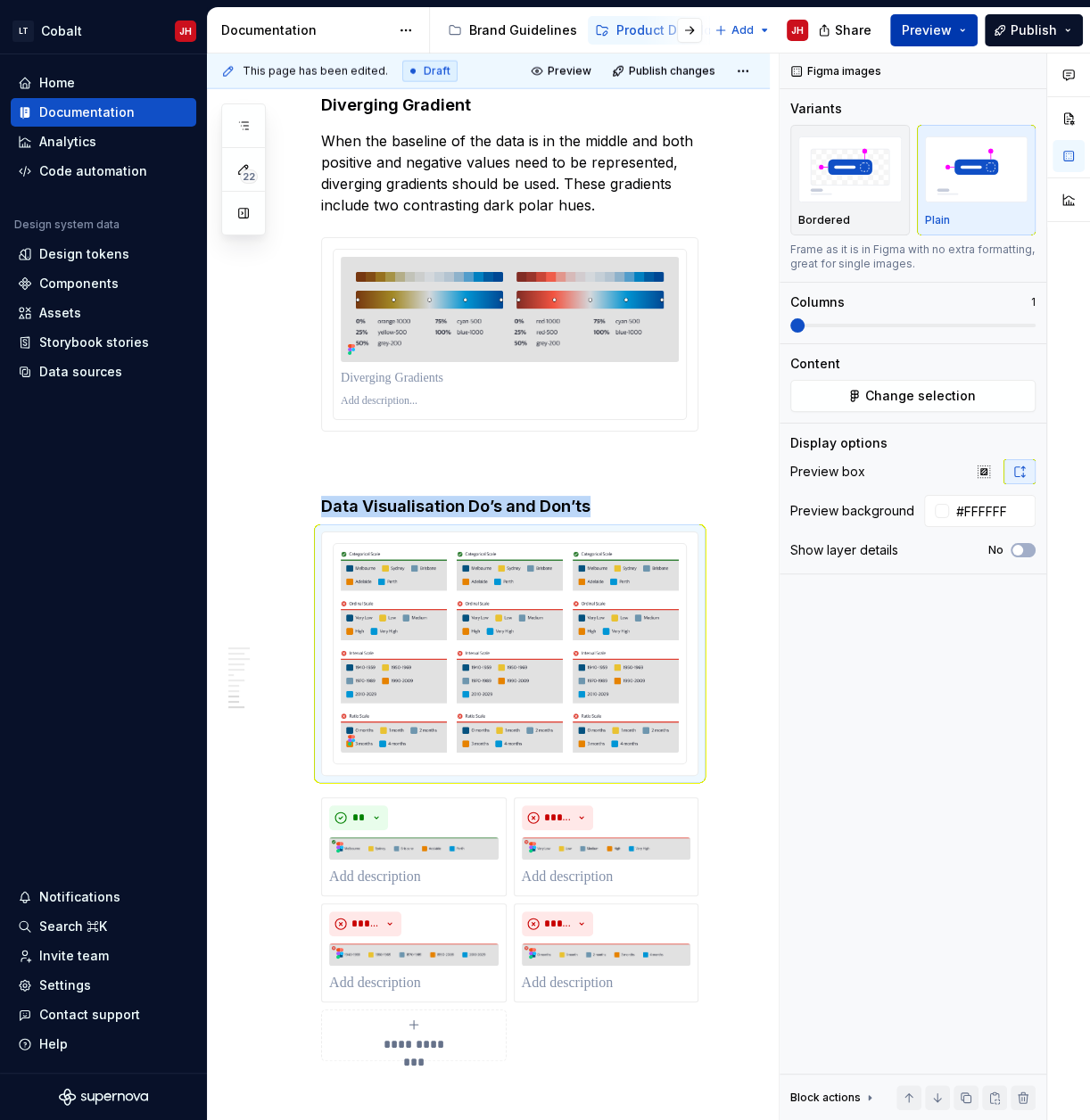 click on "Preview" at bounding box center [934, 30] 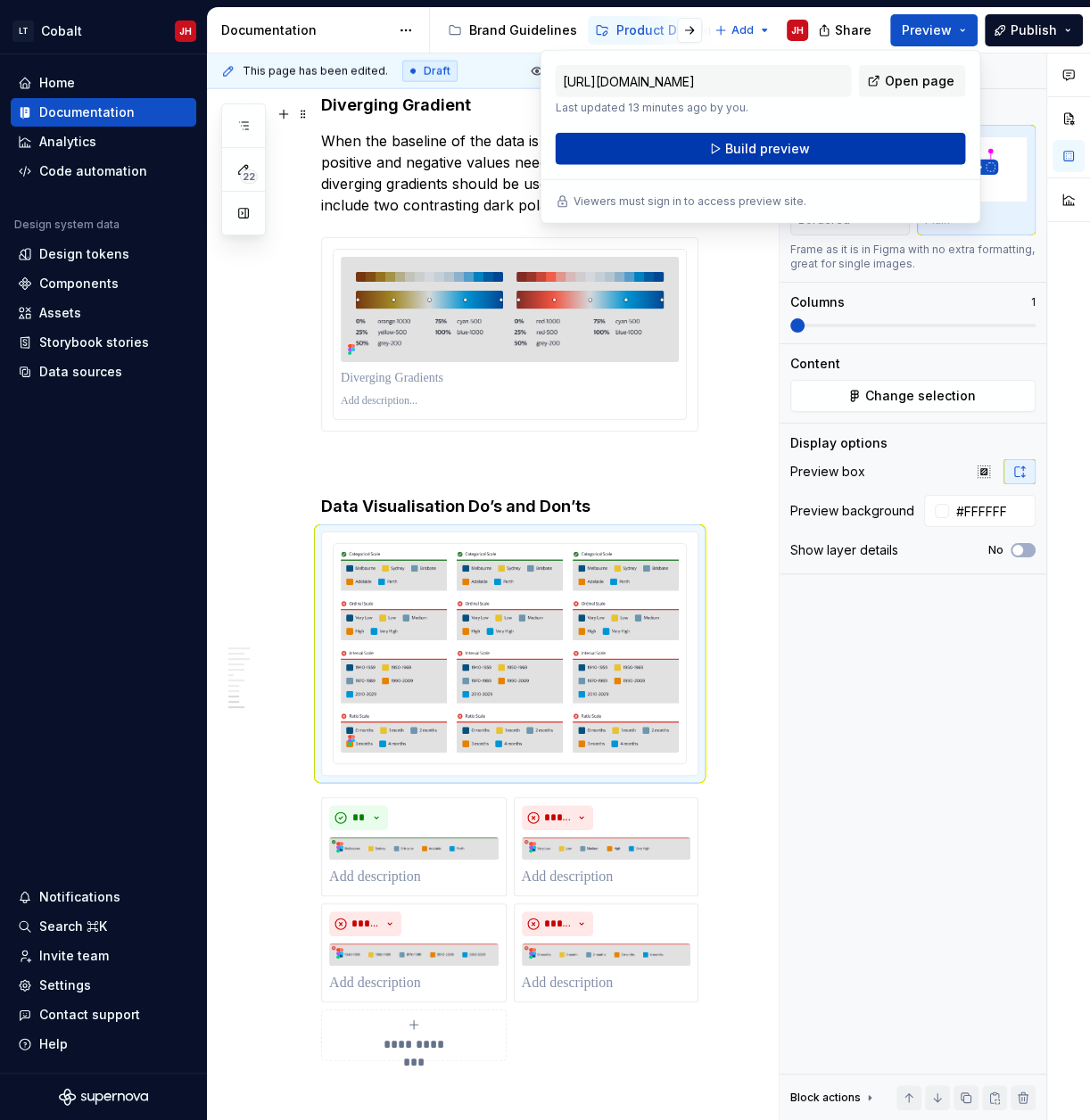click on "Build preview" at bounding box center [760, 149] 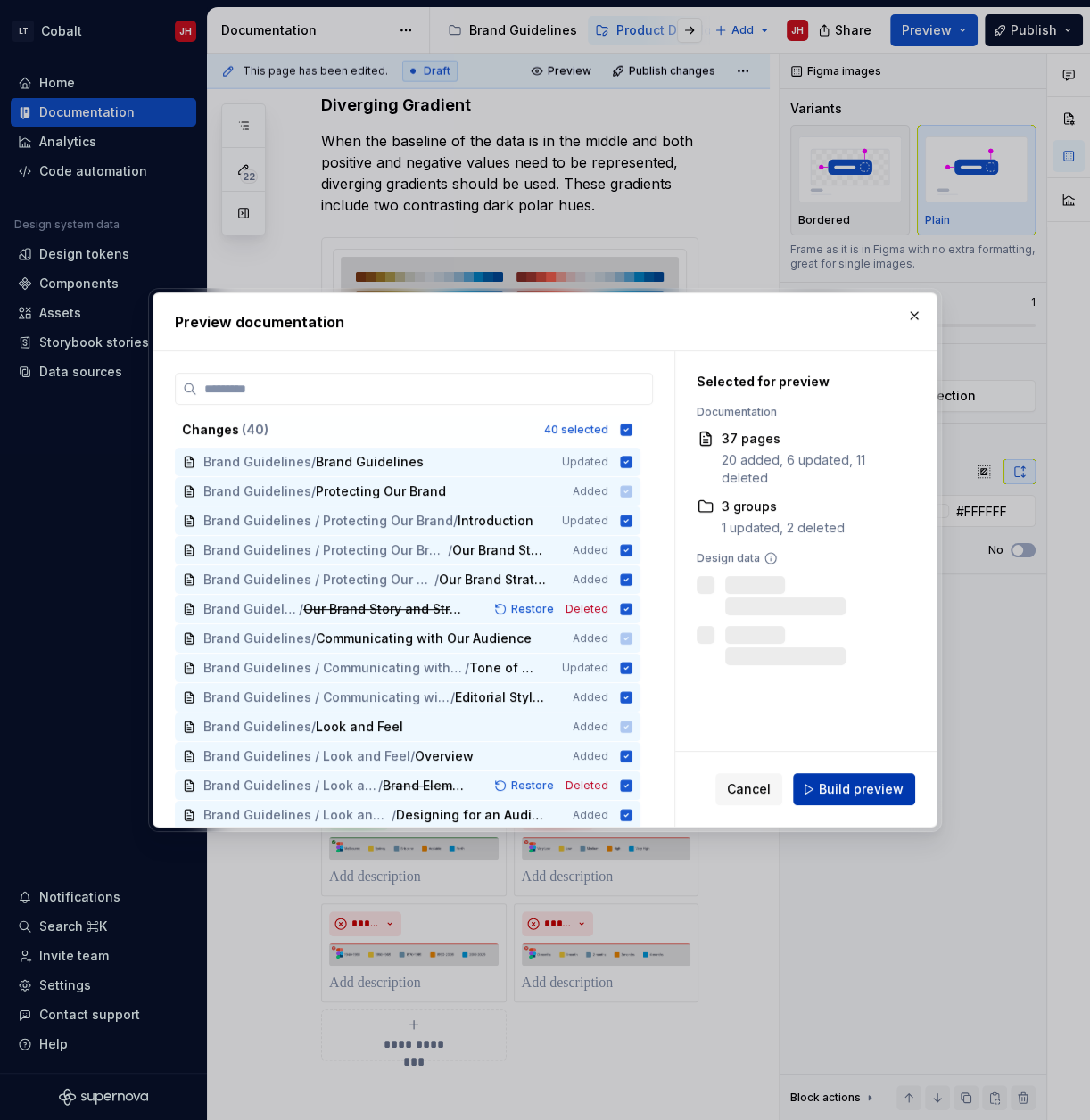 click on "Build preview" at bounding box center [861, 789] 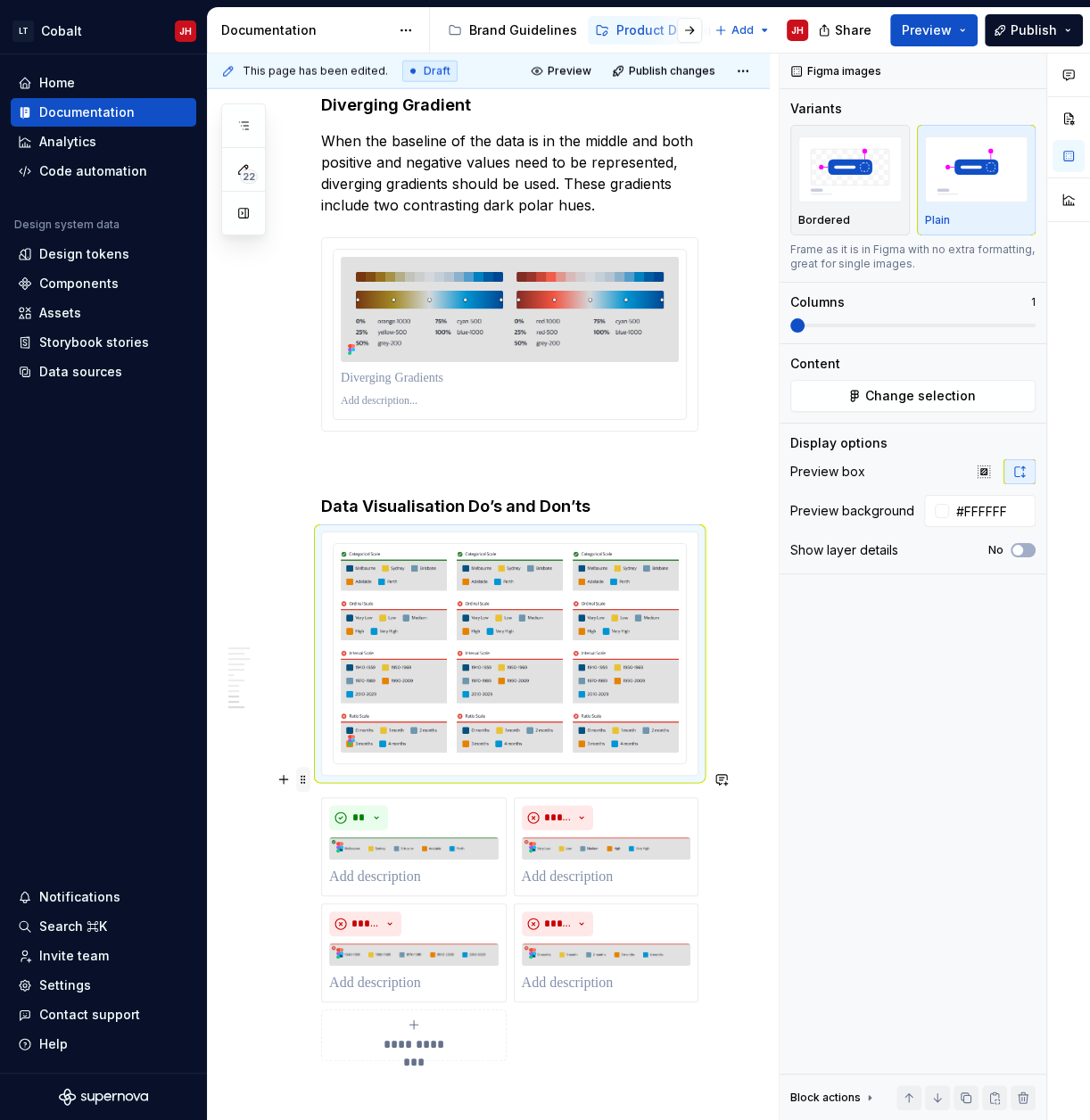 click at bounding box center (303, 779) 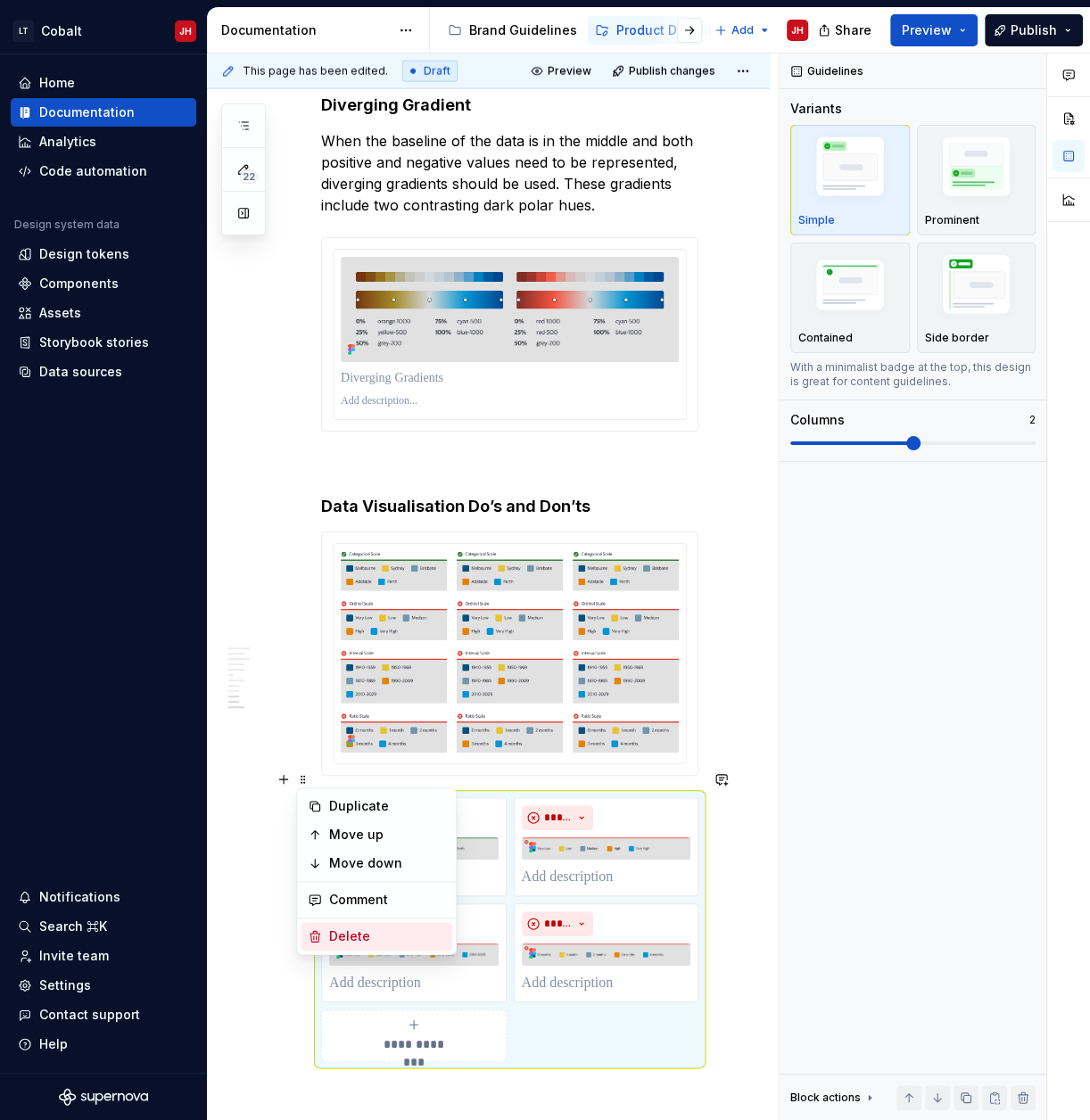click on "Delete" at bounding box center (387, 936) 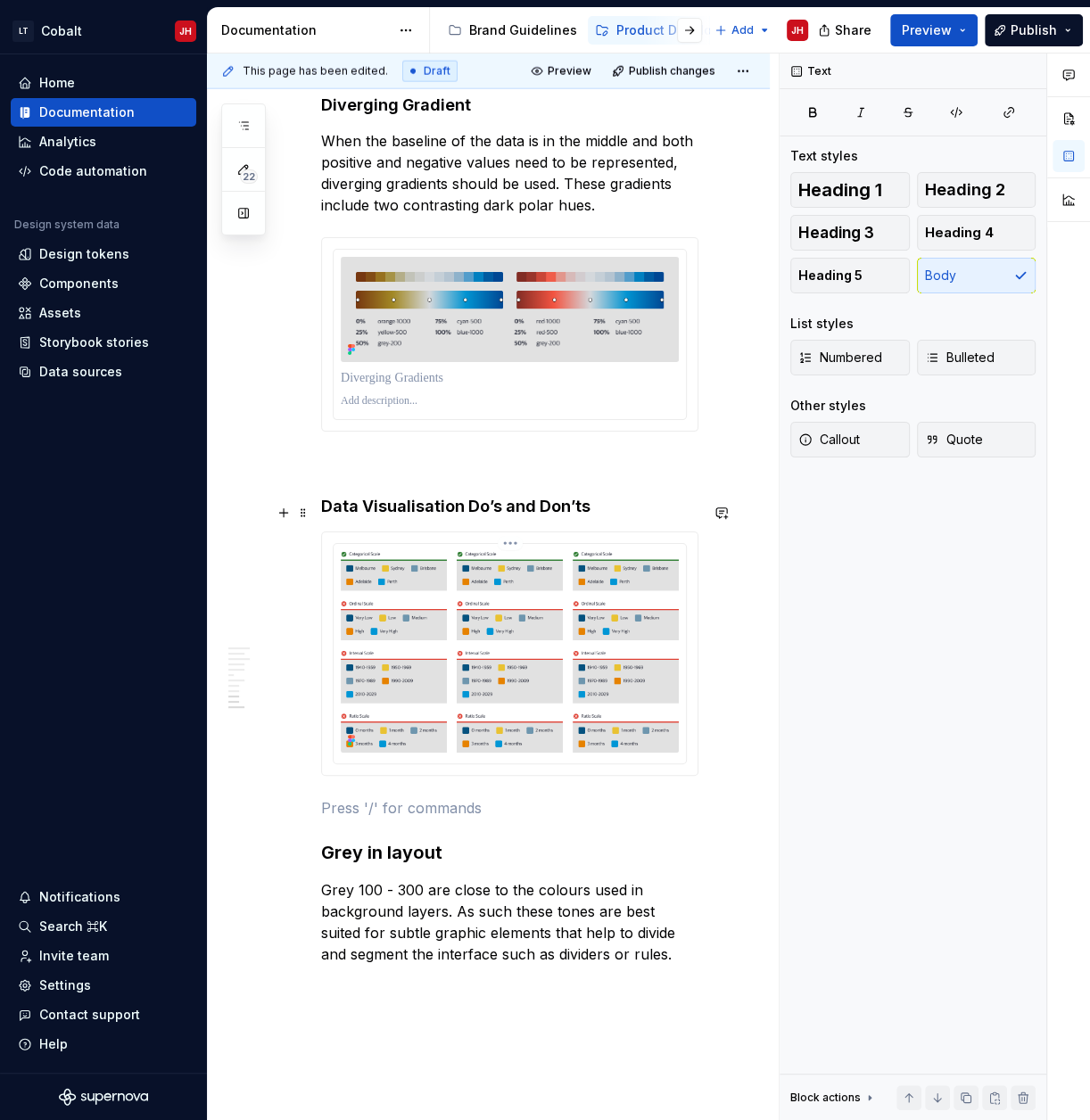 click on "LT Cobalt JH Home Documentation Analytics Code automation Design system data Design tokens Components Assets Storybook stories Data sources Notifications Search ⌘K Invite team Settings Contact support Help Documentation
Accessibility guide for tree Page tree.
Navigate the tree with the arrow keys. Common tree hotkeys apply. Further keybindings are available:
enter to execute primary action on focused item
f2 to start renaming the focused item
escape to abort renaming an item
control+d to start dragging selected items
Brand Guidelines Product Development Guidelines Add JH Share Preview Publish 22 Pages Add
Accessibility guide for tree Page tree.
Navigate the tree with the arrow keys. Common tree hotkeys apply. Further keybindings are available:
enter to execute primary action on focused item
f2 to start renaming the focused item
escape to abort renaming an item
JH ." at bounding box center (545, 560) 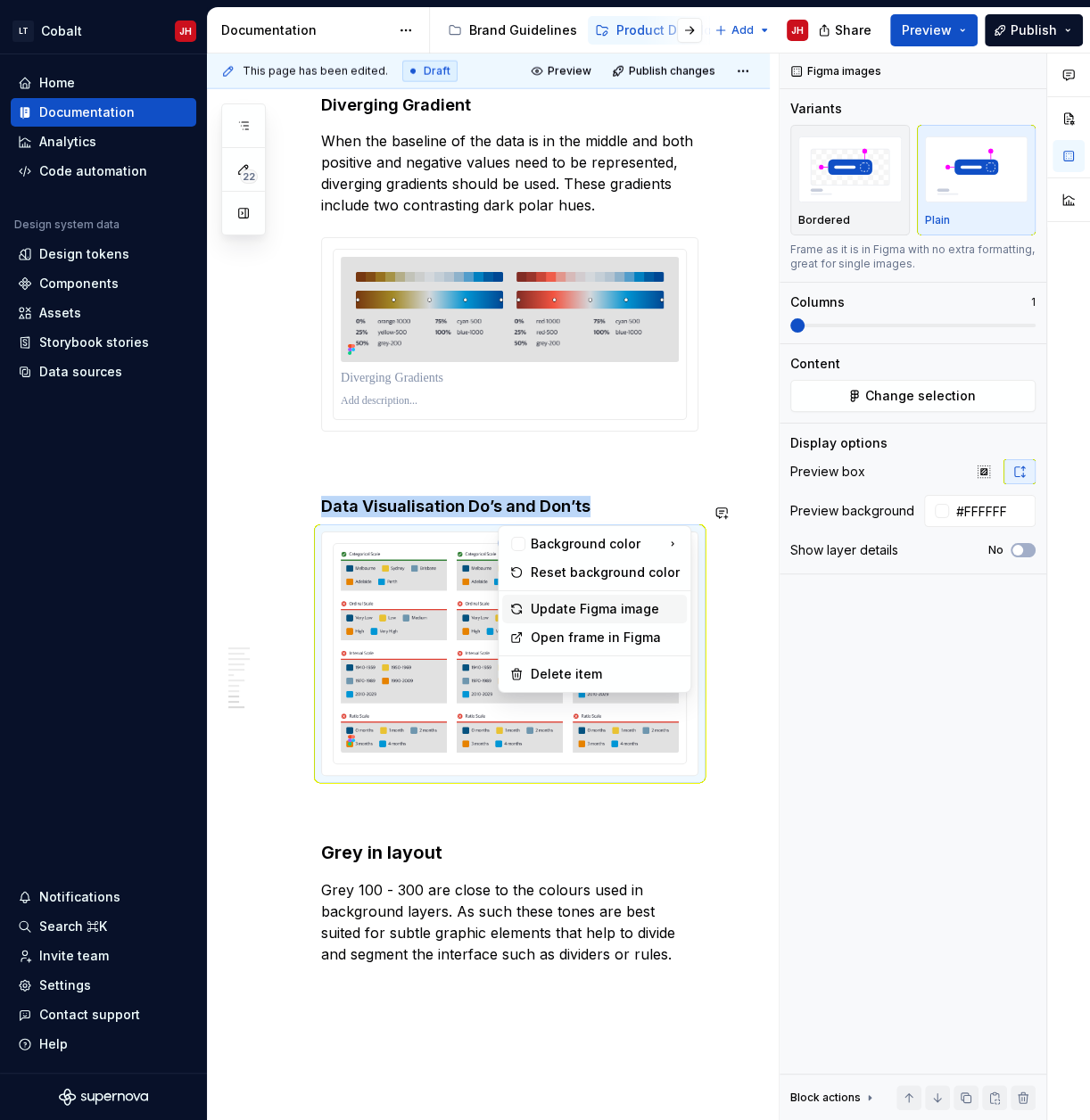 click on "Update Figma image" at bounding box center (605, 609) 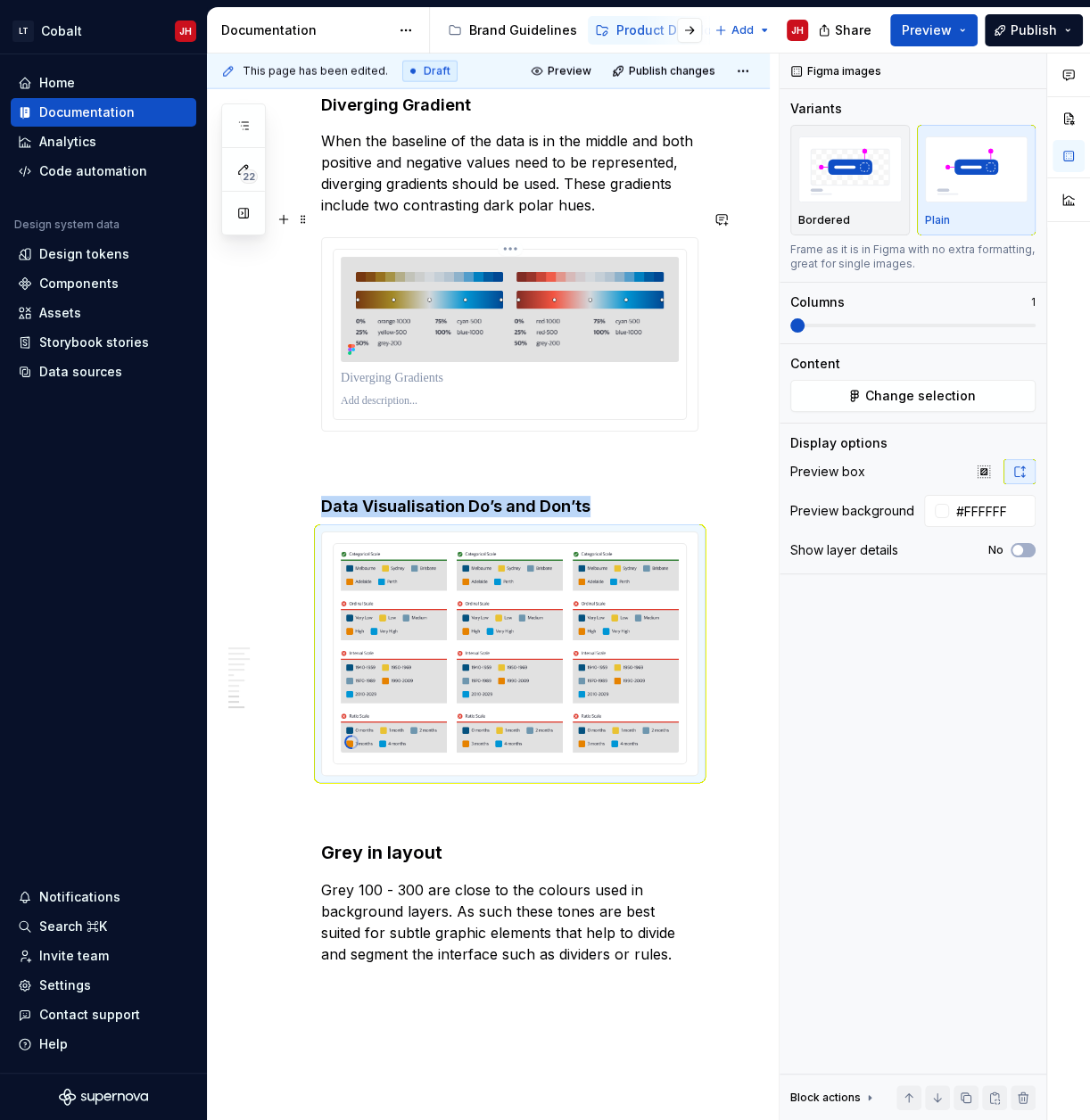 click on "LT Cobalt JH Home Documentation Analytics Code automation Design system data Design tokens Components Assets Storybook stories Data sources Notifications Search ⌘K Invite team Settings Contact support Help Documentation
Accessibility guide for tree Page tree.
Navigate the tree with the arrow keys. Common tree hotkeys apply. Further keybindings are available:
enter to execute primary action on focused item
f2 to start renaming the focused item
escape to abort renaming an item
control+d to start dragging selected items
Brand Guidelines Product Development Guidelines Add JH Share Preview Publish 22 Pages Add
Accessibility guide for tree Page tree.
Navigate the tree with the arrow keys. Common tree hotkeys apply. Further keybindings are available:
enter to execute primary action on focused item
f2 to start renaming the focused item
escape to abort renaming an item
JH ." at bounding box center [545, 560] 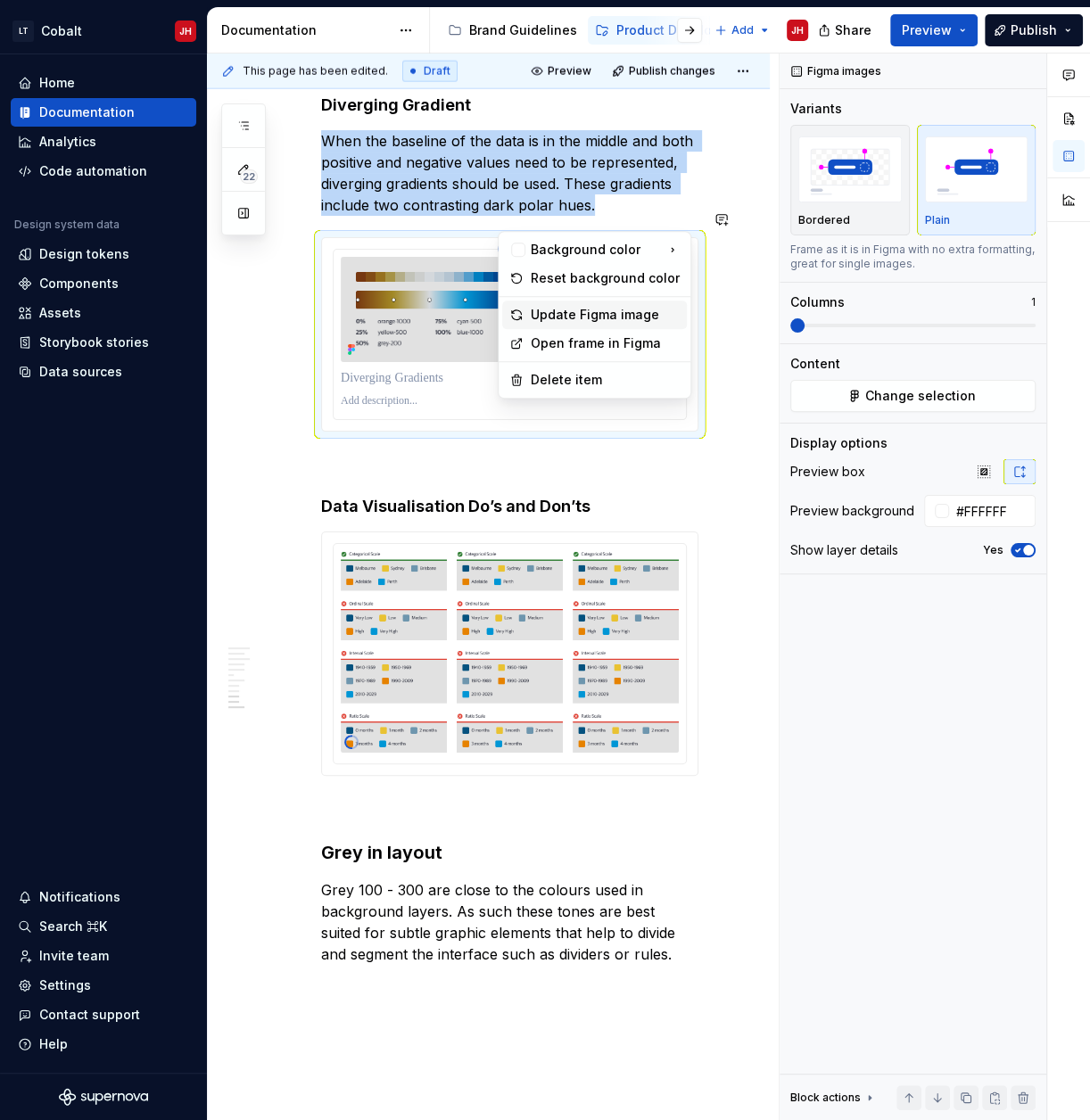 click on "Update Figma image" at bounding box center (605, 315) 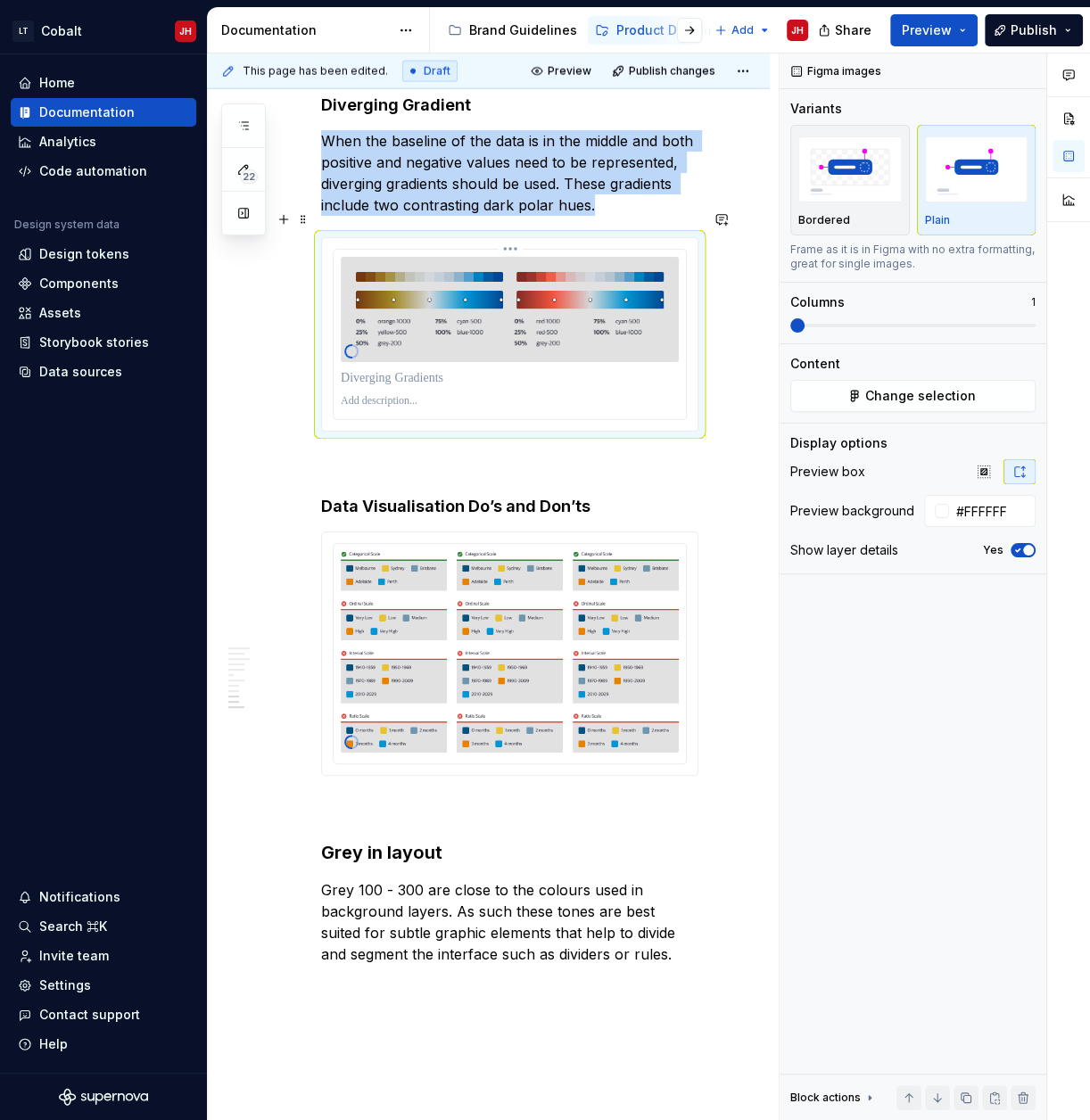 scroll, scrollTop: 2540, scrollLeft: 0, axis: vertical 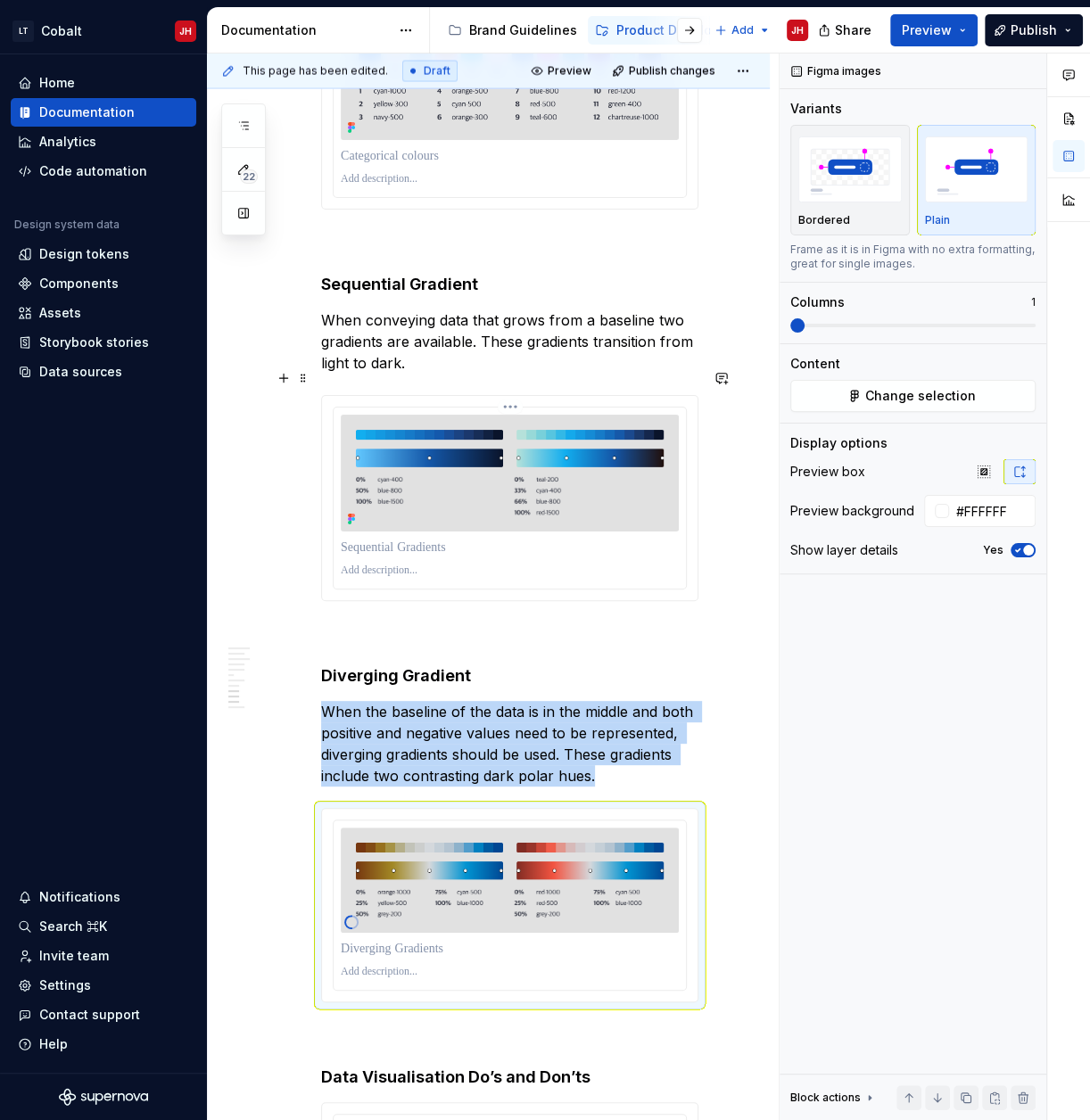 click on "LT Cobalt JH Home Documentation Analytics Code automation Design system data Design tokens Components Assets Storybook stories Data sources Notifications Search ⌘K Invite team Settings Contact support Help Documentation
Accessibility guide for tree Page tree.
Navigate the tree with the arrow keys. Common tree hotkeys apply. Further keybindings are available:
enter to execute primary action on focused item
f2 to start renaming the focused item
escape to abort renaming an item
control+d to start dragging selected items
Brand Guidelines Product Development Guidelines Add JH Share Preview Publish 22 Pages Add
Accessibility guide for tree Page tree.
Navigate the tree with the arrow keys. Common tree hotkeys apply. Further keybindings are available:
enter to execute primary action on focused item
f2 to start renaming the focused item
escape to abort renaming an item
JH ." at bounding box center [545, 560] 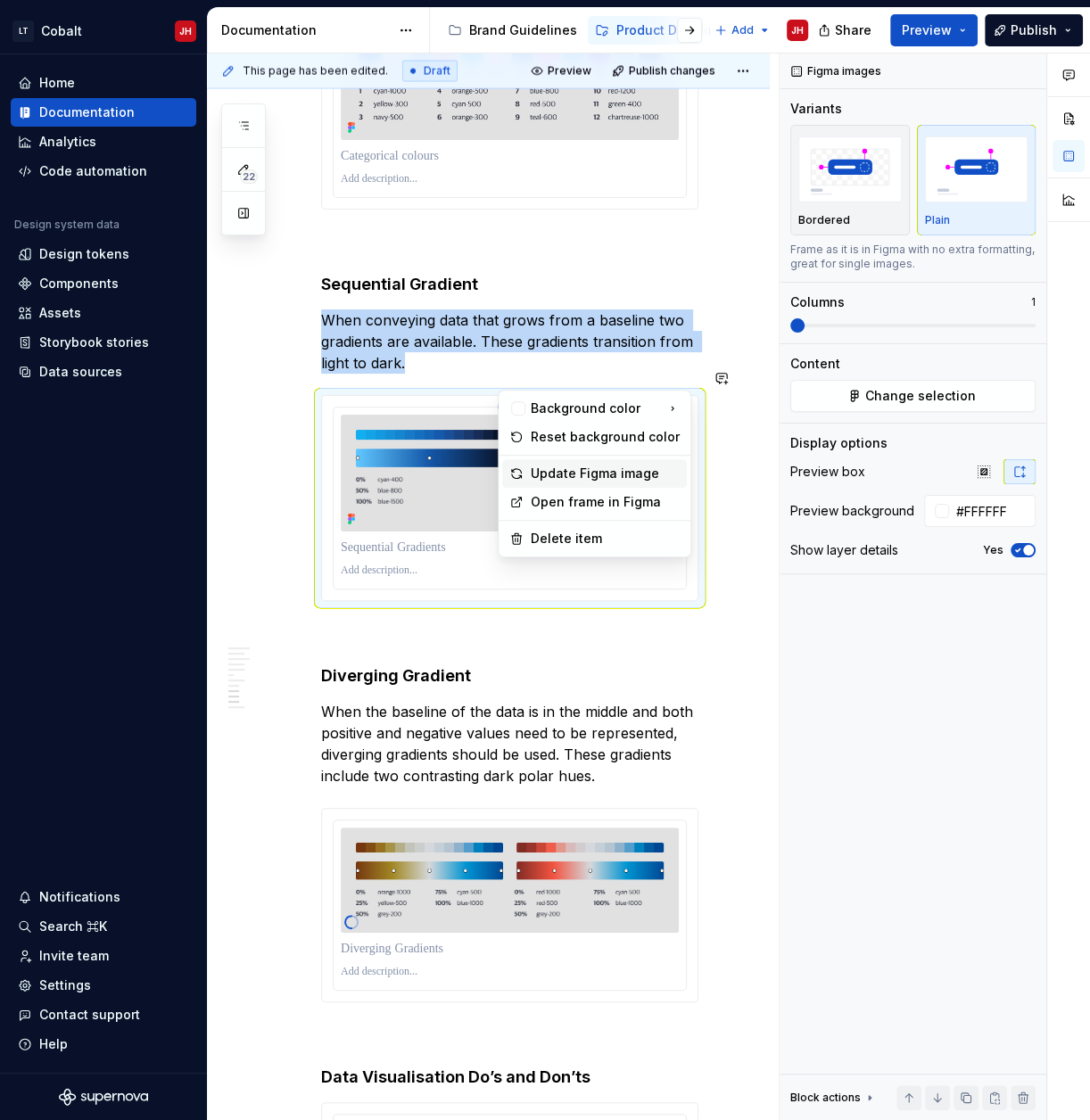 click on "Update Figma image" at bounding box center (605, 474) 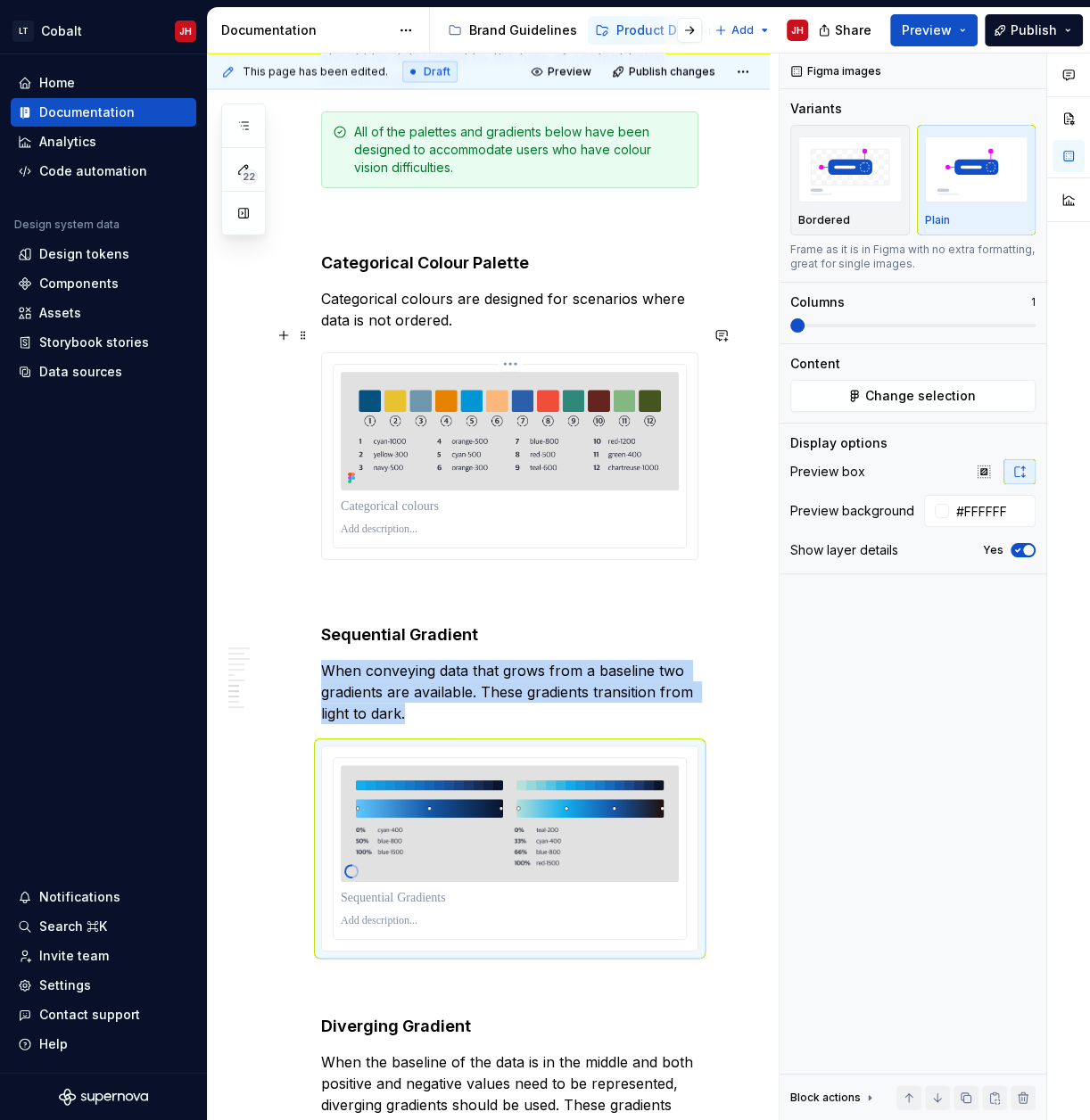 scroll, scrollTop: 1969, scrollLeft: 0, axis: vertical 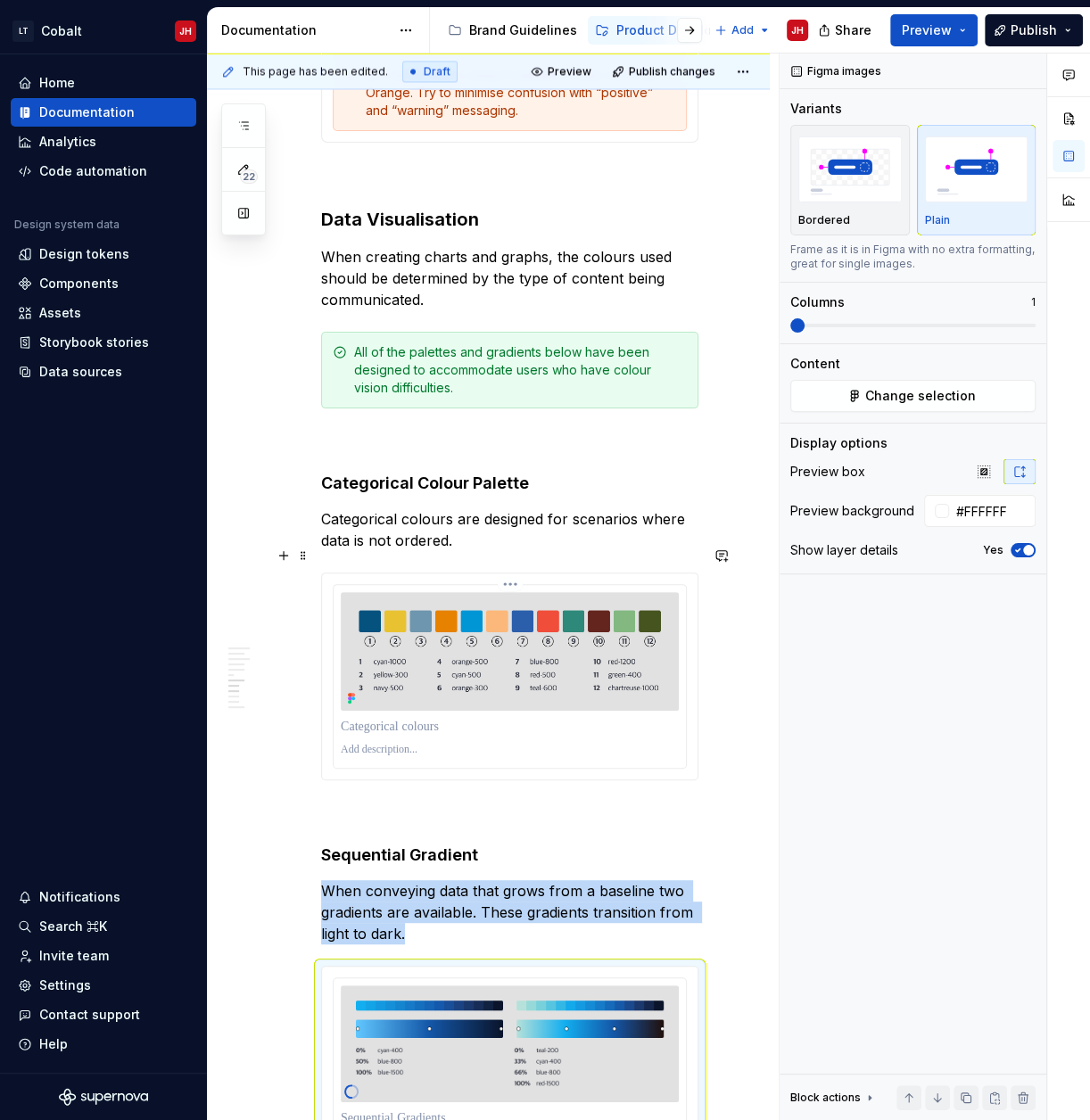 click on "LT Cobalt JH Home Documentation Analytics Code automation Design system data Design tokens Components Assets Storybook stories Data sources Notifications Search ⌘K Invite team Settings Contact support Help Documentation
Accessibility guide for tree Page tree.
Navigate the tree with the arrow keys. Common tree hotkeys apply. Further keybindings are available:
enter to execute primary action on focused item
f2 to start renaming the focused item
escape to abort renaming an item
control+d to start dragging selected items
Brand Guidelines Product Development Guidelines Add JH Share Preview Publish 22 Pages Add
Accessibility guide for tree Page tree.
Navigate the tree with the arrow keys. Common tree hotkeys apply. Further keybindings are available:
enter to execute primary action on focused item
f2 to start renaming the focused item
escape to abort renaming an item
JH ." at bounding box center [545, 560] 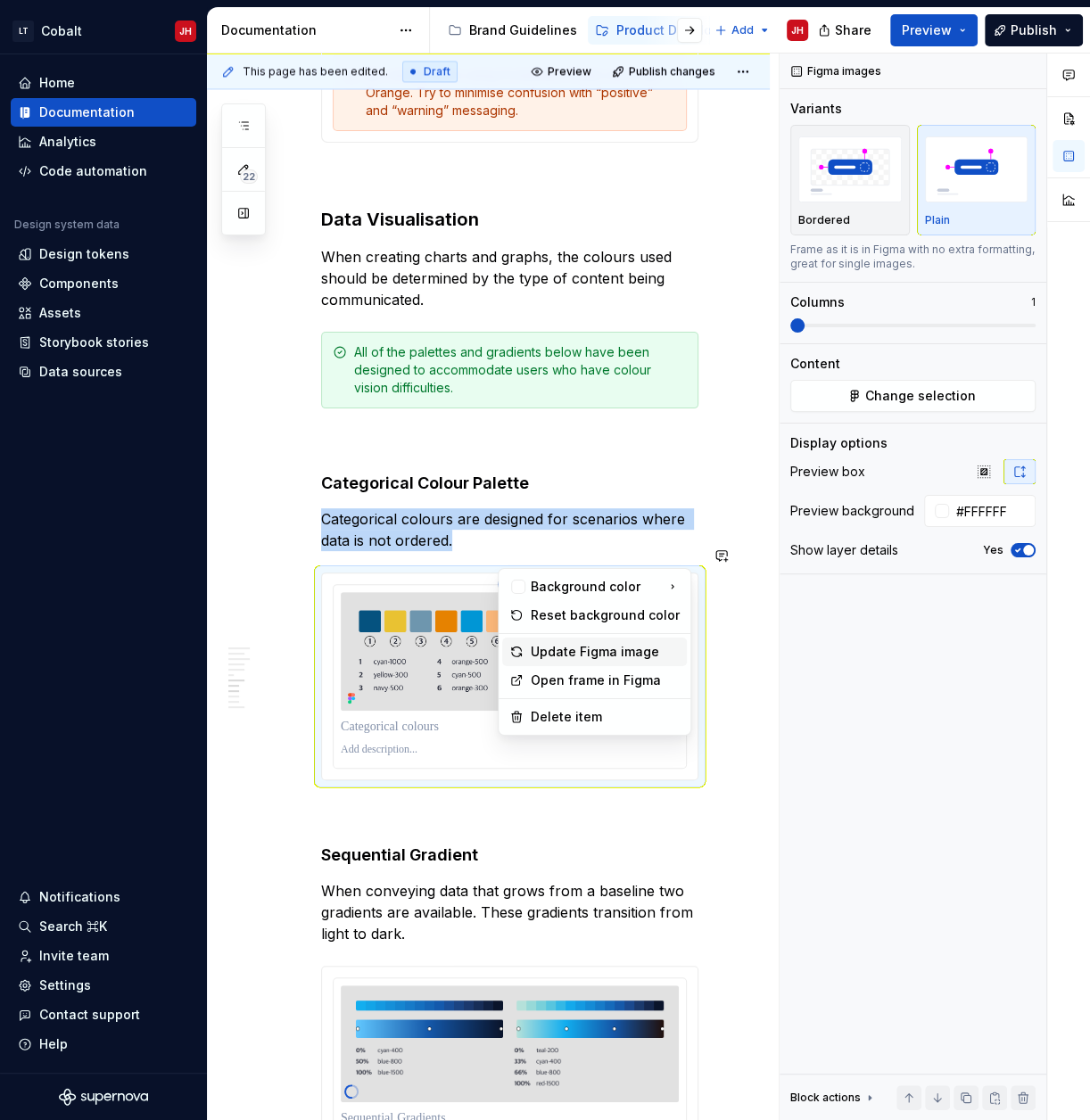 click on "Update Figma image" at bounding box center [605, 652] 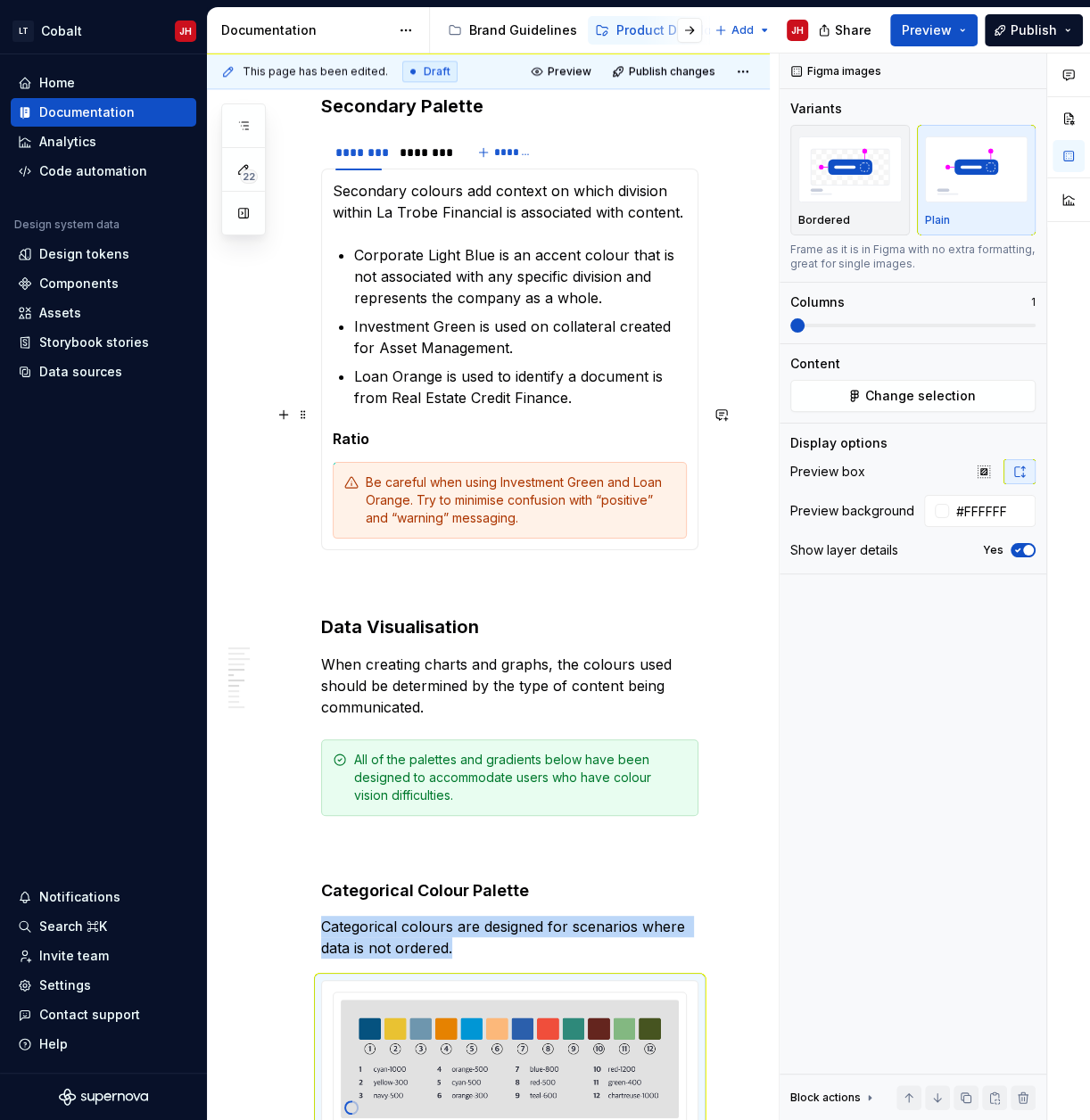 scroll, scrollTop: 1398, scrollLeft: 0, axis: vertical 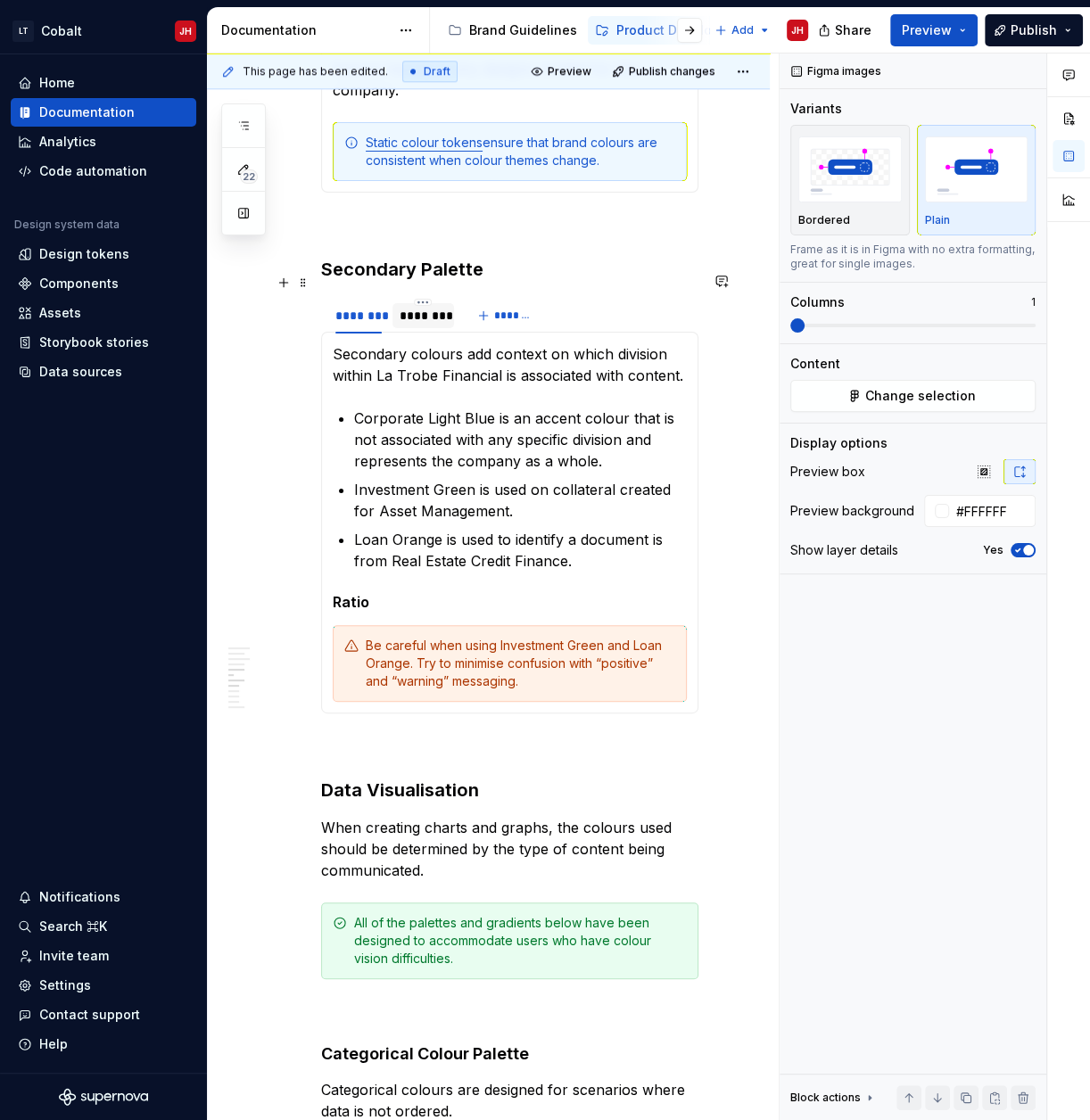 click on "********" at bounding box center [423, 316] 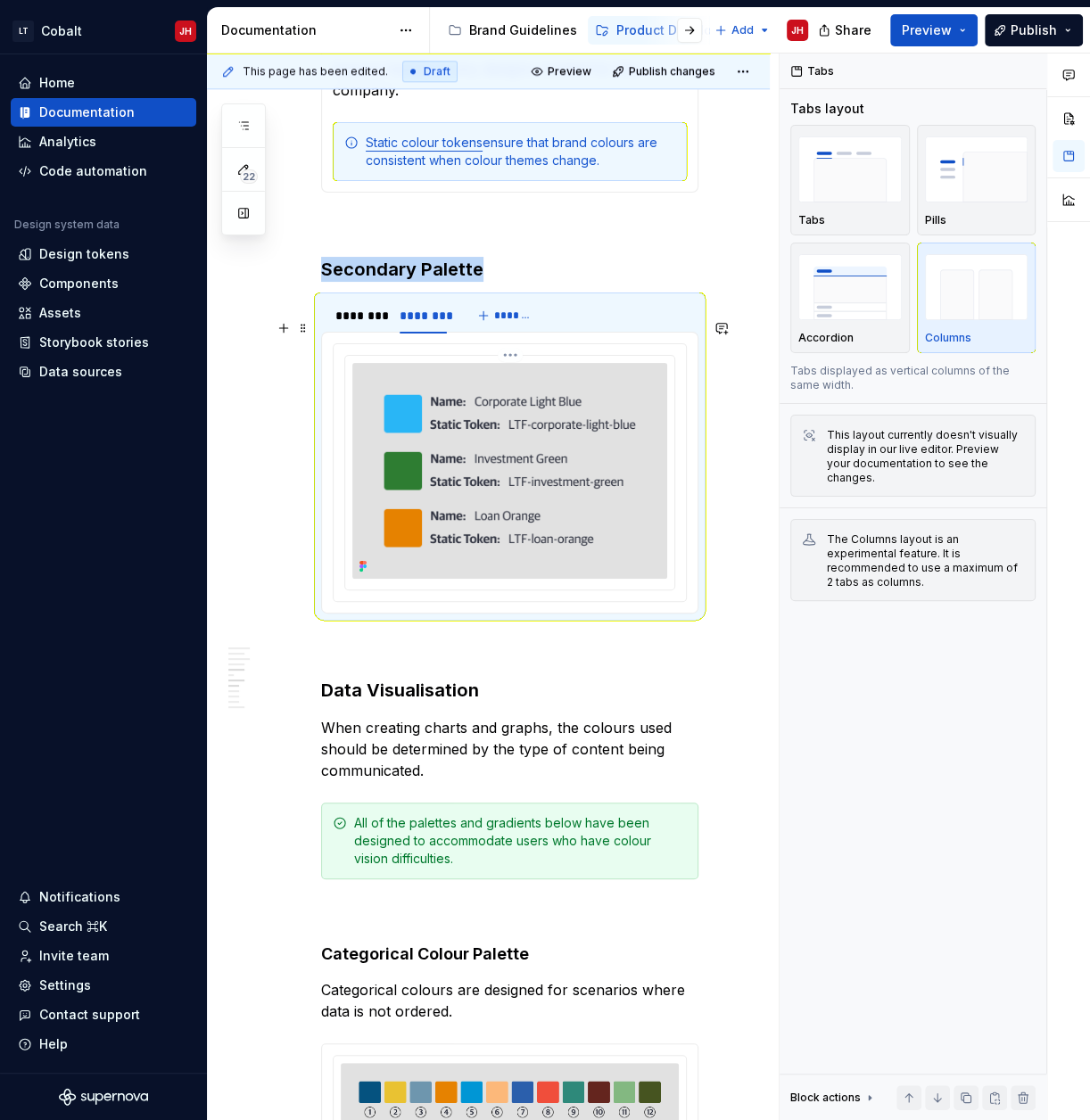click on "LT Cobalt JH Home Documentation Analytics Code automation Design system data Design tokens Components Assets Storybook stories Data sources Notifications Search ⌘K Invite team Settings Contact support Help Documentation
Accessibility guide for tree Page tree.
Navigate the tree with the arrow keys. Common tree hotkeys apply. Further keybindings are available:
enter to execute primary action on focused item
f2 to start renaming the focused item
escape to abort renaming an item
control+d to start dragging selected items
Brand Guidelines Product Development Guidelines Add JH Share Preview Publish 22 Pages Add
Accessibility guide for tree Page tree.
Navigate the tree with the arrow keys. Common tree hotkeys apply. Further keybindings are available:
enter to execute primary action on focused item
f2 to start renaming the focused item
escape to abort renaming an item
JH ." at bounding box center (545, 560) 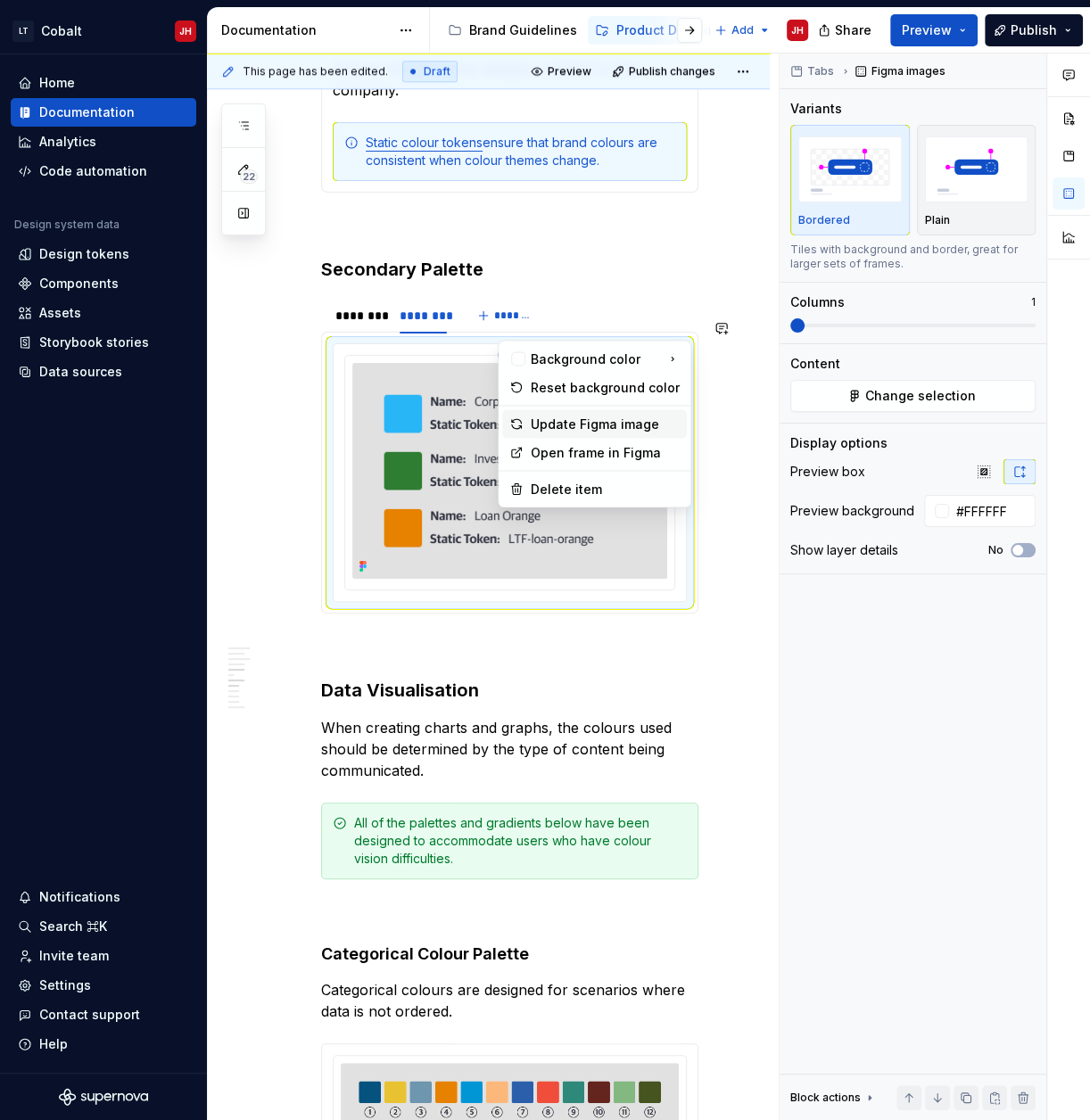 click on "Update Figma image" at bounding box center (605, 424) 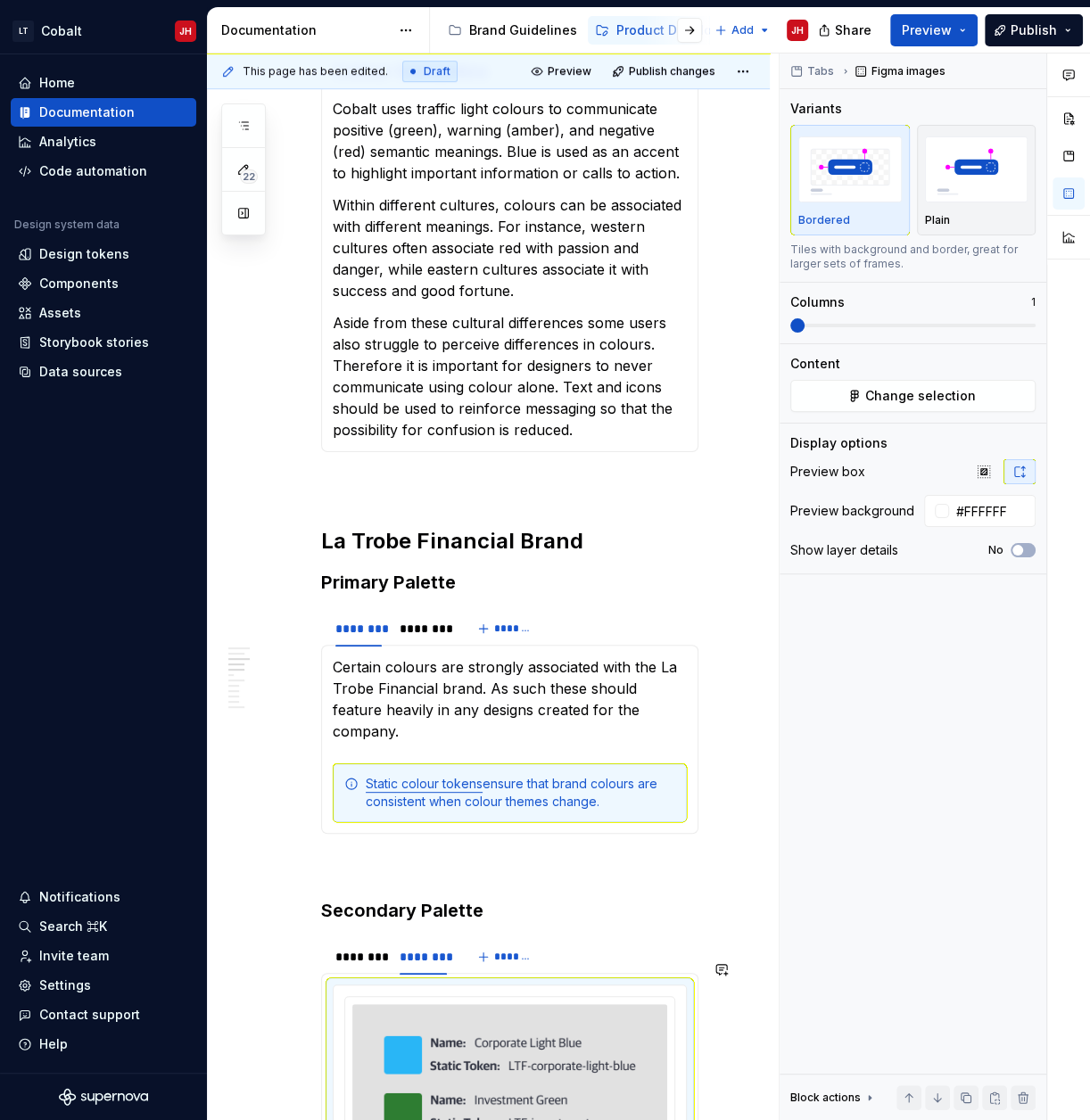 scroll, scrollTop: 756, scrollLeft: 0, axis: vertical 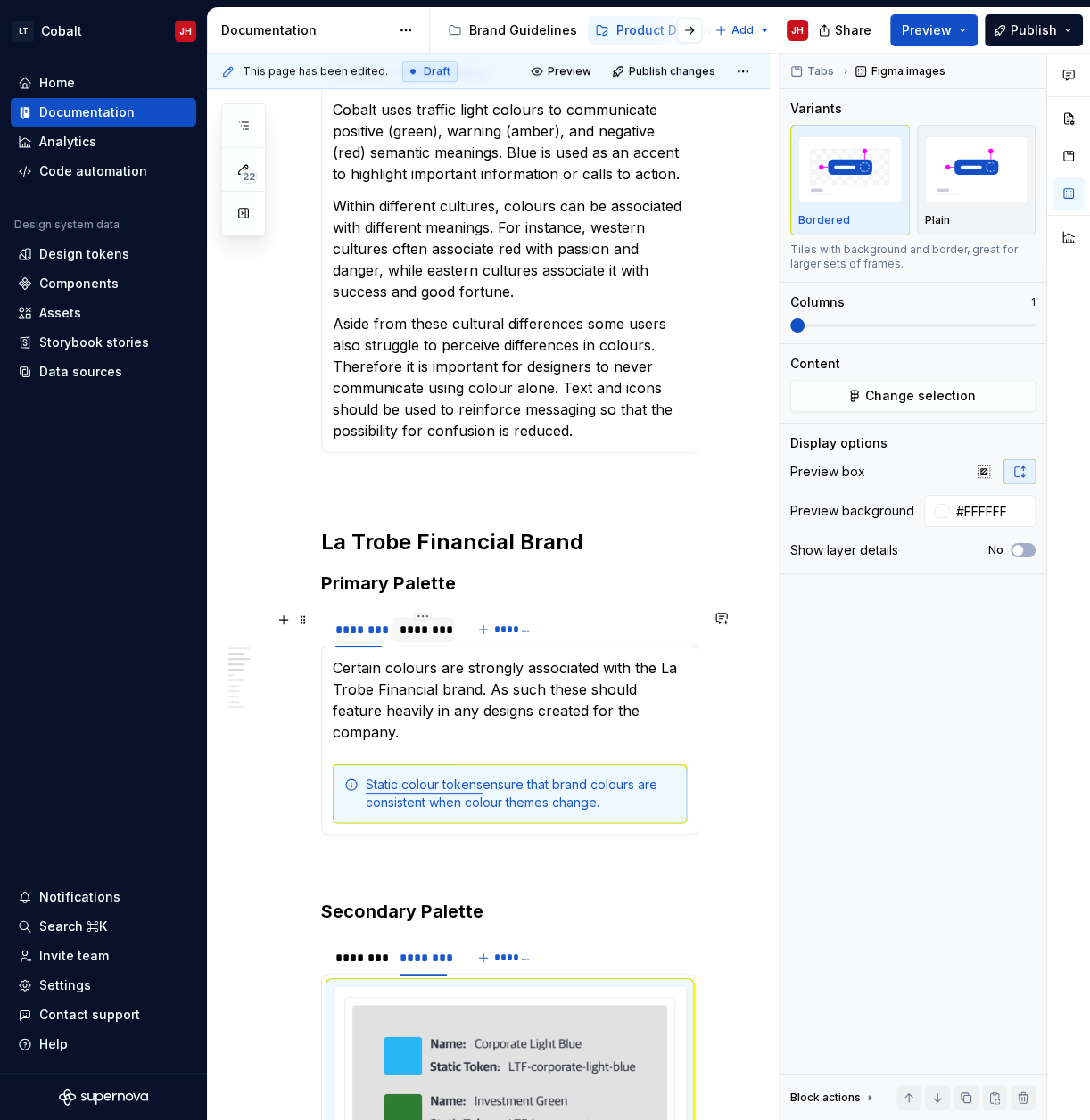 click on "********" at bounding box center [423, 630] 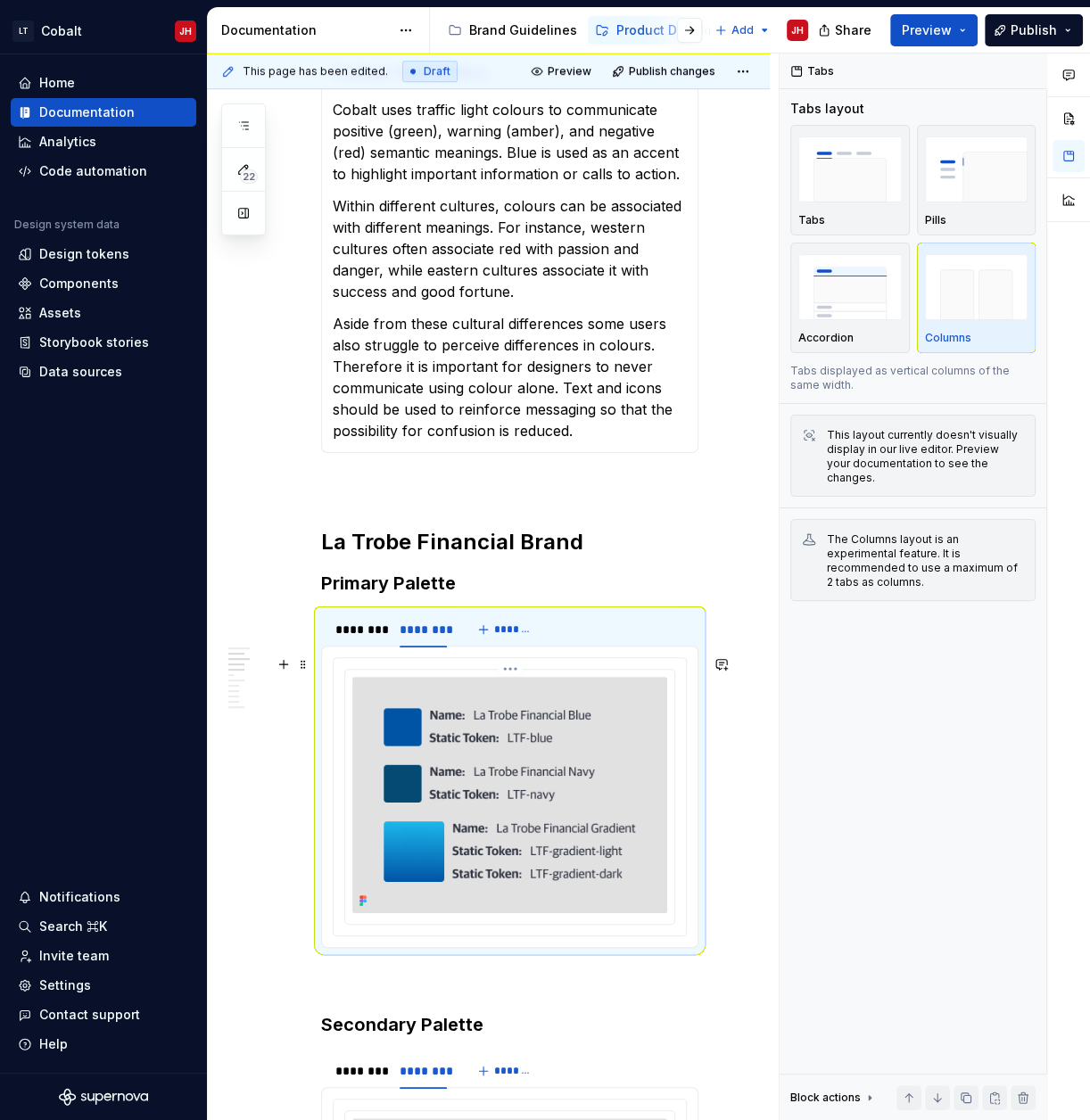 click on "LT Cobalt JH Home Documentation Analytics Code automation Design system data Design tokens Components Assets Storybook stories Data sources Notifications Search ⌘K Invite team Settings Contact support Help Documentation
Accessibility guide for tree Page tree.
Navigate the tree with the arrow keys. Common tree hotkeys apply. Further keybindings are available:
enter to execute primary action on focused item
f2 to start renaming the focused item
escape to abort renaming an item
control+d to start dragging selected items
Brand Guidelines Product Development Guidelines Add JH Share Preview Publish 22 Pages Add
Accessibility guide for tree Page tree.
Navigate the tree with the arrow keys. Common tree hotkeys apply. Further keybindings are available:
enter to execute primary action on focused item
f2 to start renaming the focused item
escape to abort renaming an item
JH ." at bounding box center (545, 560) 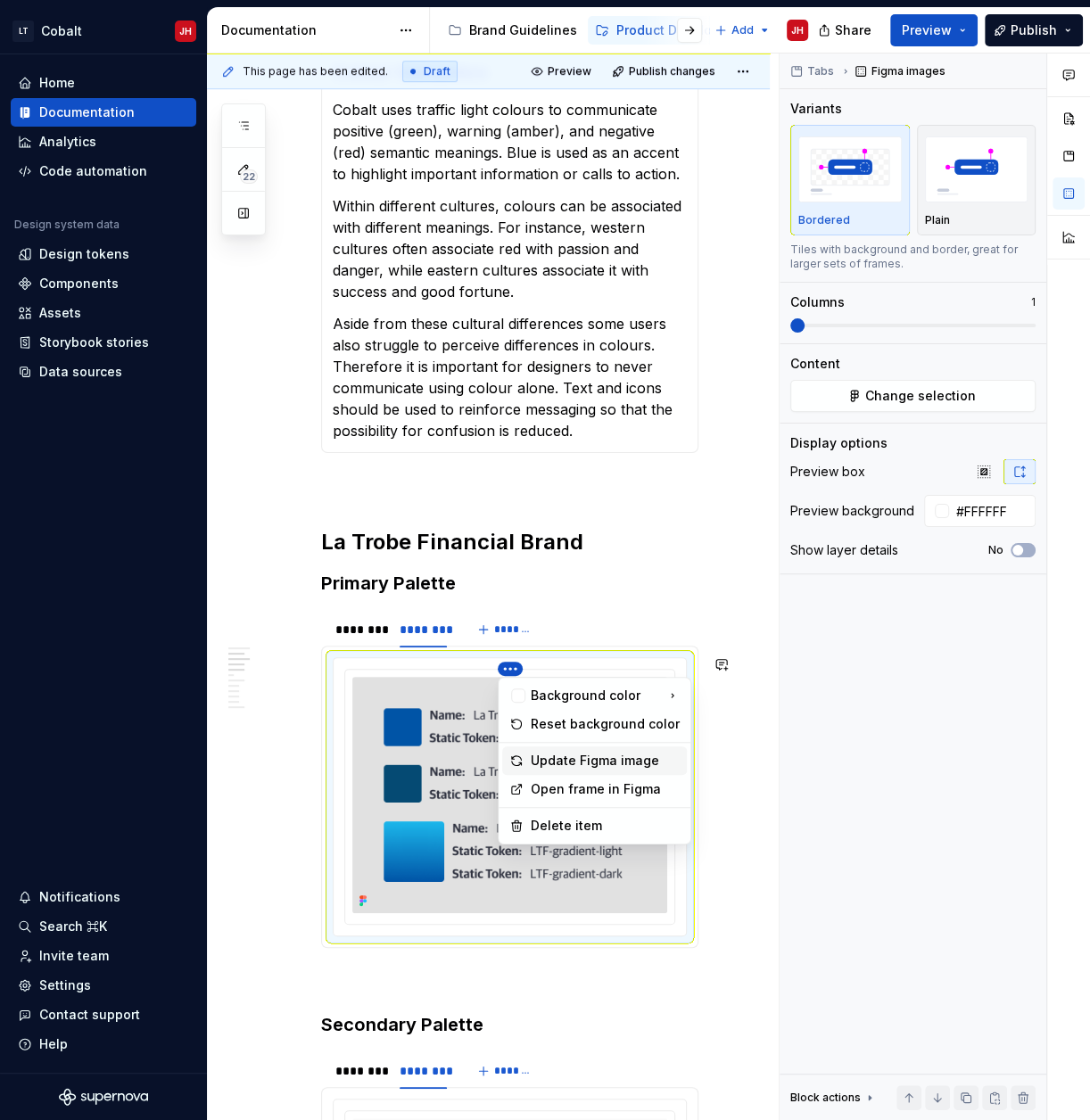 click on "Update Figma image" at bounding box center [605, 761] 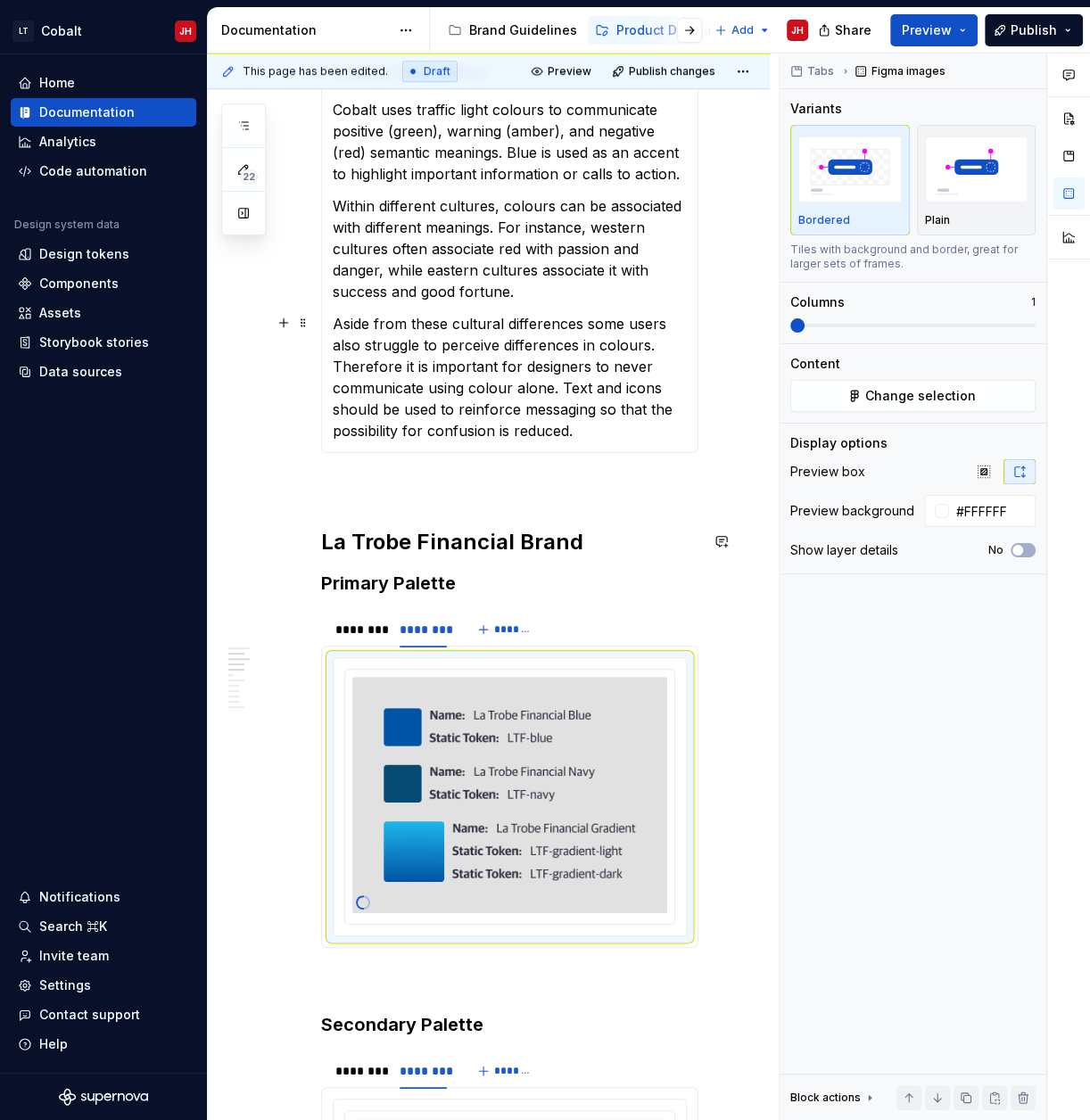 scroll, scrollTop: 43, scrollLeft: 0, axis: vertical 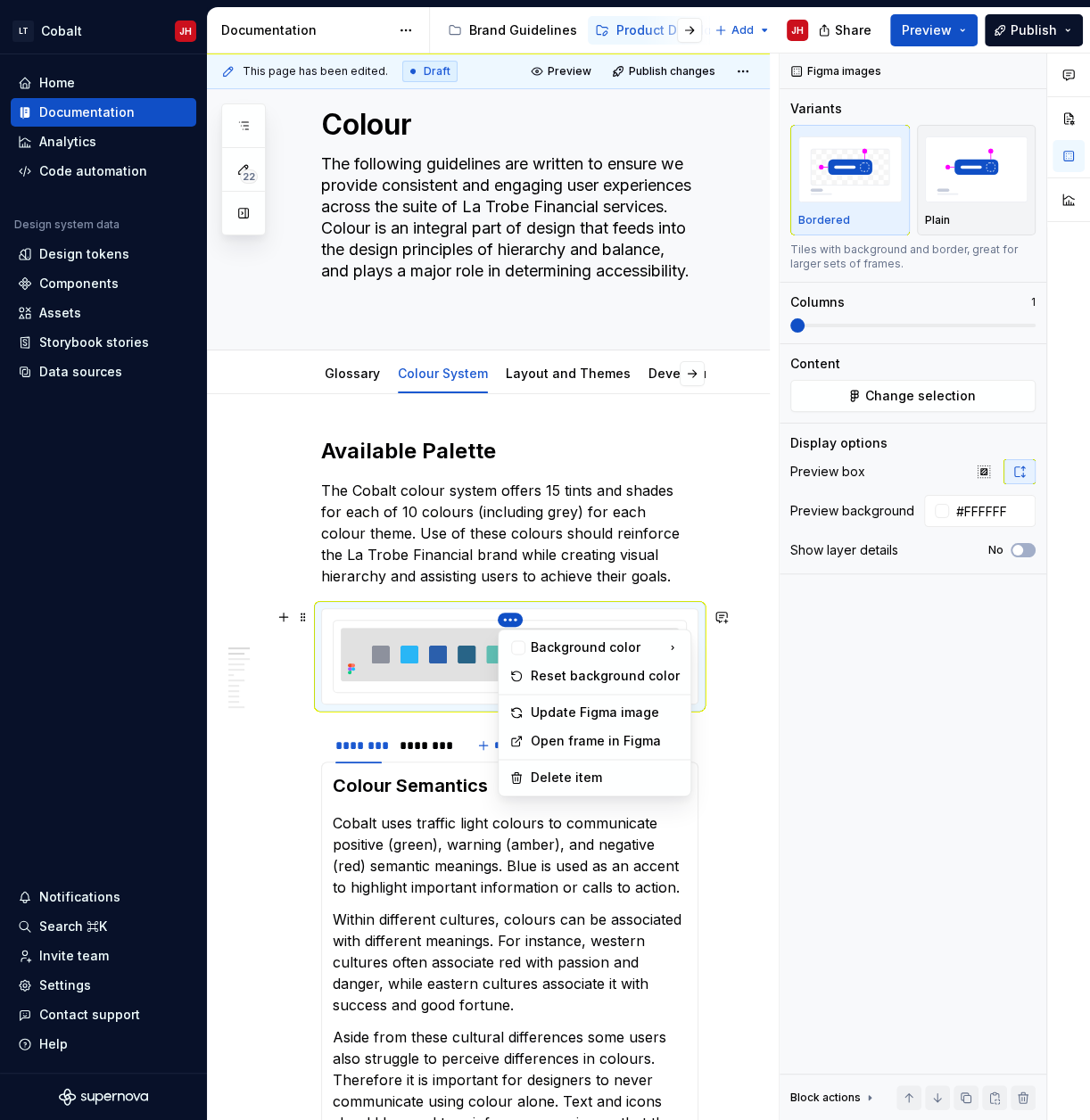 click on "LT Cobalt JH Home Documentation Analytics Code automation Design system data Design tokens Components Assets Storybook stories Data sources Notifications Search ⌘K Invite team Settings Contact support Help Documentation
Accessibility guide for tree Page tree.
Navigate the tree with the arrow keys. Common tree hotkeys apply. Further keybindings are available:
enter to execute primary action on focused item
f2 to start renaming the focused item
escape to abort renaming an item
control+d to start dragging selected items
Brand Guidelines Product Development Guidelines Add JH Share Preview Publish 22 Pages Add
Accessibility guide for tree Page tree.
Navigate the tree with the arrow keys. Common tree hotkeys apply. Further keybindings are available:
enter to execute primary action on focused item
f2 to start renaming the focused item
escape to abort renaming an item
JH ." at bounding box center (545, 560) 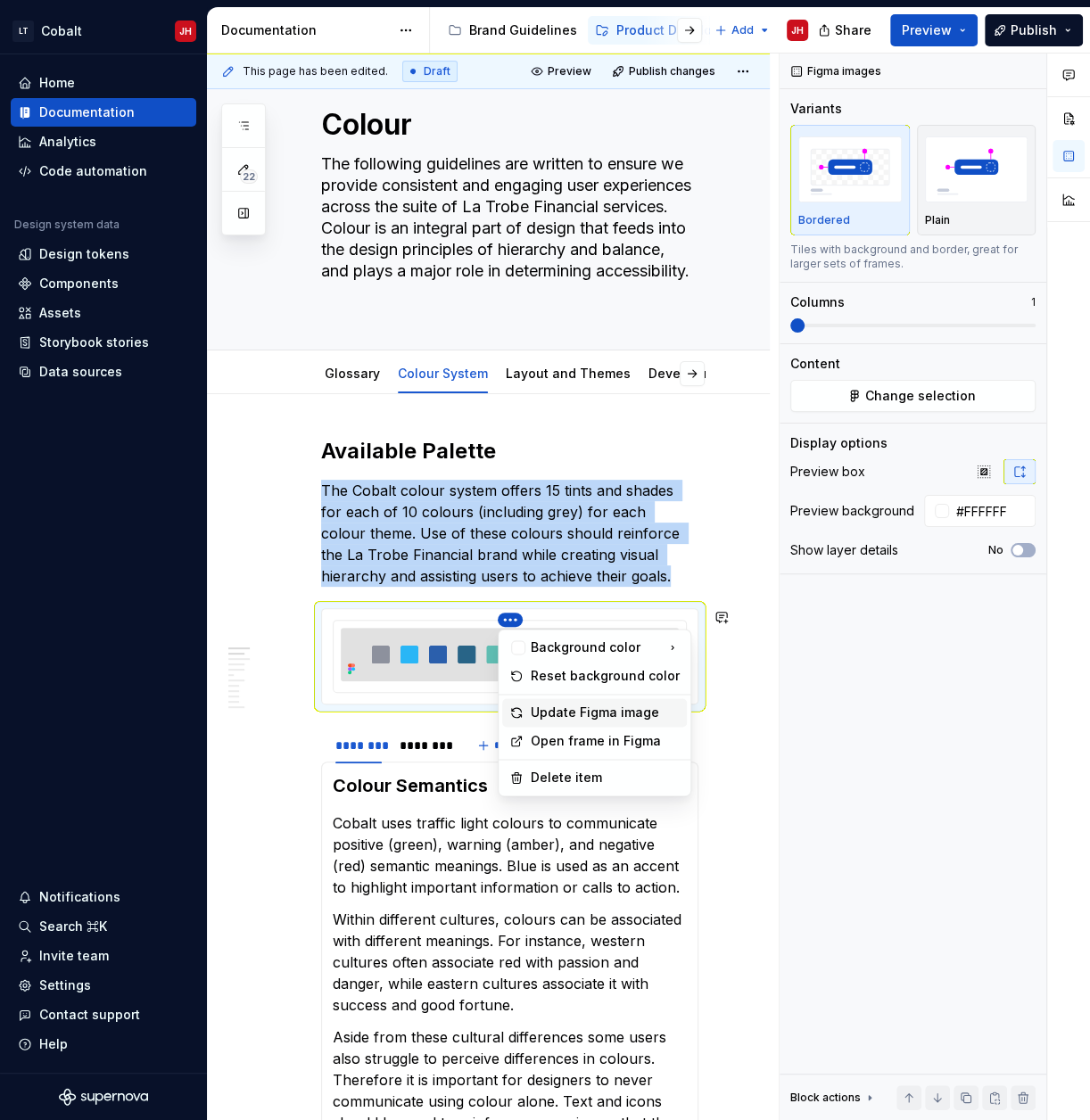 click on "Update Figma image" at bounding box center (605, 712) 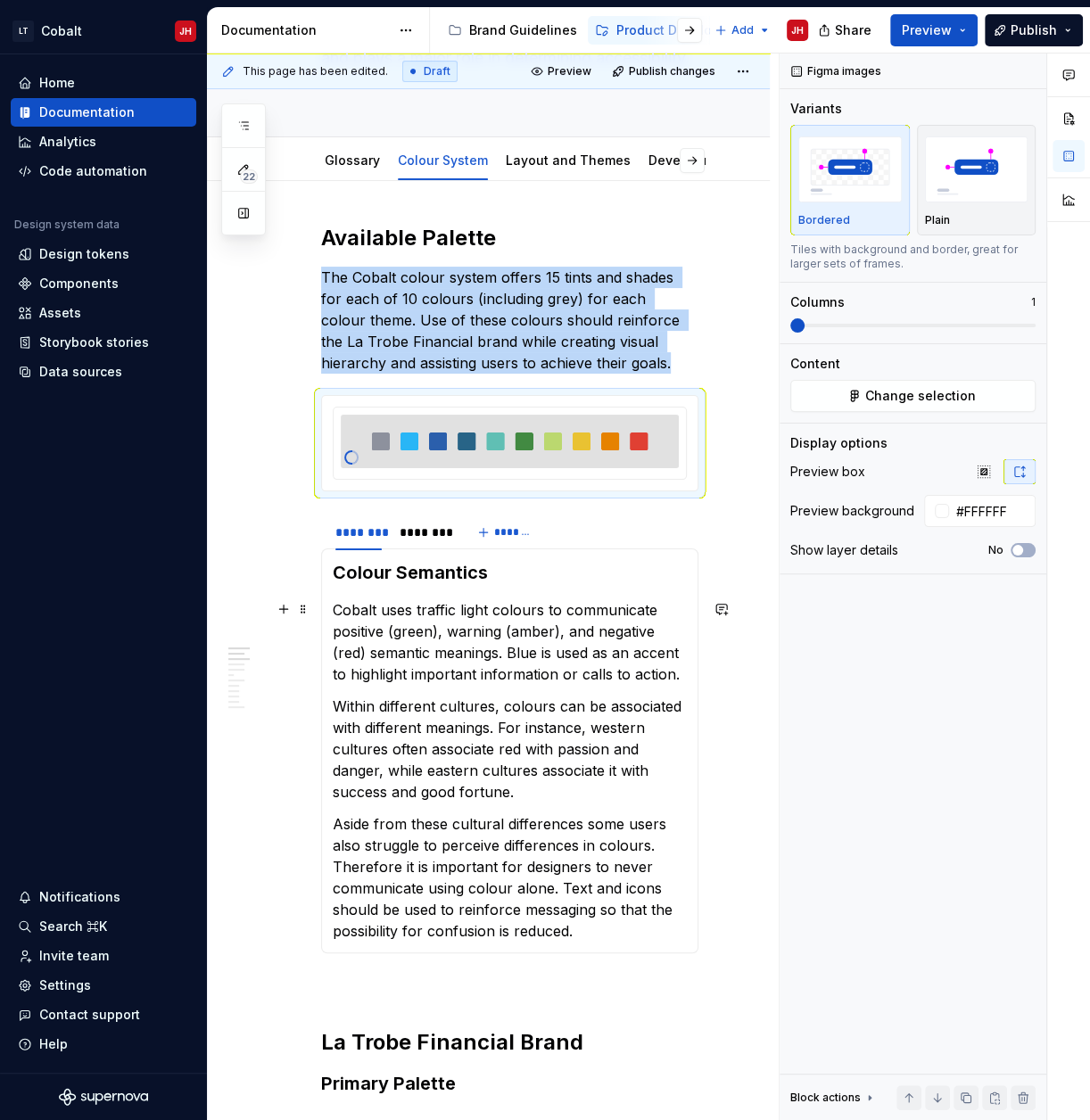scroll, scrollTop: 257, scrollLeft: 0, axis: vertical 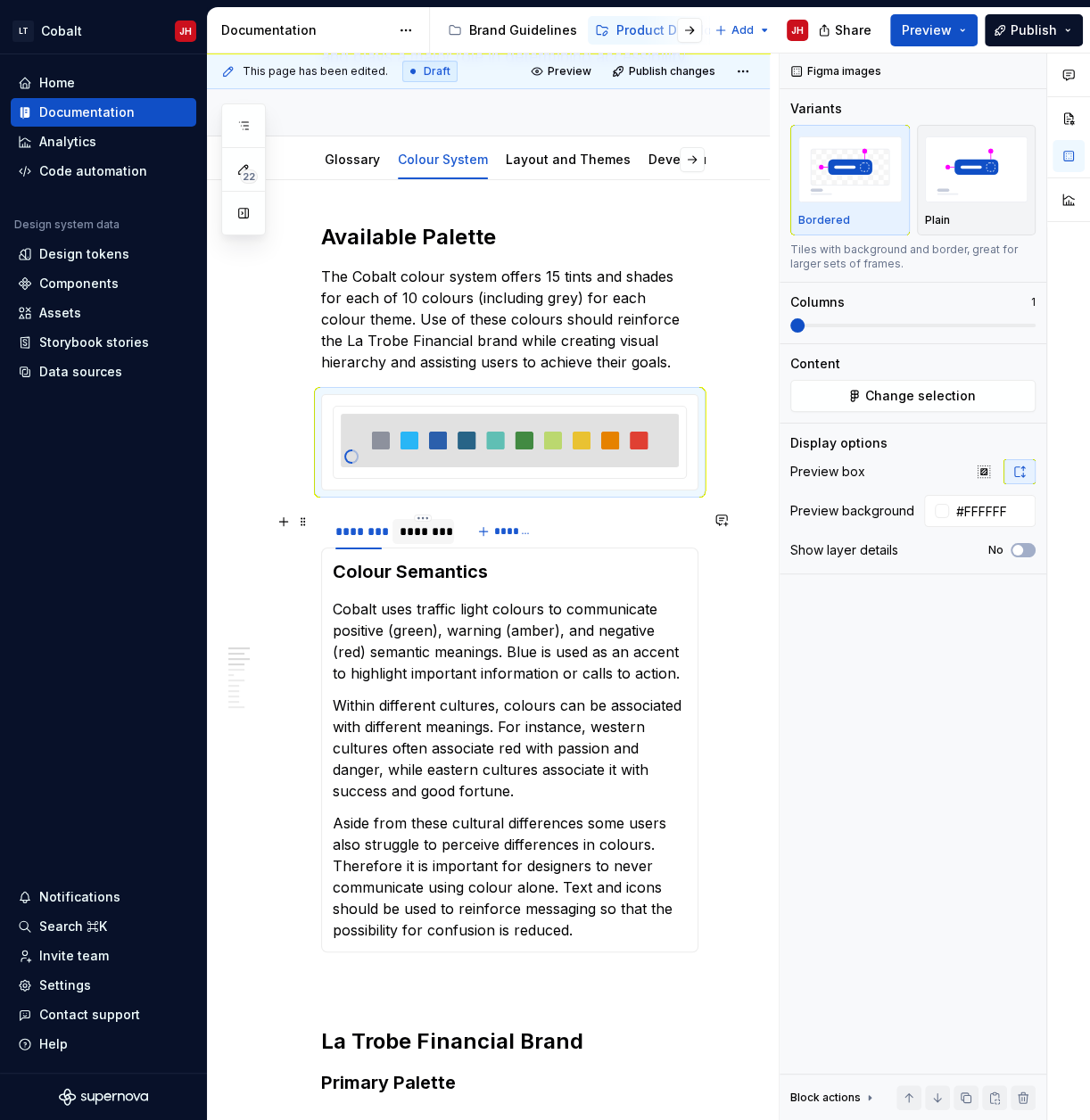 click on "********" at bounding box center (423, 531) 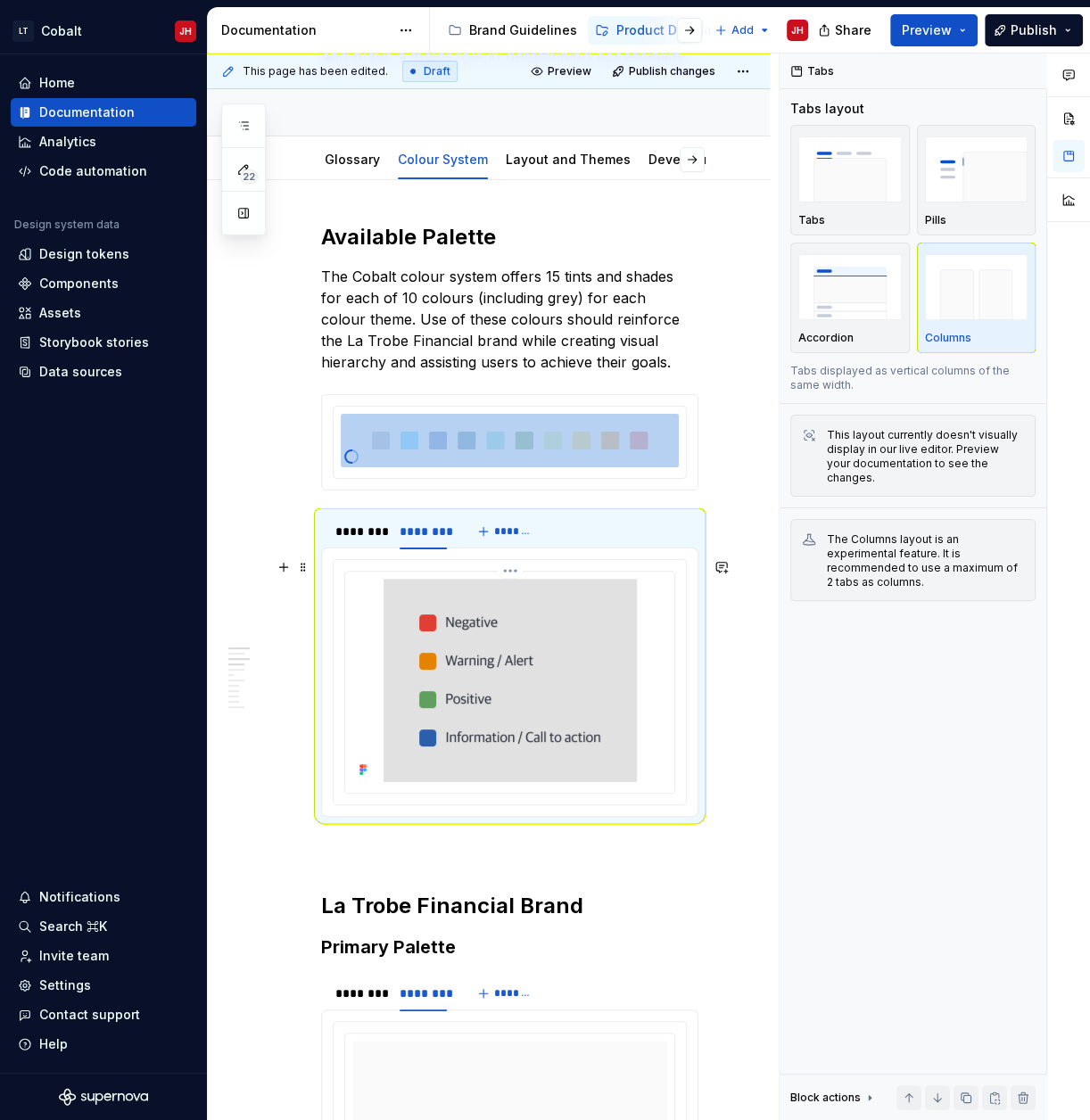click on "LT Cobalt JH Home Documentation Analytics Code automation Design system data Design tokens Components Assets Storybook stories Data sources Notifications Search ⌘K Invite team Settings Contact support Help Documentation
Accessibility guide for tree Page tree.
Navigate the tree with the arrow keys. Common tree hotkeys apply. Further keybindings are available:
enter to execute primary action on focused item
f2 to start renaming the focused item
escape to abort renaming an item
control+d to start dragging selected items
Brand Guidelines Product Development Guidelines Add JH Share Preview Publish 22 Pages Add
Accessibility guide for tree Page tree.
Navigate the tree with the arrow keys. Common tree hotkeys apply. Further keybindings are available:
enter to execute primary action on focused item
f2 to start renaming the focused item
escape to abort renaming an item
JH ." at bounding box center [545, 560] 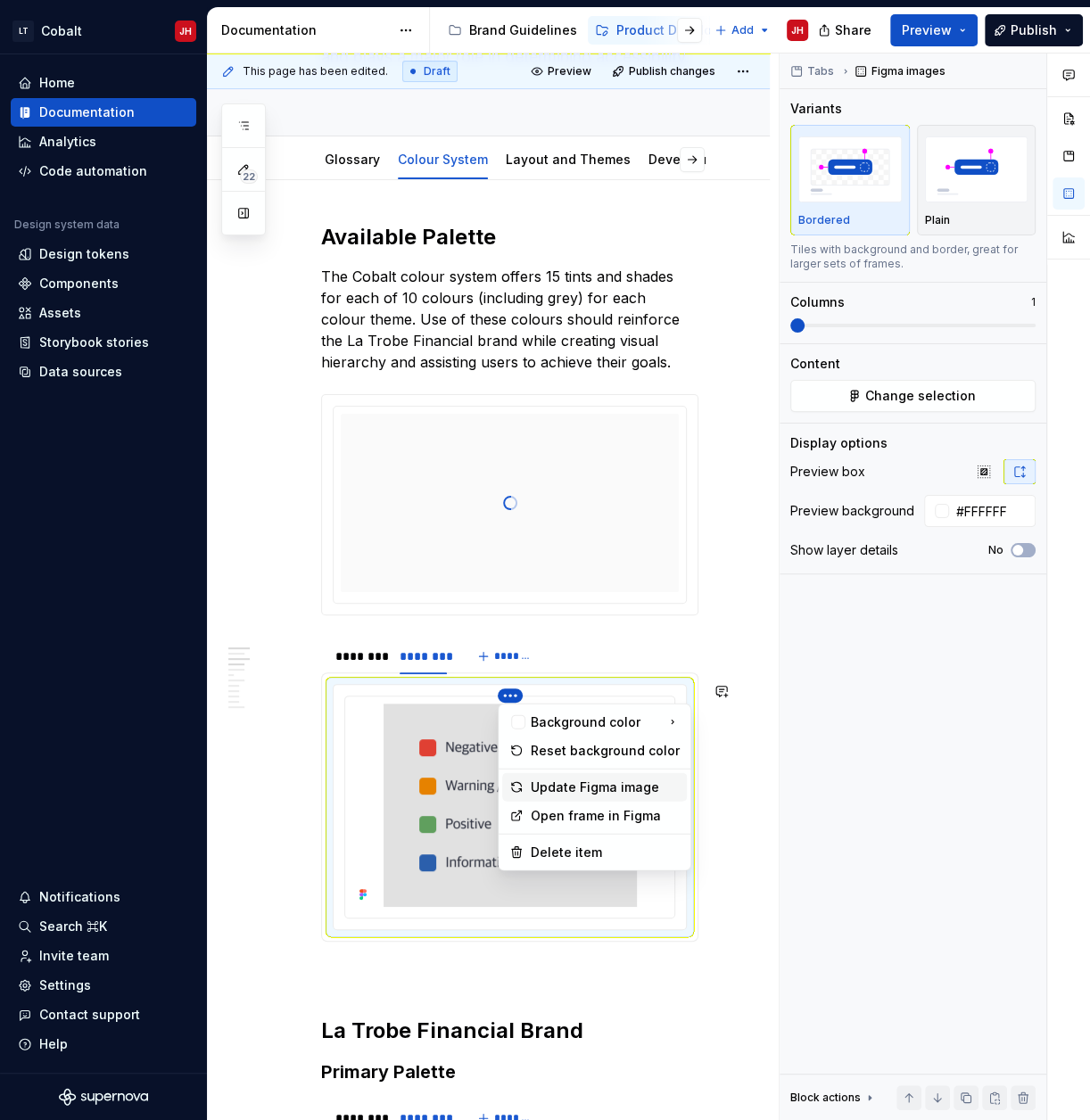 click on "Update Figma image" at bounding box center [605, 786] 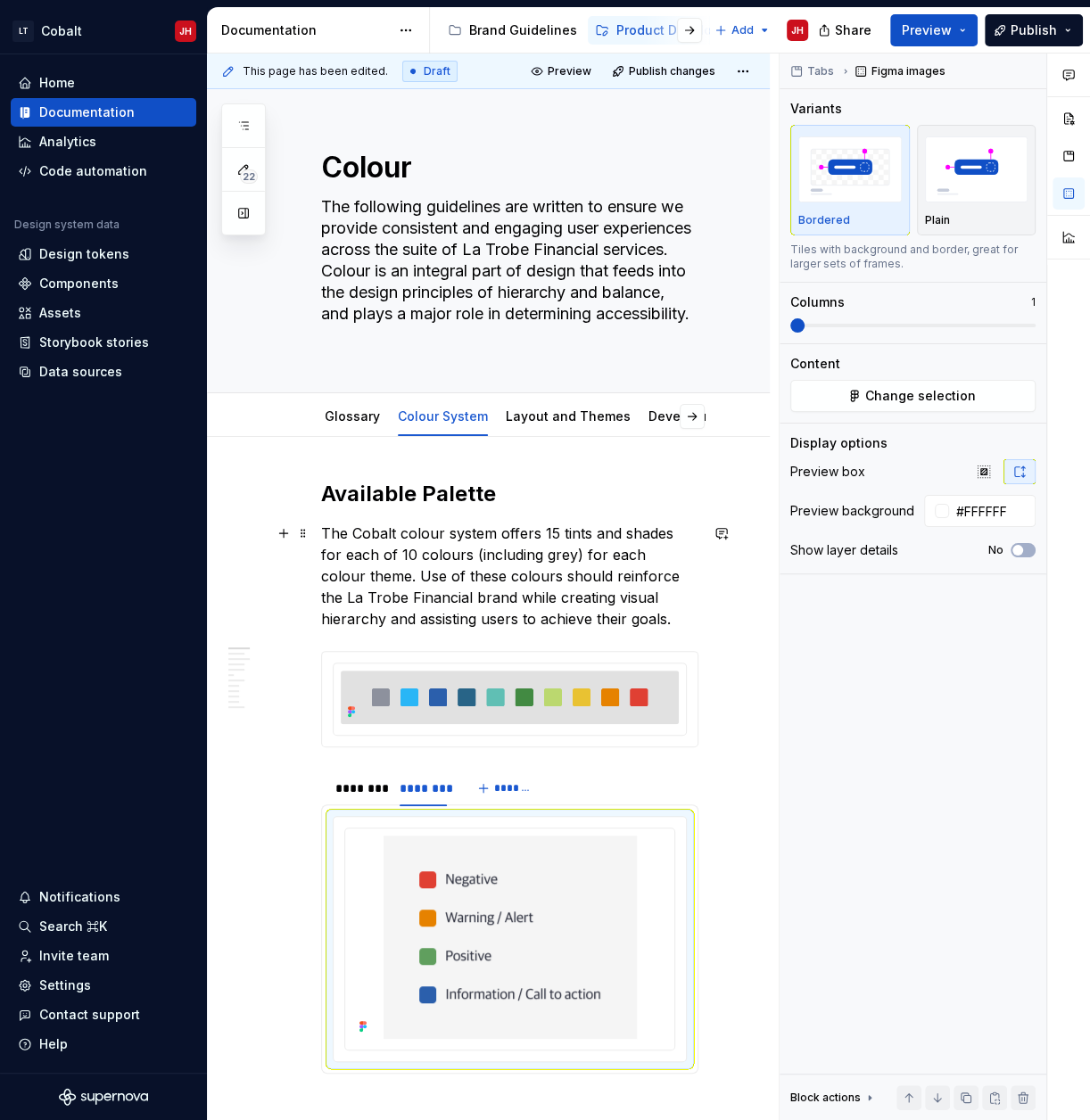 scroll, scrollTop: 214, scrollLeft: 0, axis: vertical 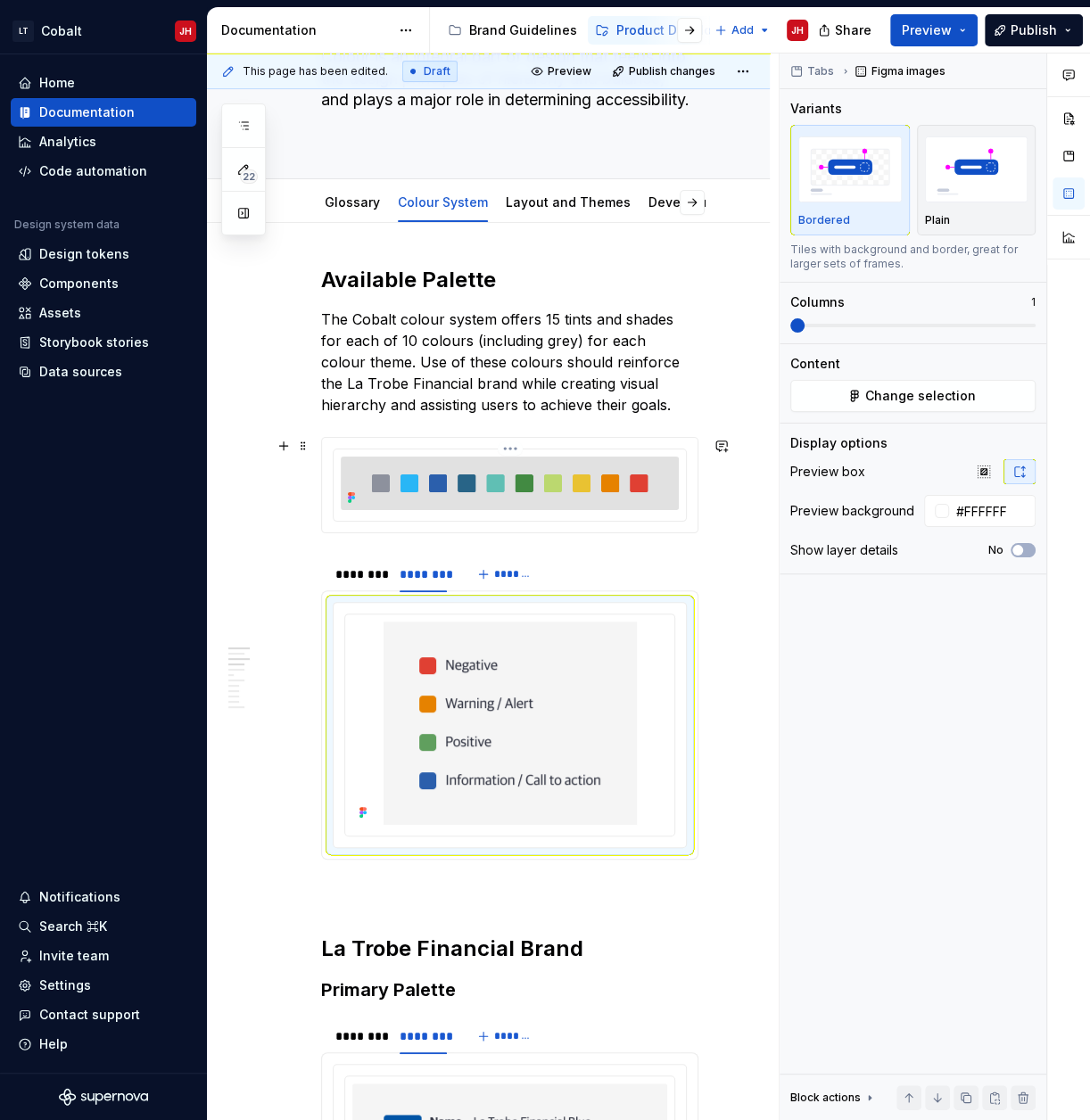 click on "LT Cobalt JH Home Documentation Analytics Code automation Design system data Design tokens Components Assets Storybook stories Data sources Notifications Search ⌘K Invite team Settings Contact support Help Documentation
Accessibility guide for tree Page tree.
Navigate the tree with the arrow keys. Common tree hotkeys apply. Further keybindings are available:
enter to execute primary action on focused item
f2 to start renaming the focused item
escape to abort renaming an item
control+d to start dragging selected items
Brand Guidelines Product Development Guidelines Add JH Share Preview Publish 22 Pages Add
Accessibility guide for tree Page tree.
Navigate the tree with the arrow keys. Common tree hotkeys apply. Further keybindings are available:
enter to execute primary action on focused item
f2 to start renaming the focused item
escape to abort renaming an item
JH ." at bounding box center [545, 560] 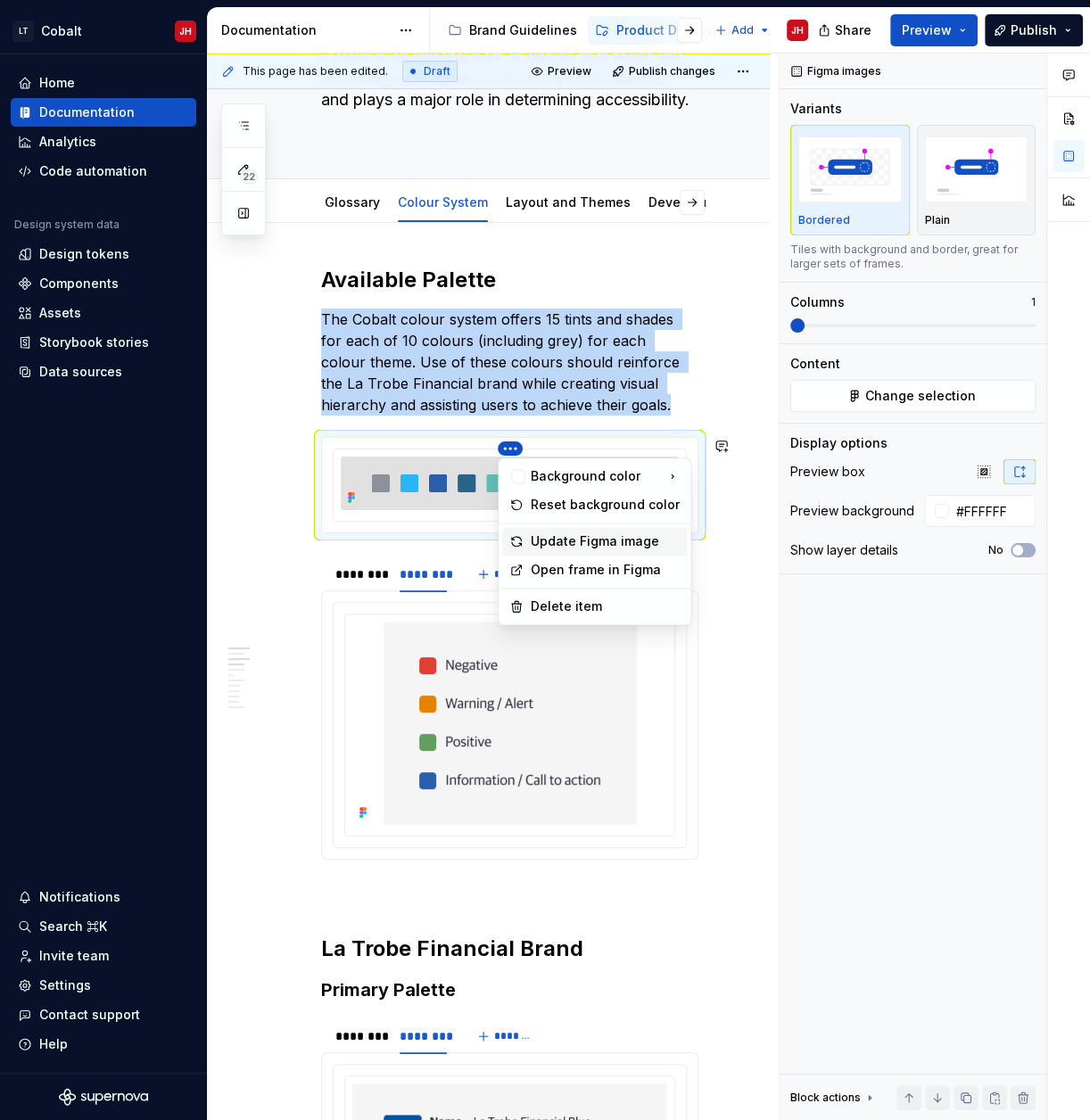 click on "Update Figma image" at bounding box center (605, 541) 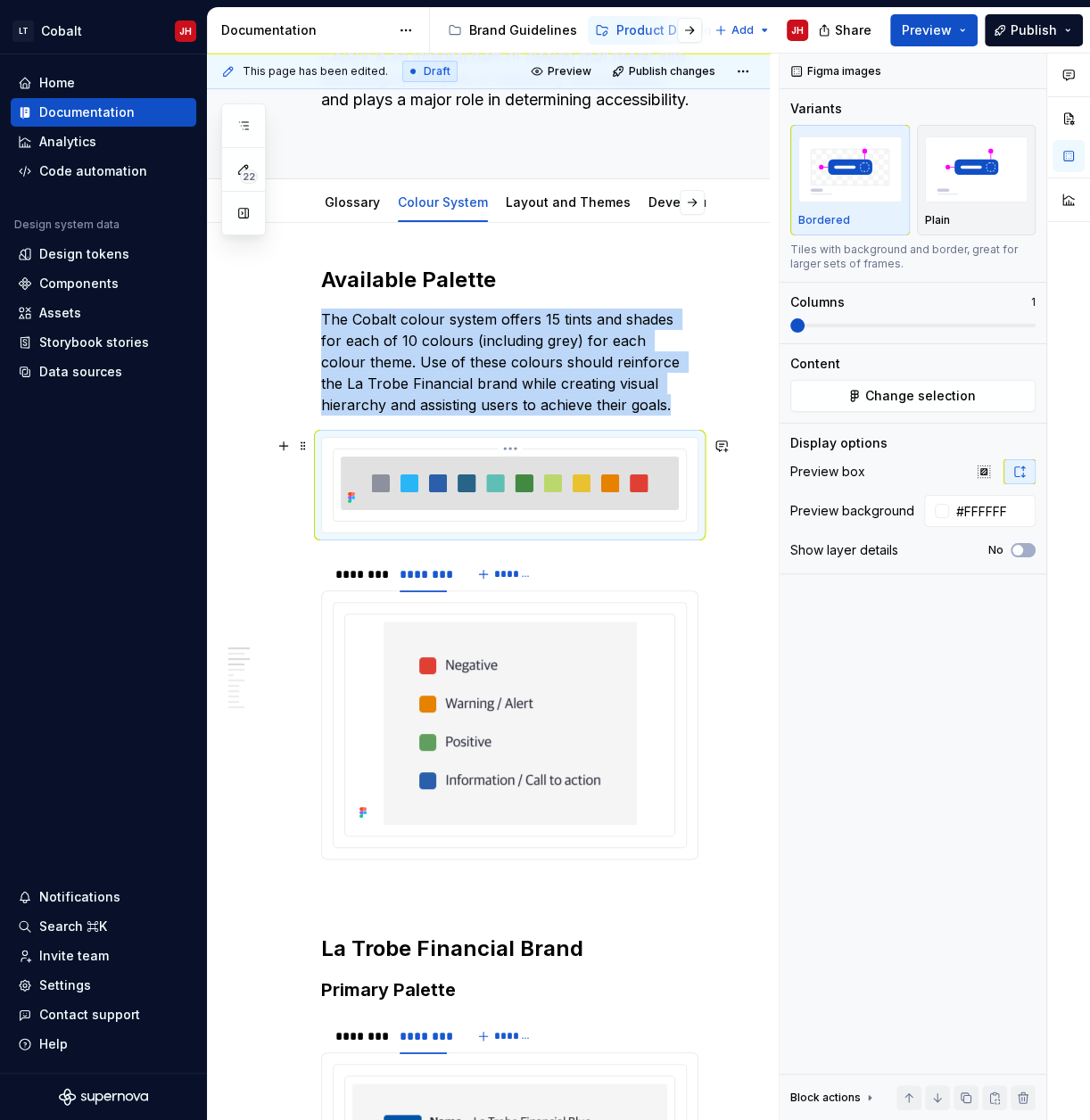 click on "LT Cobalt JH Home Documentation Analytics Code automation Design system data Design tokens Components Assets Storybook stories Data sources Notifications Search ⌘K Invite team Settings Contact support Help Documentation
Accessibility guide for tree Page tree.
Navigate the tree with the arrow keys. Common tree hotkeys apply. Further keybindings are available:
enter to execute primary action on focused item
f2 to start renaming the focused item
escape to abort renaming an item
control+d to start dragging selected items
Brand Guidelines Product Development Guidelines Add JH Share Preview Publish 22 Pages Add
Accessibility guide for tree Page tree.
Navigate the tree with the arrow keys. Common tree hotkeys apply. Further keybindings are available:
enter to execute primary action on focused item
f2 to start renaming the focused item
escape to abort renaming an item
JH ." at bounding box center [545, 560] 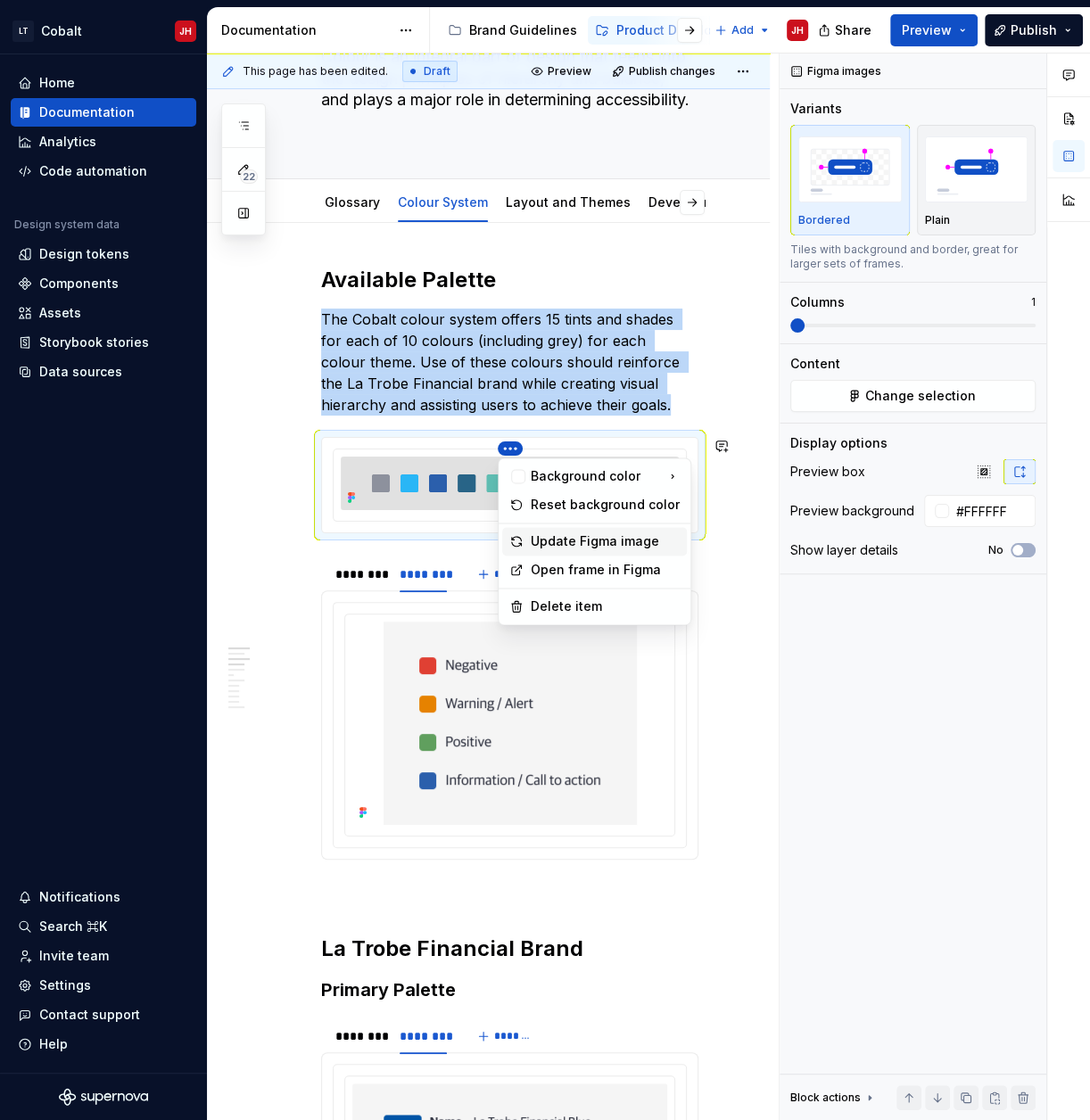click on "Update Figma image" at bounding box center [605, 541] 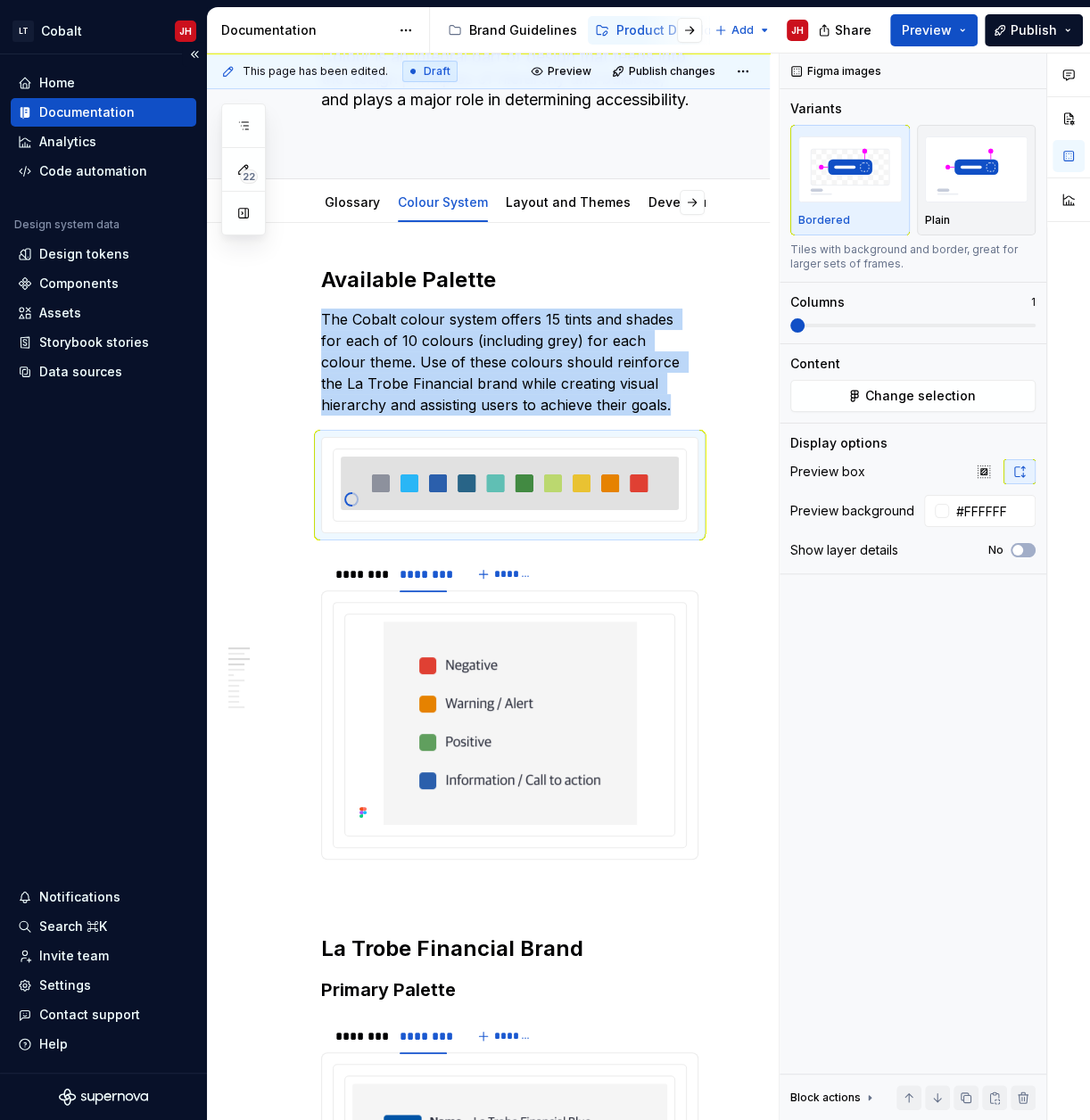 type on "*" 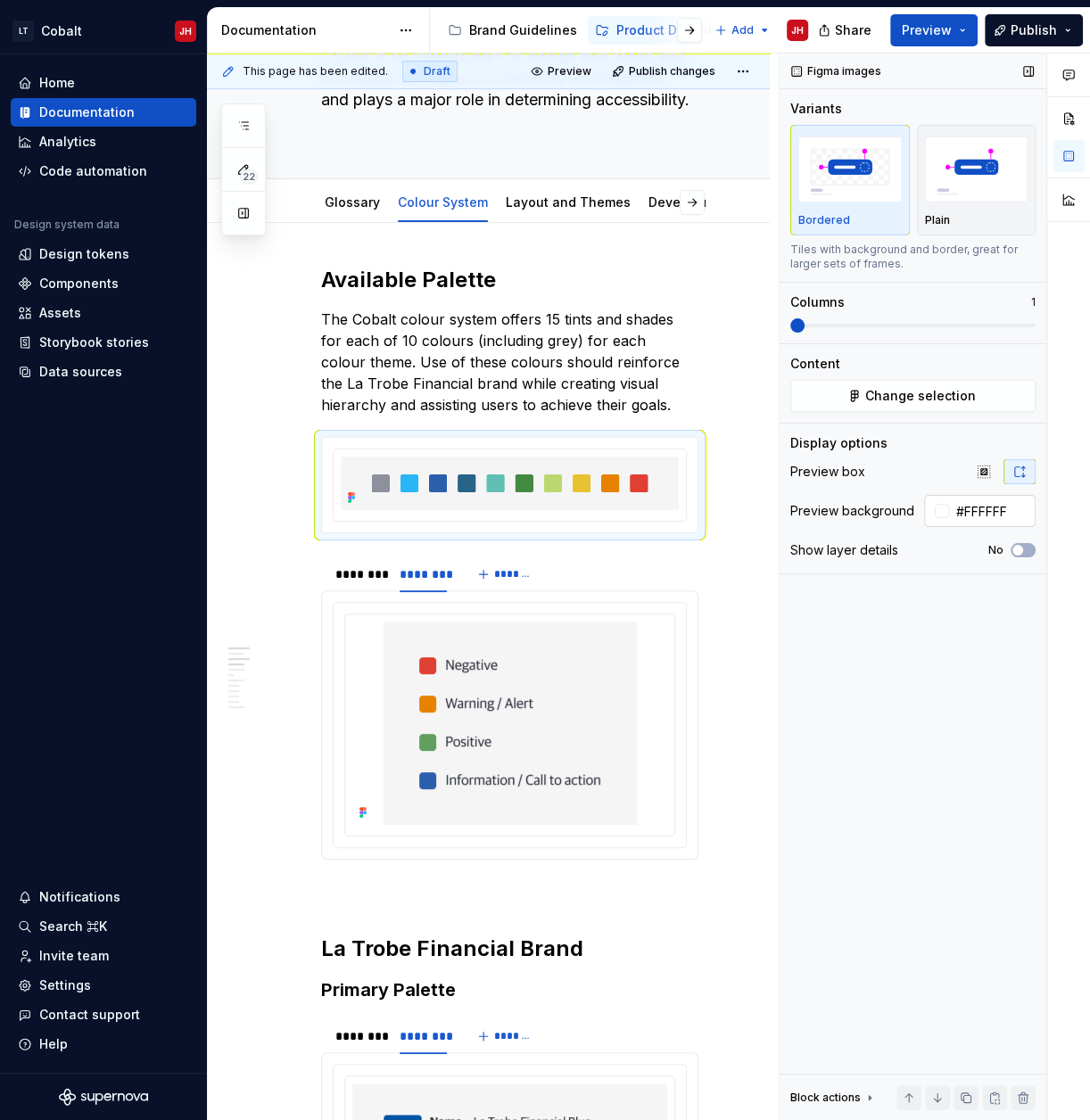 click on "#FFFFFF" at bounding box center [992, 511] 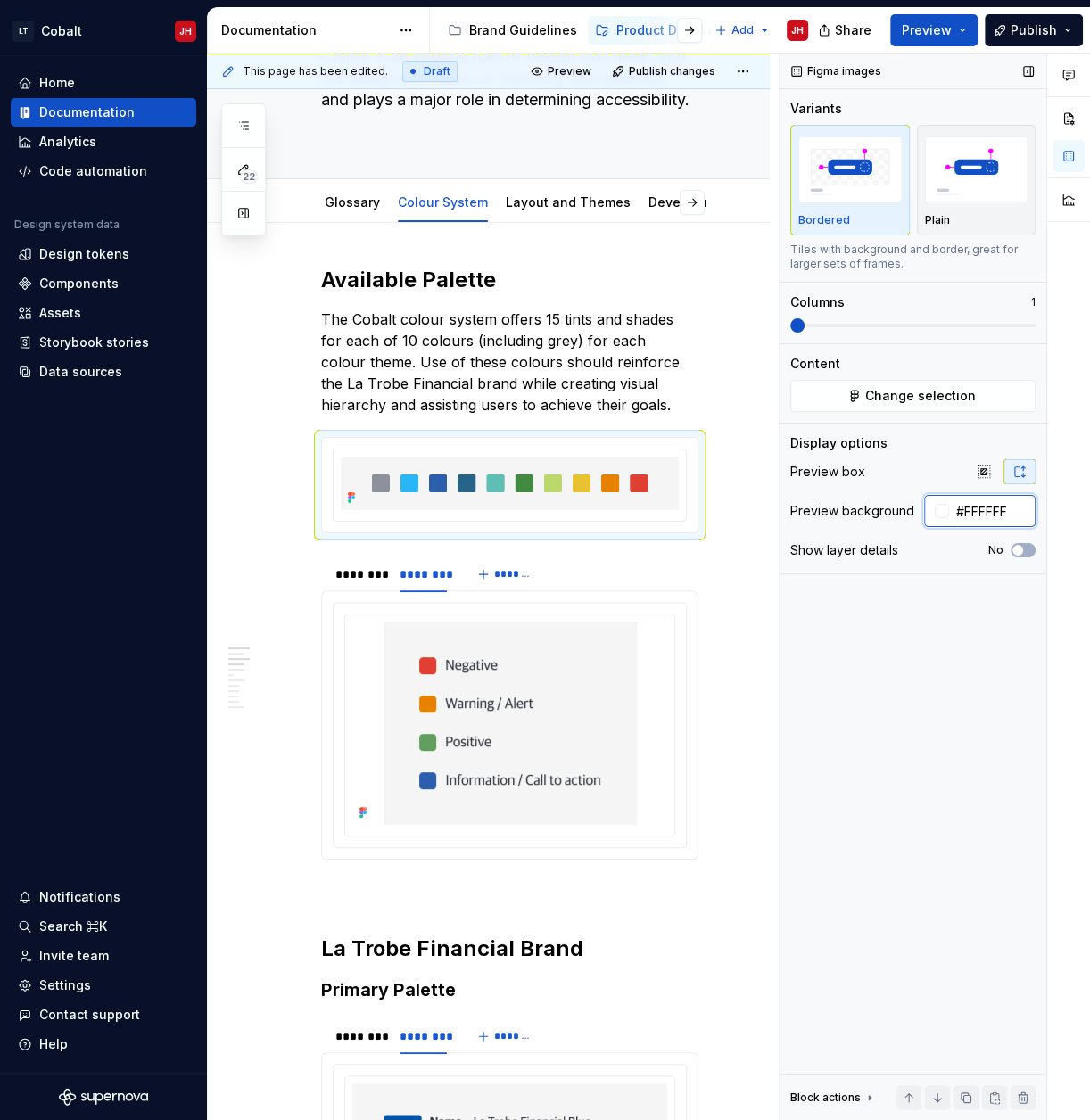 paste on "F5F5F5" 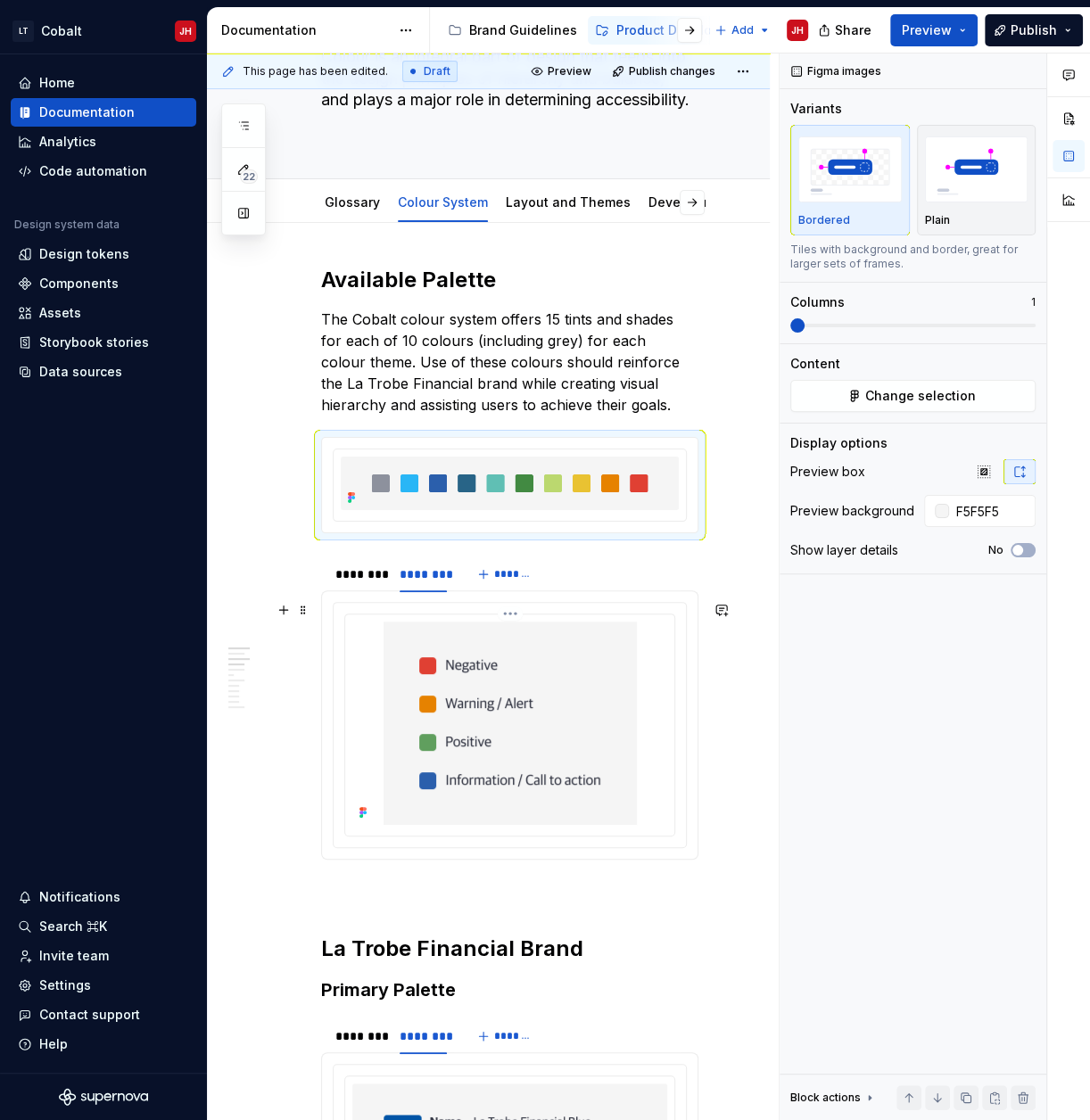 click at bounding box center (510, 723) 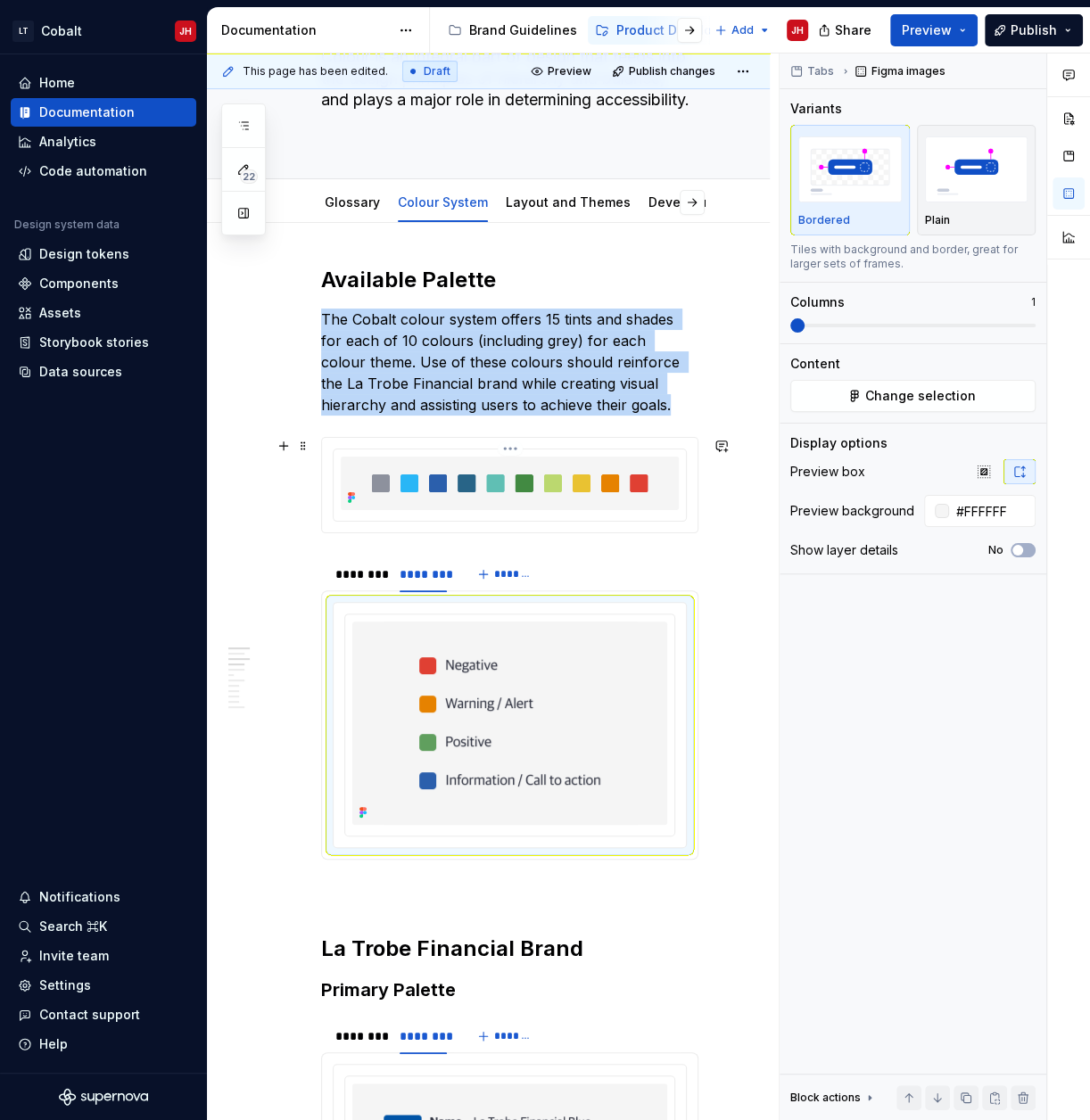 click at bounding box center (509, 483) 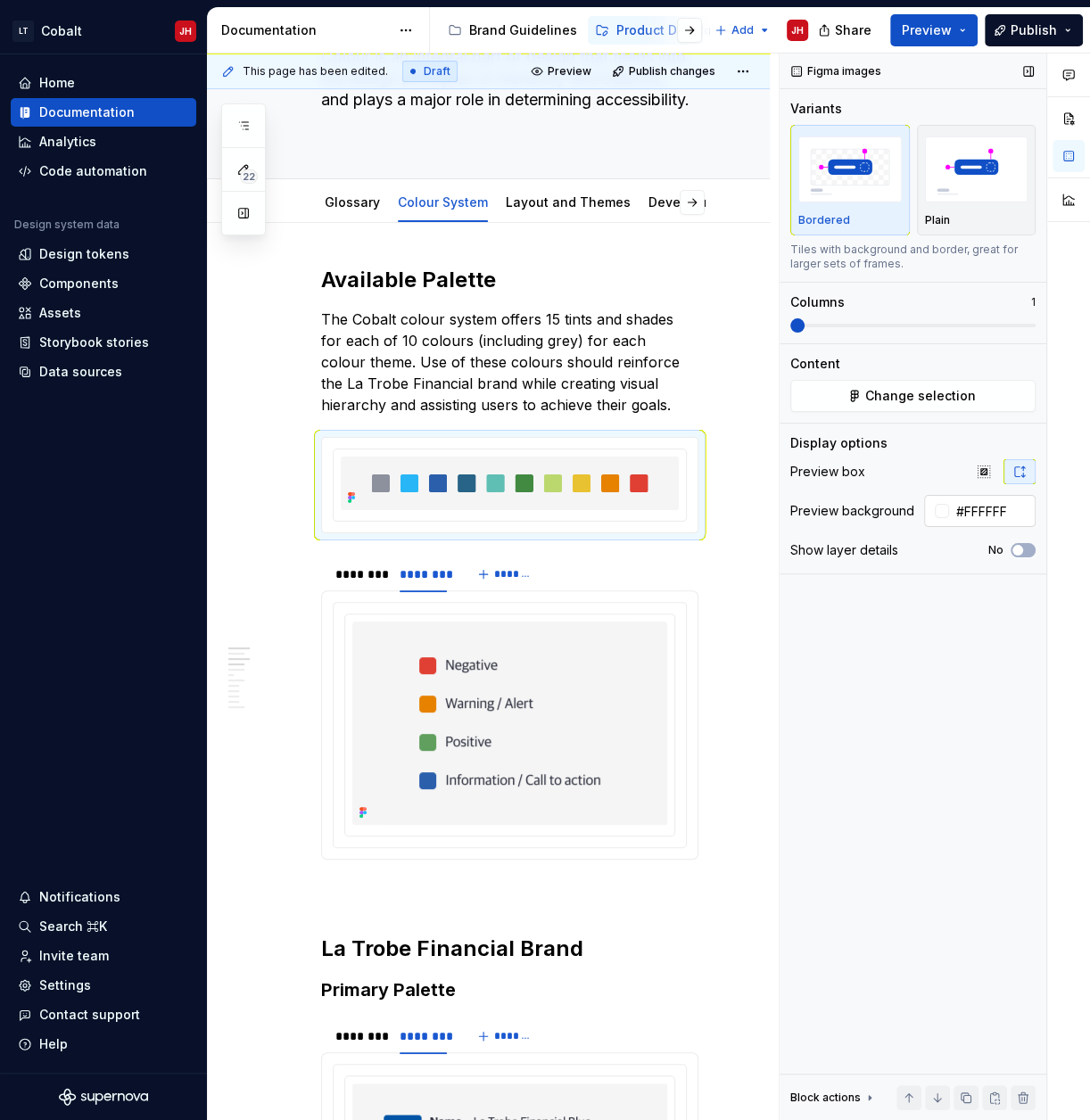 click on "#FFFFFF" at bounding box center [992, 511] 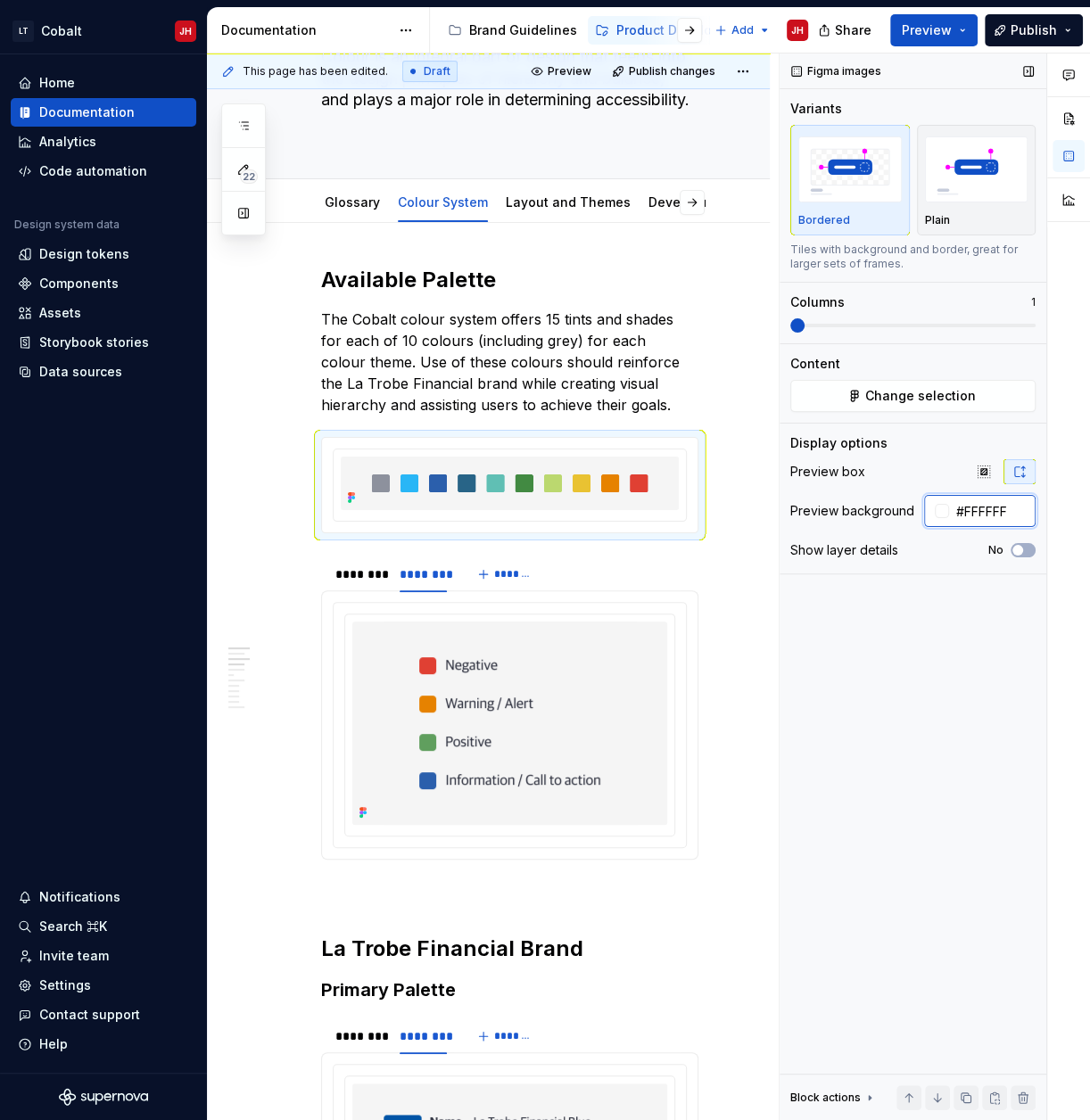 paste on "F5F5F5" 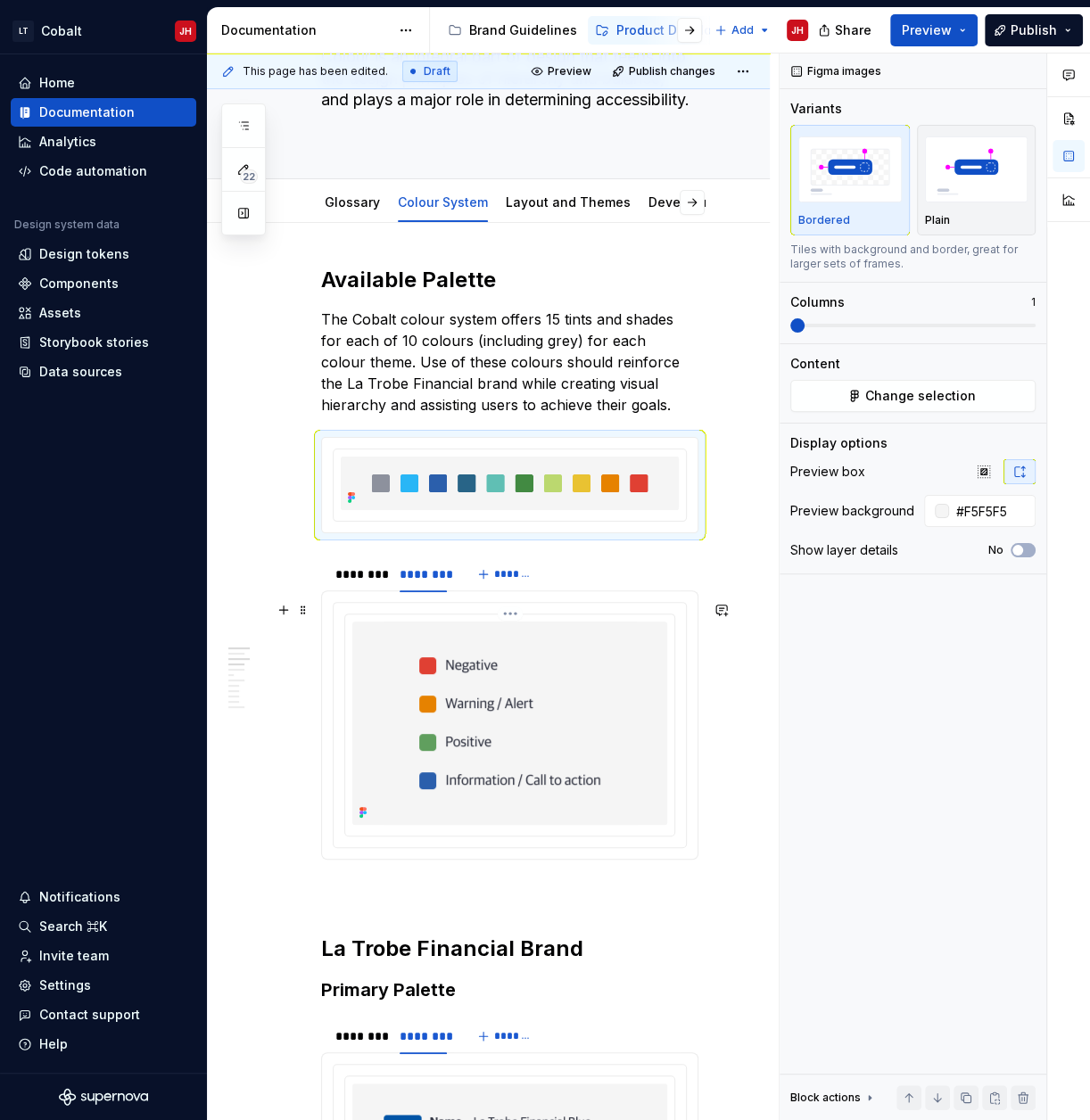 click at bounding box center [509, 723] 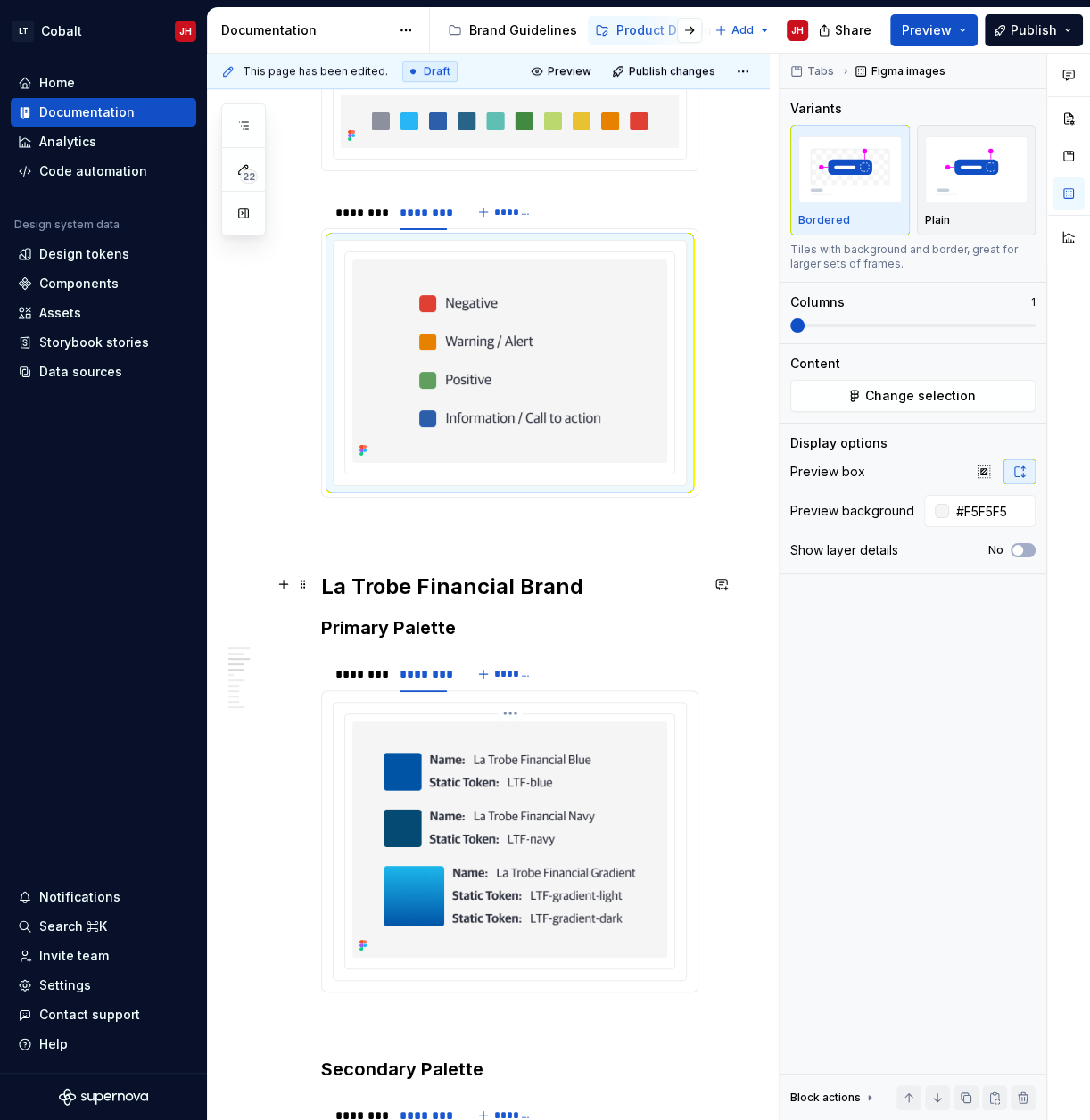 scroll, scrollTop: 785, scrollLeft: 0, axis: vertical 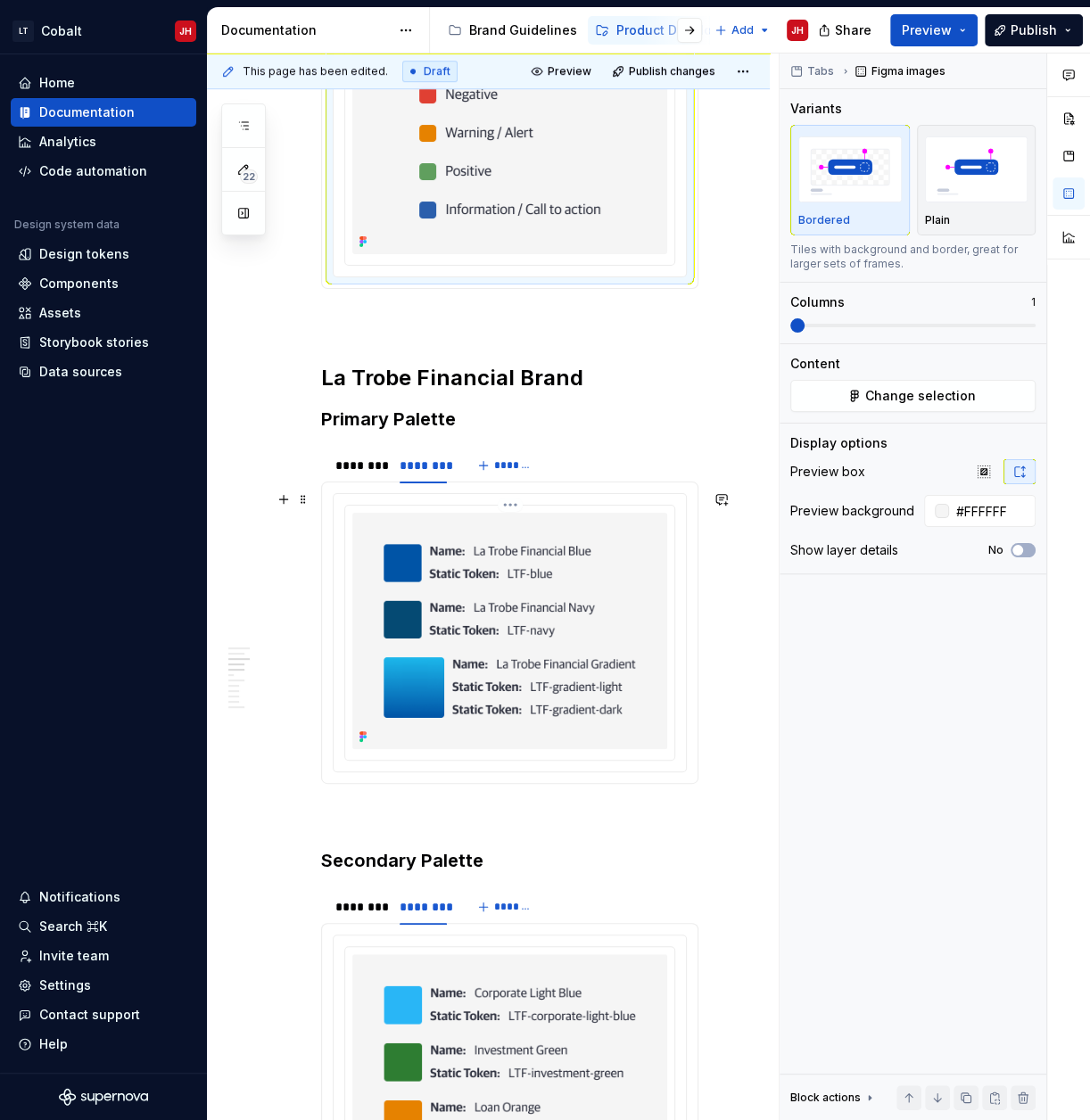 click at bounding box center [509, 630] 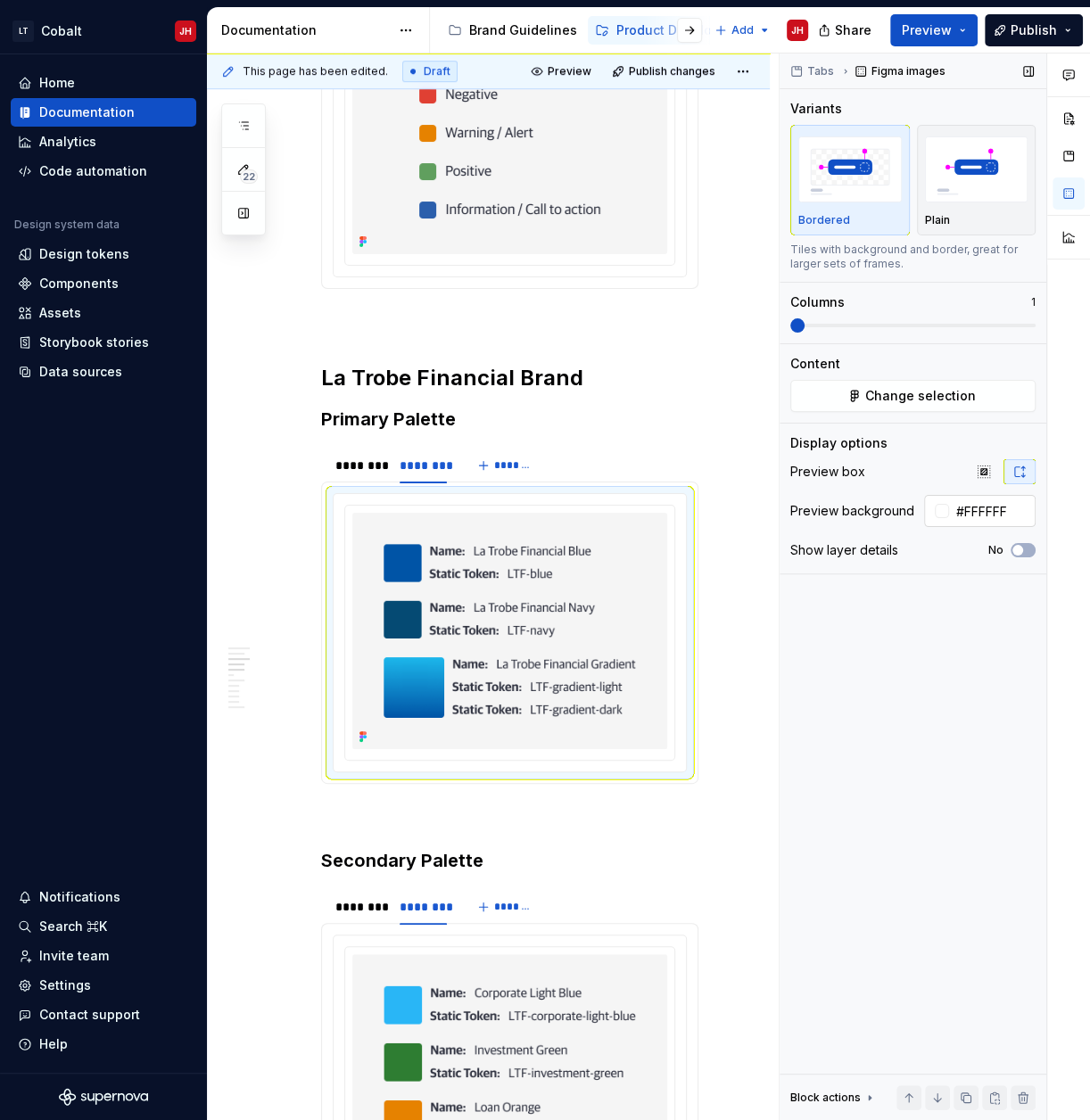 click on "#FFFFFF" at bounding box center (992, 511) 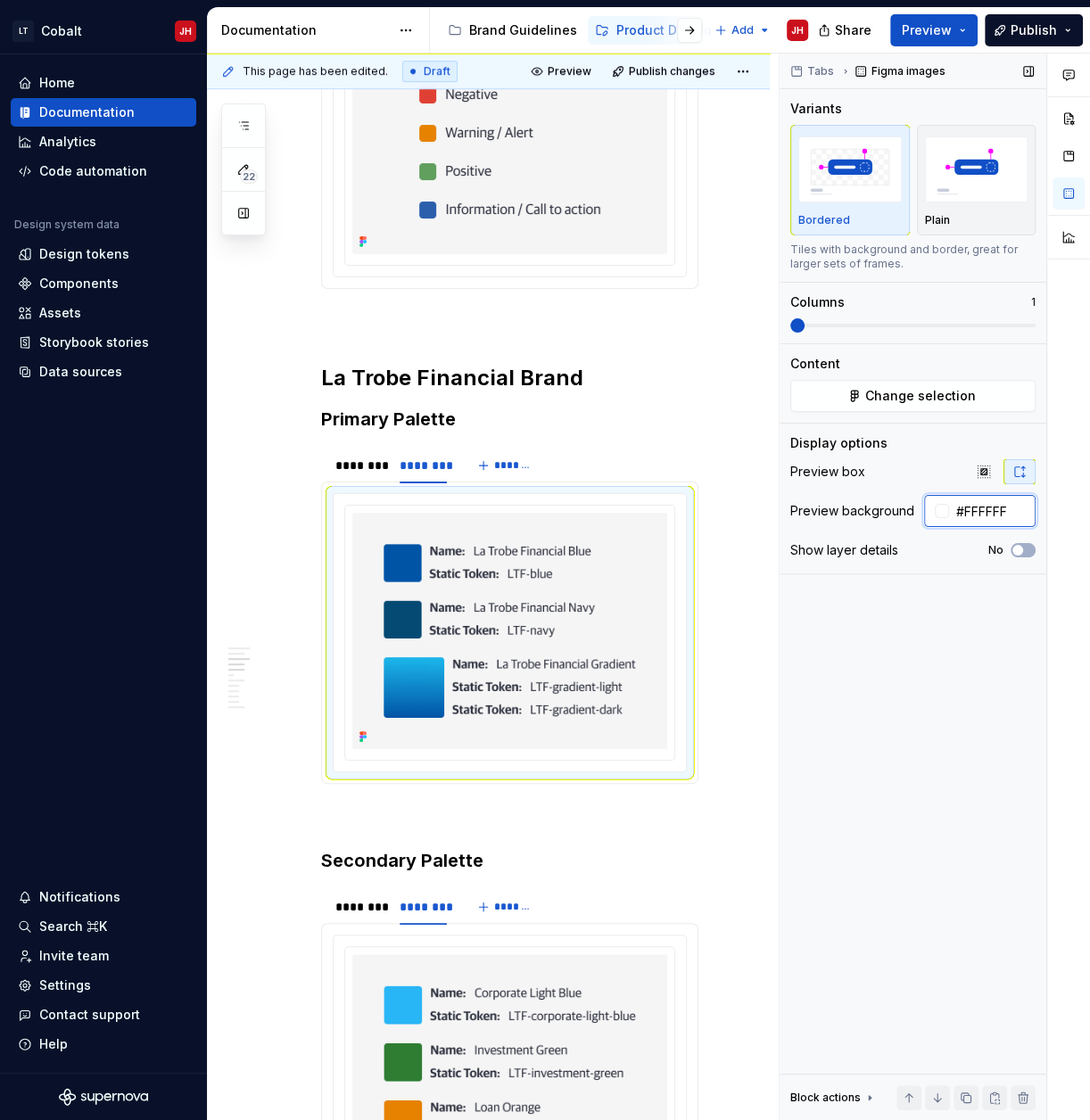 paste on "F5F5F5" 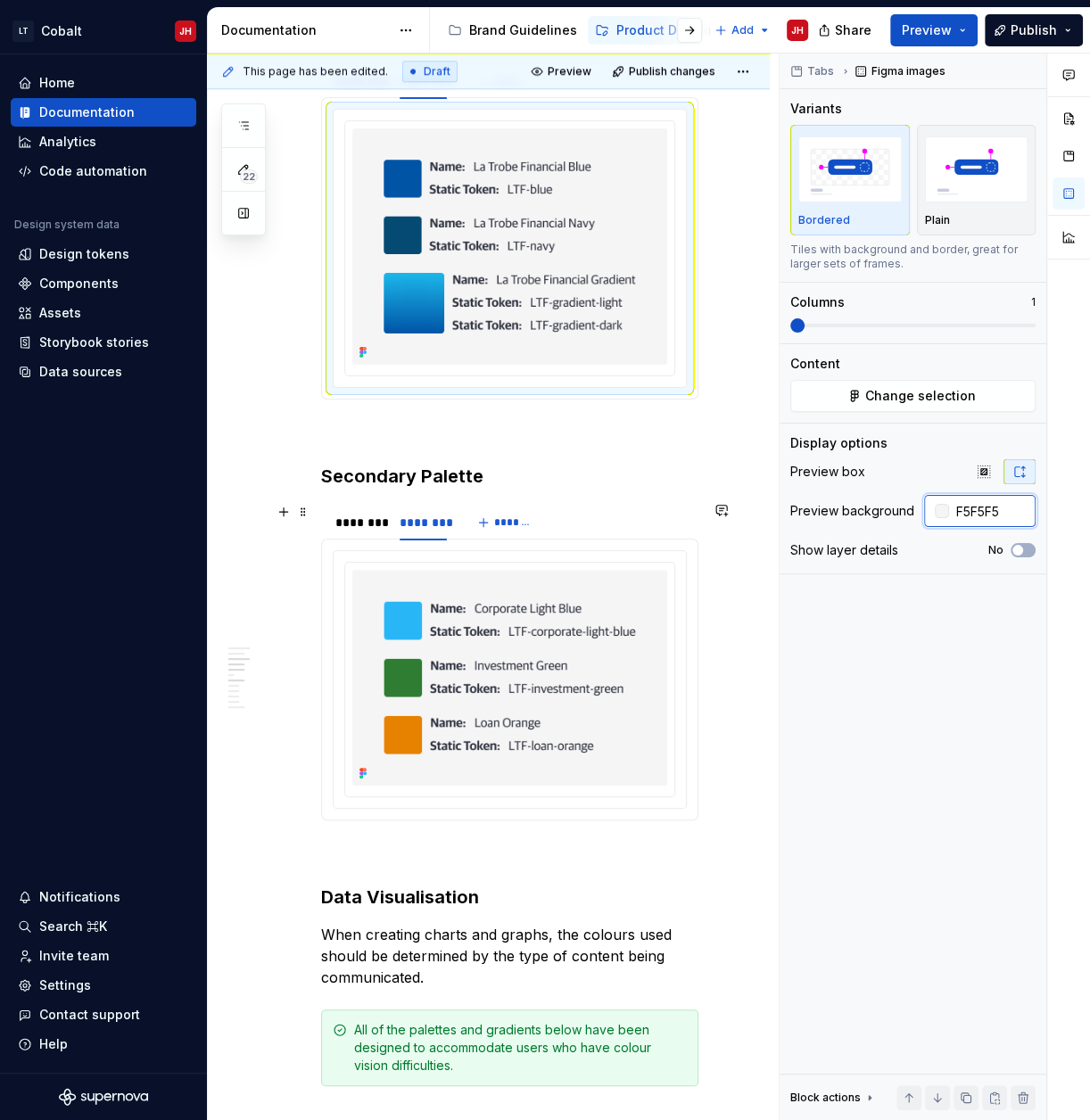 scroll, scrollTop: 1213, scrollLeft: 0, axis: vertical 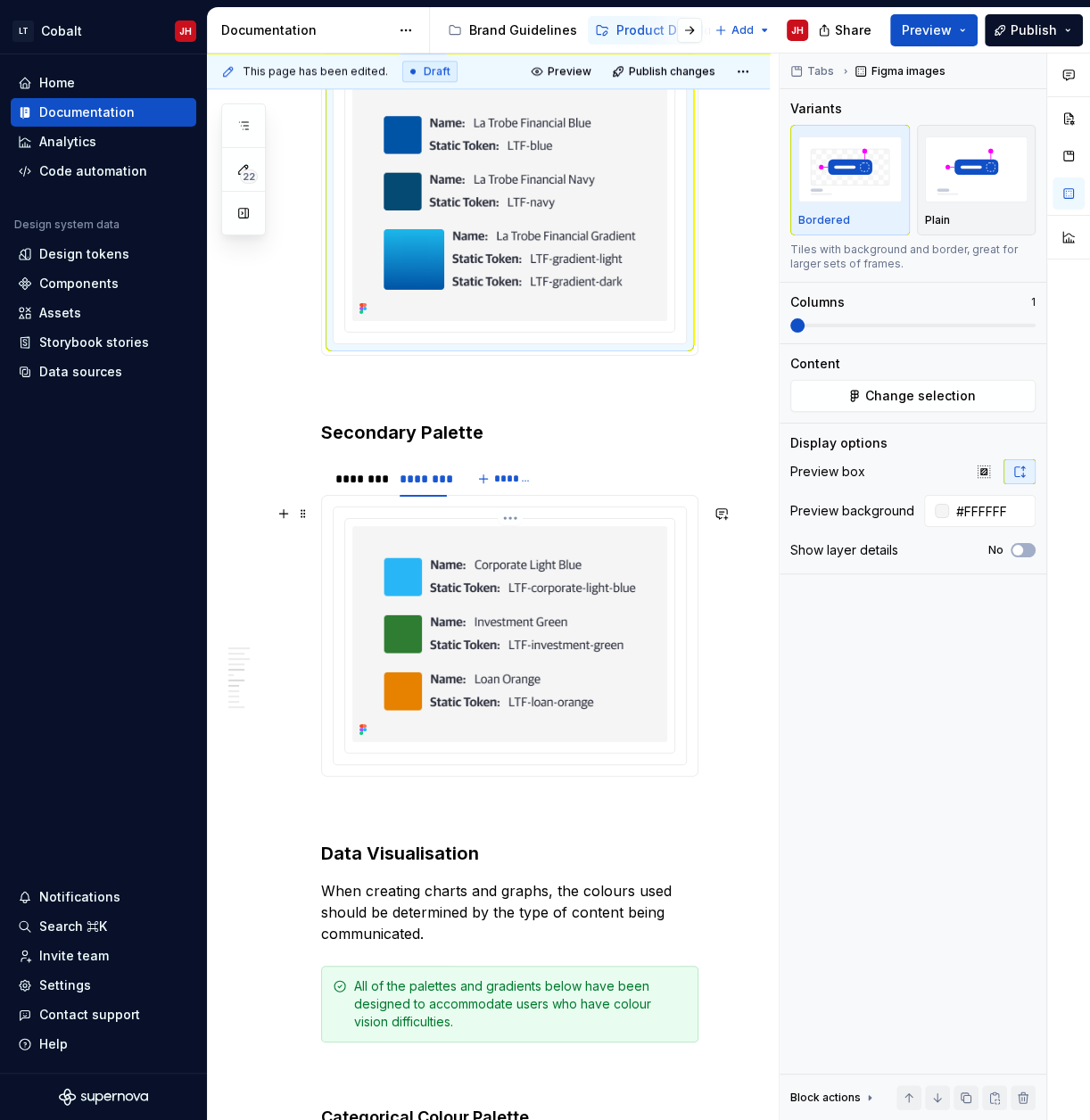 click at bounding box center (509, 633) 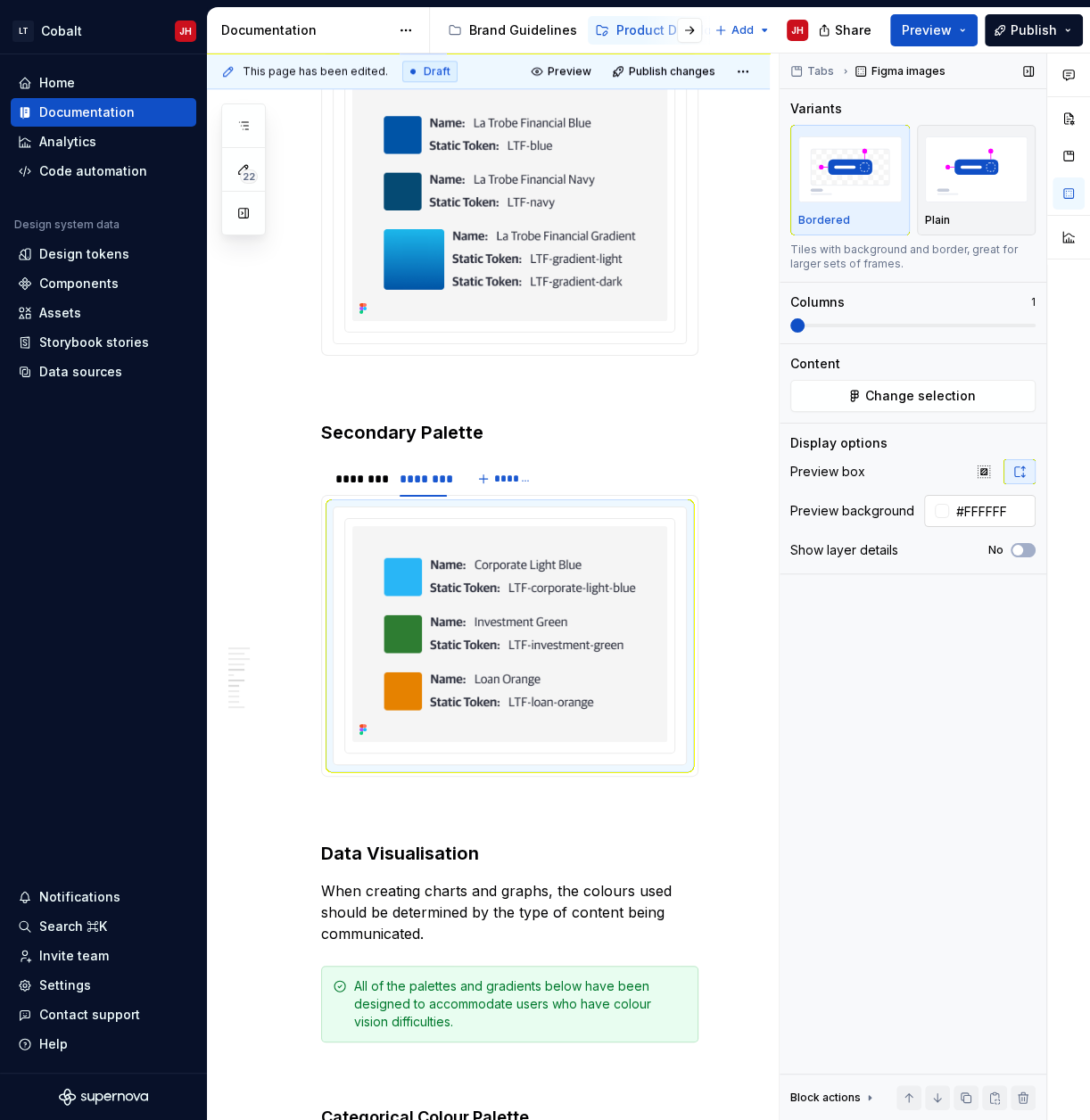 click on "#FFFFFF" at bounding box center [992, 511] 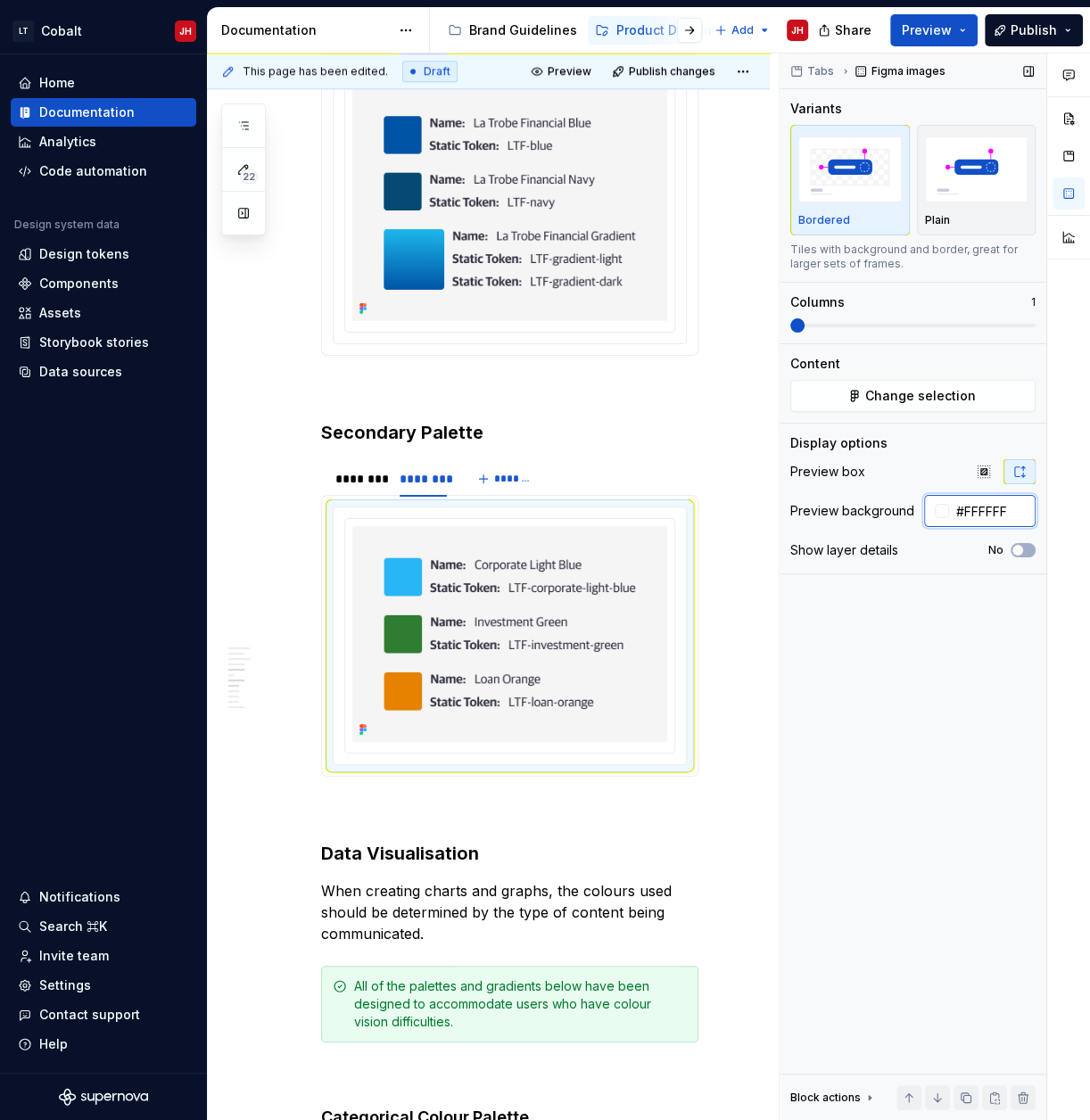 paste on "F5F5F5" 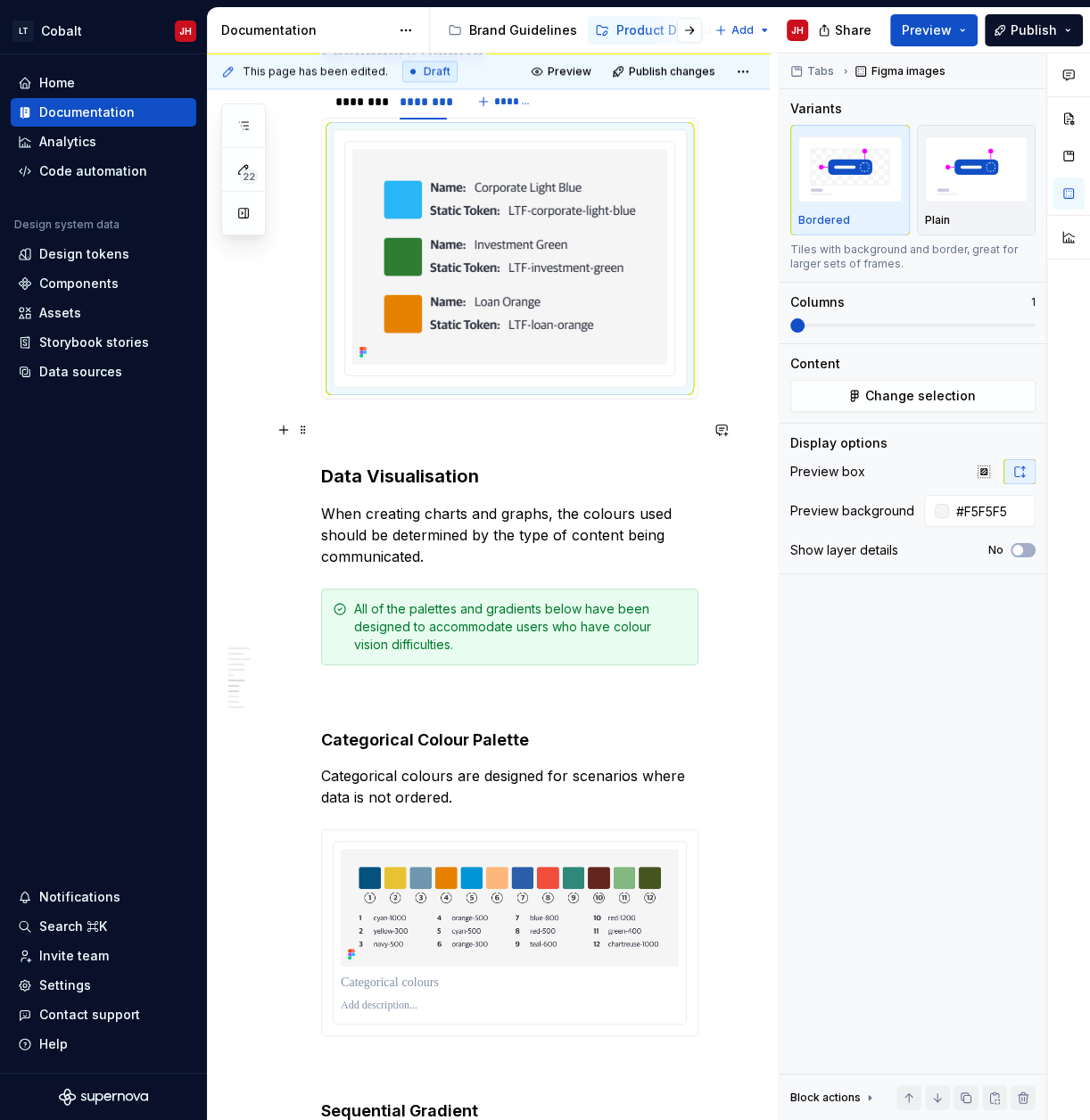 scroll, scrollTop: 1712, scrollLeft: 0, axis: vertical 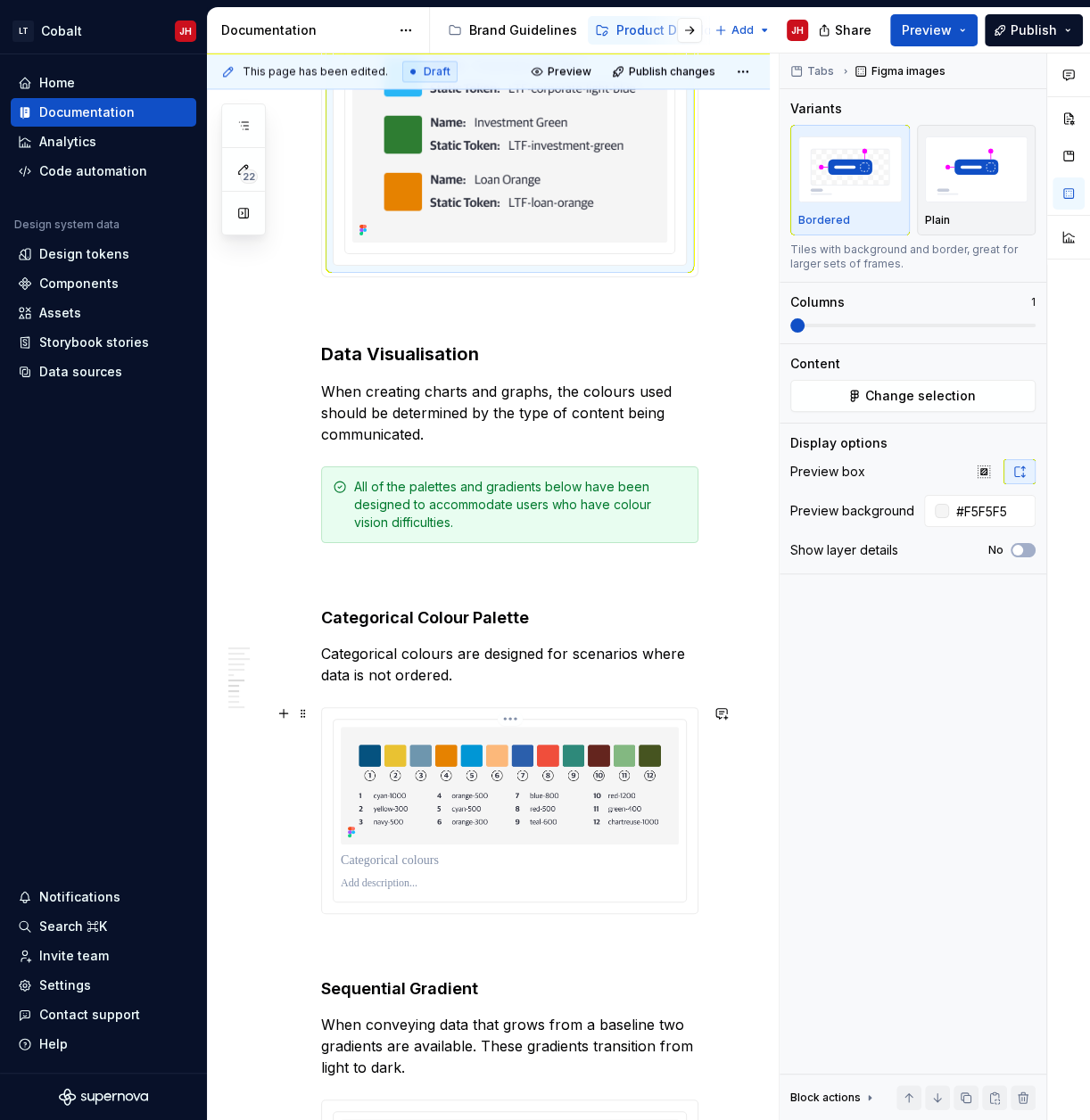 click at bounding box center (509, 786) 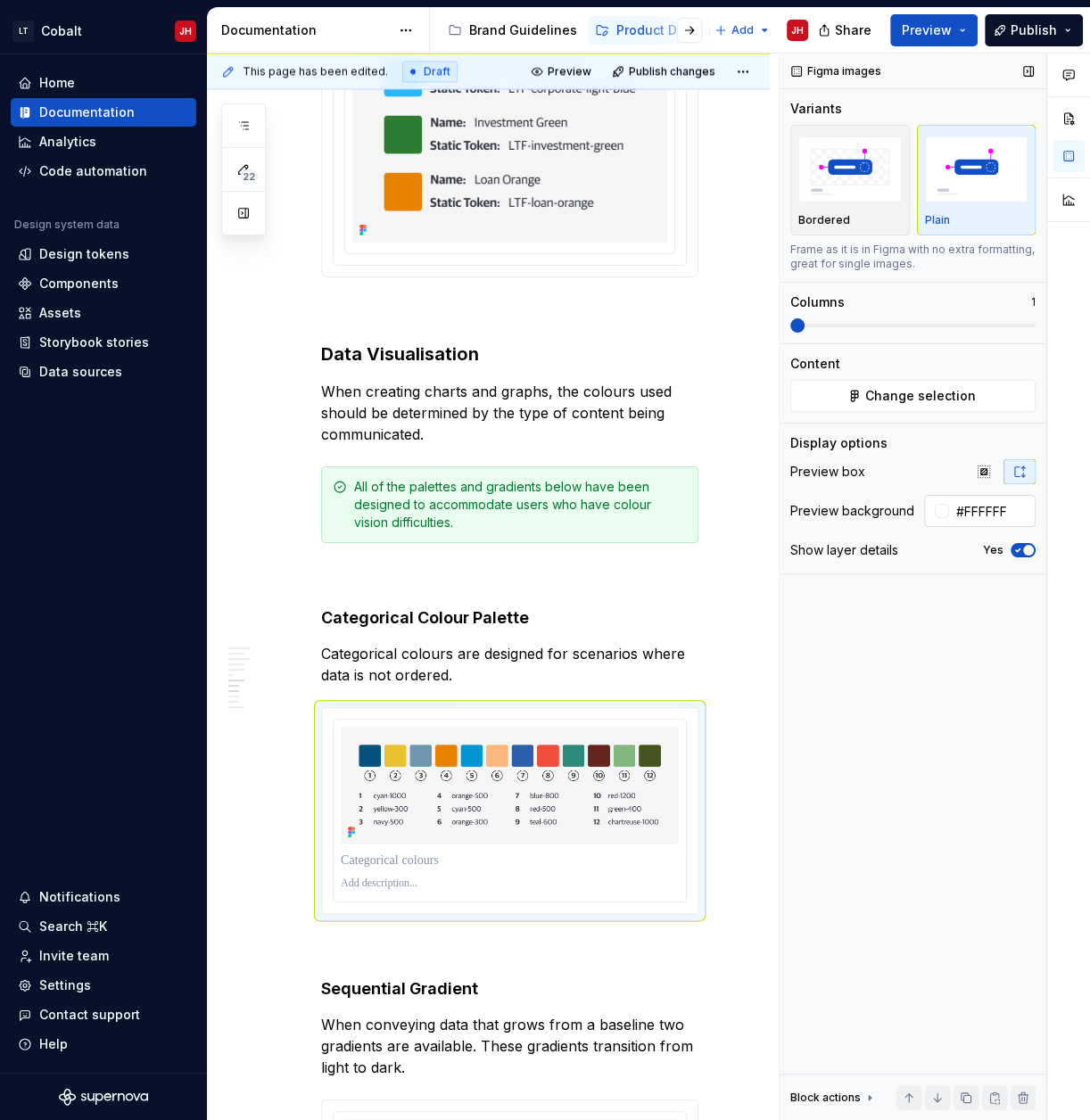 click on "#FFFFFF" at bounding box center [992, 511] 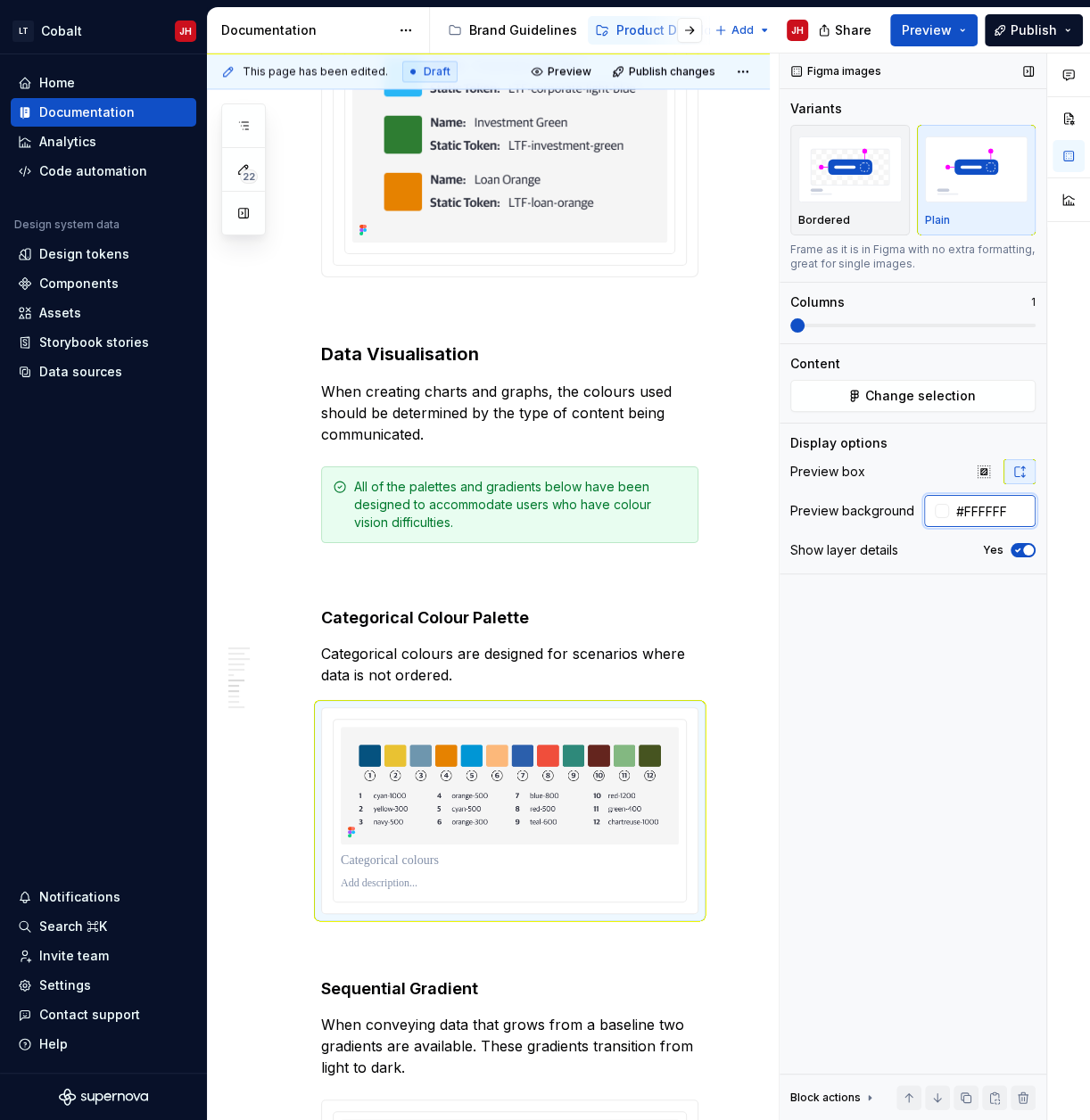 paste on "F5F5F5" 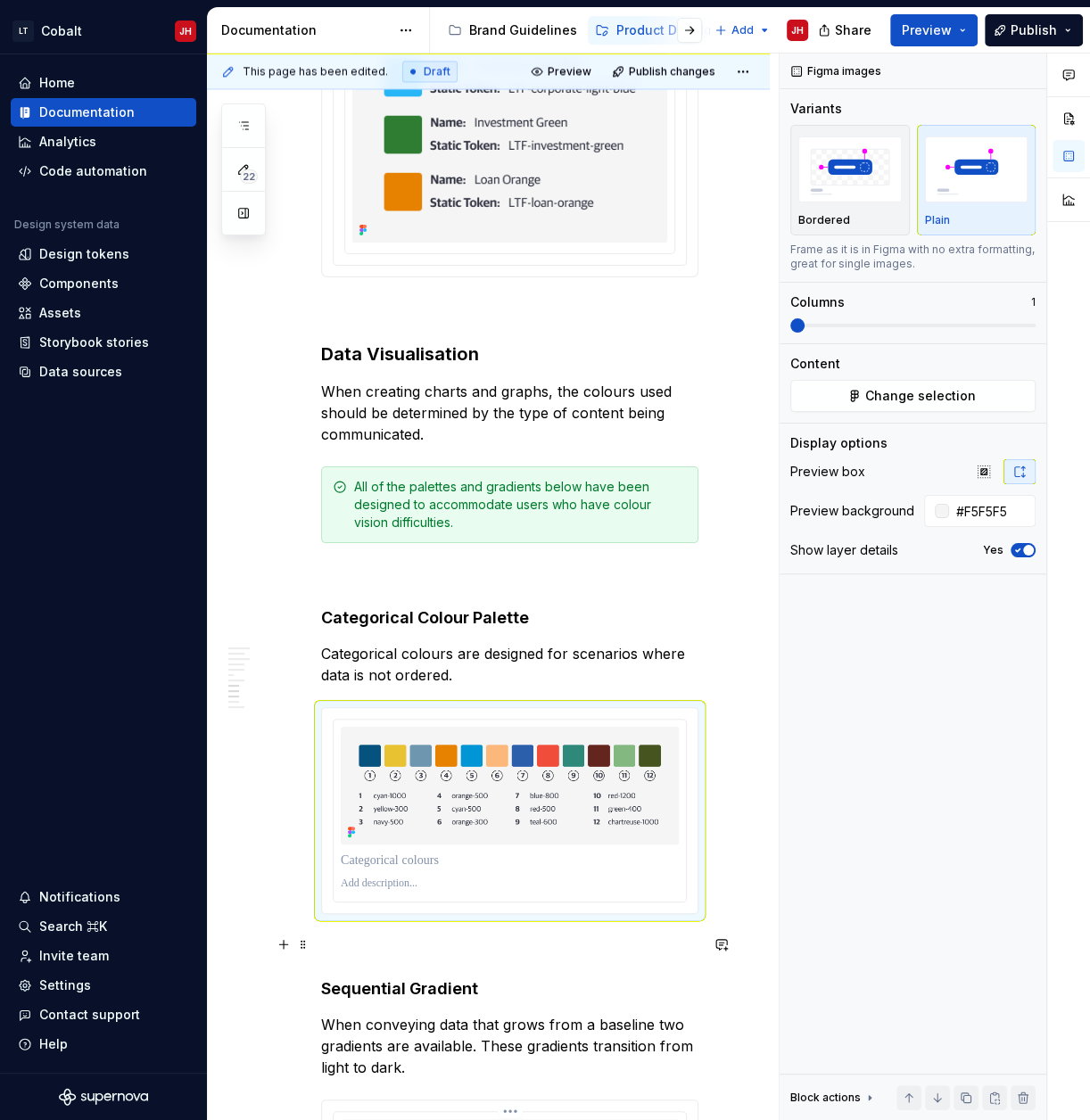 scroll, scrollTop: 2354, scrollLeft: 0, axis: vertical 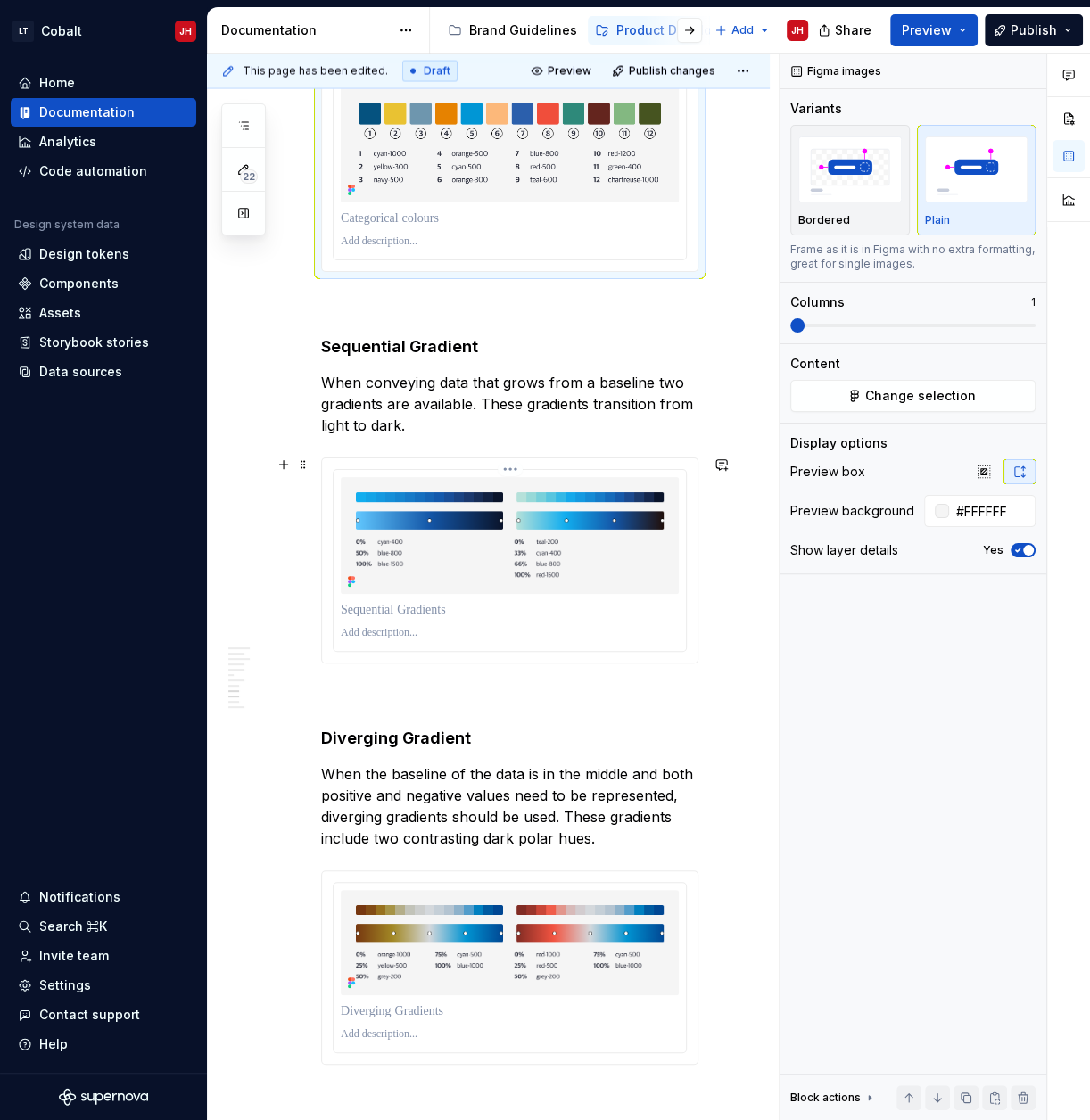 click at bounding box center [509, 535] 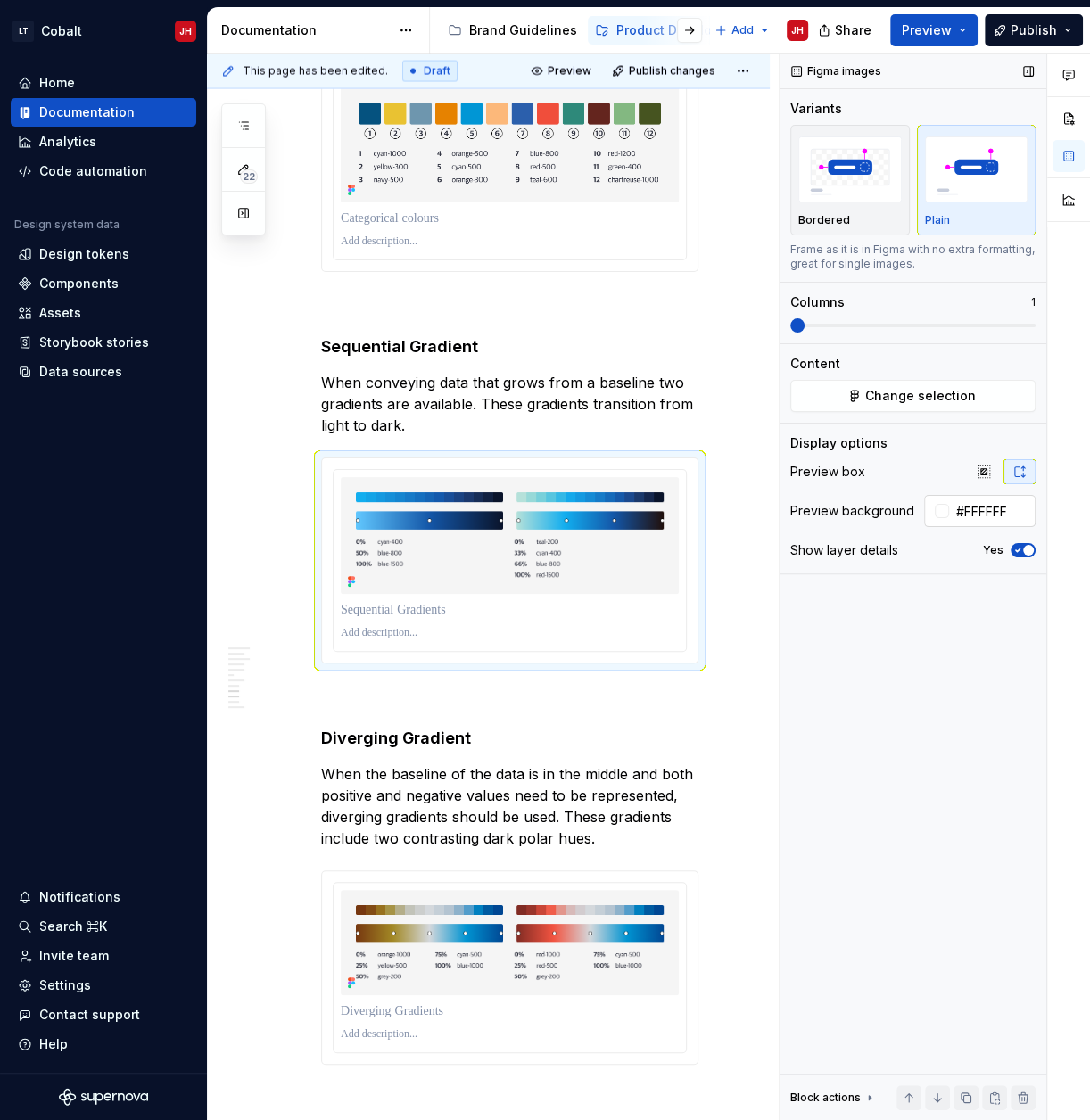 click on "#FFFFFF" at bounding box center [992, 511] 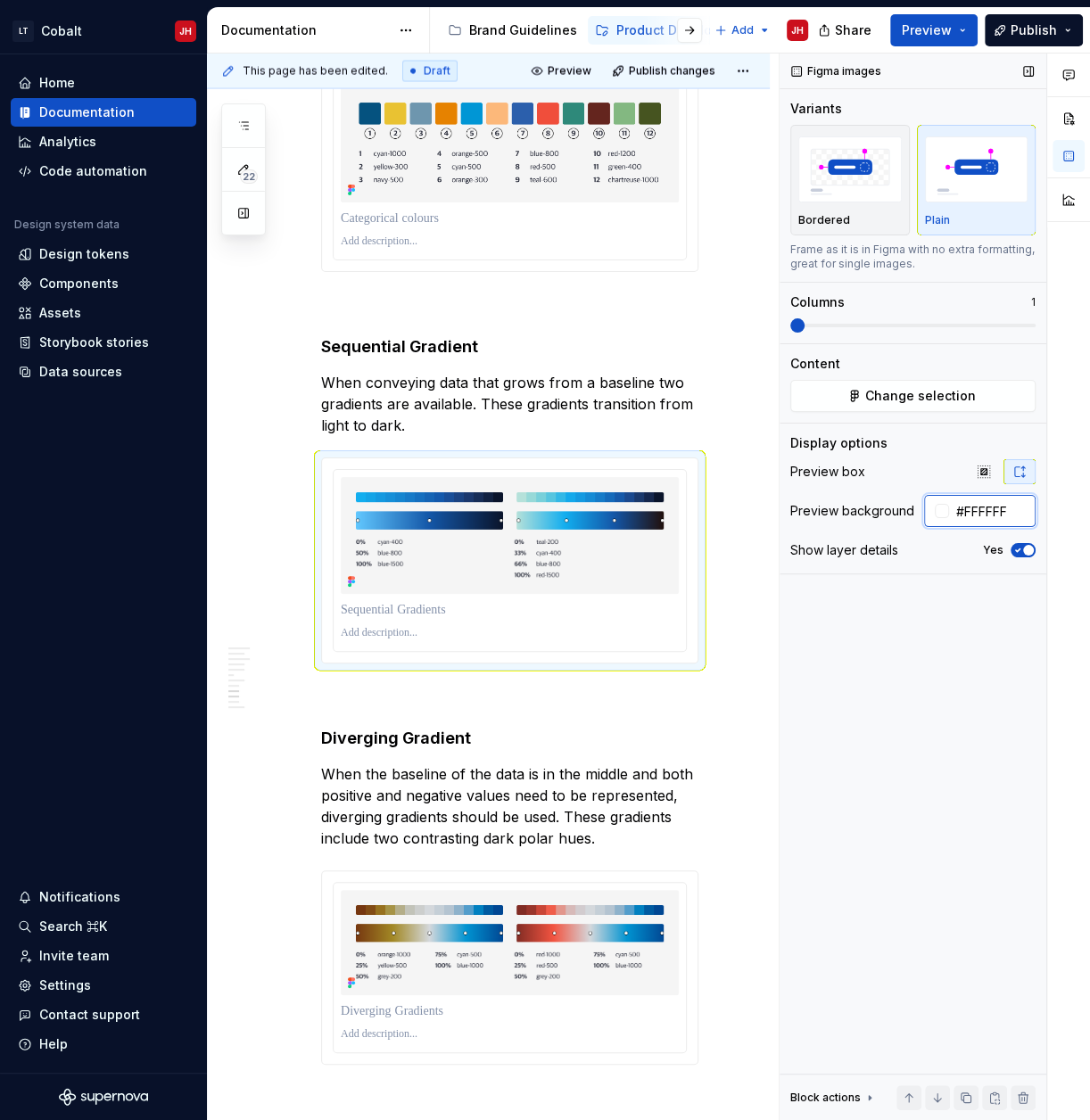 paste on "F5F5F5" 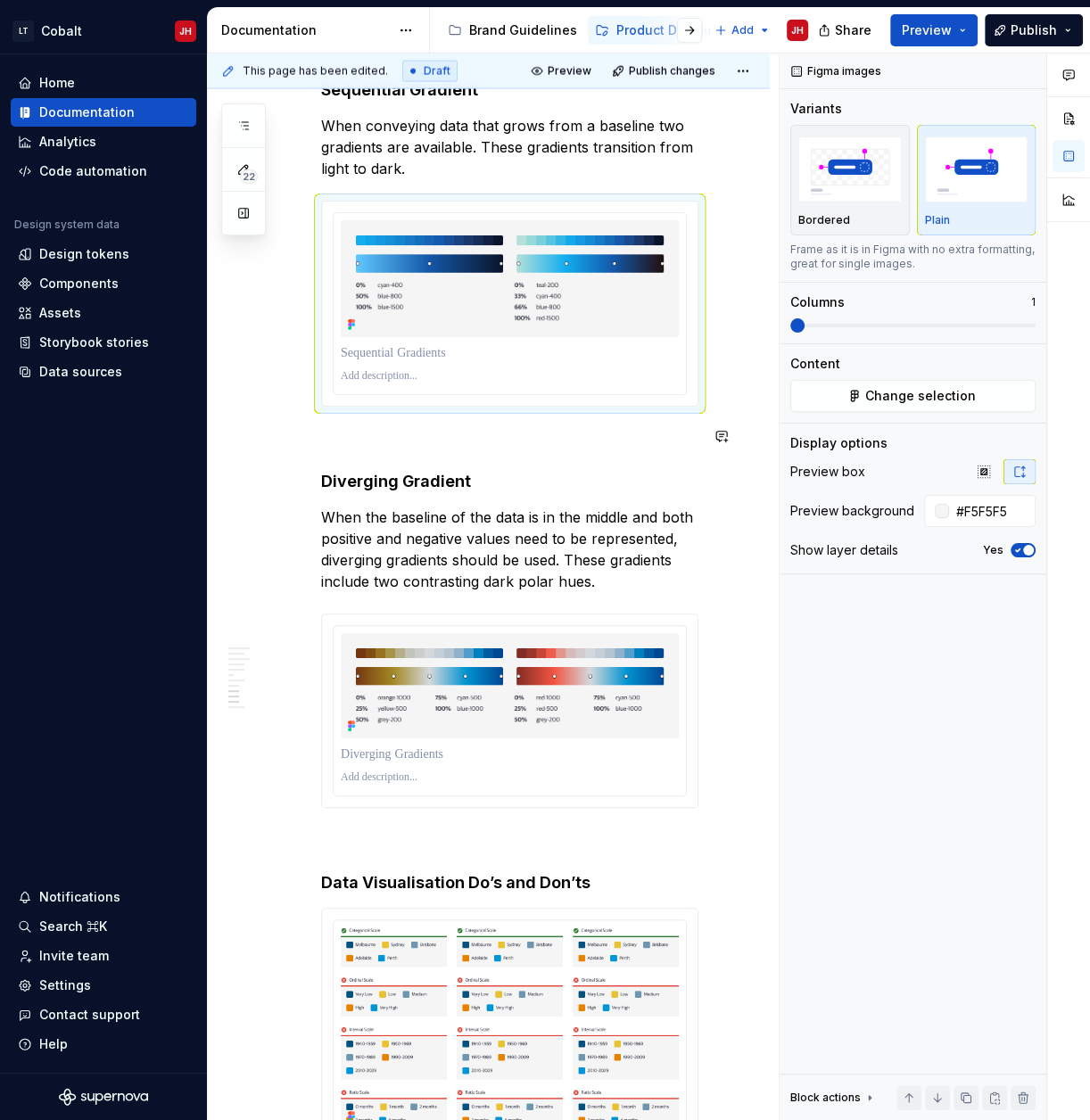 scroll, scrollTop: 2782, scrollLeft: 0, axis: vertical 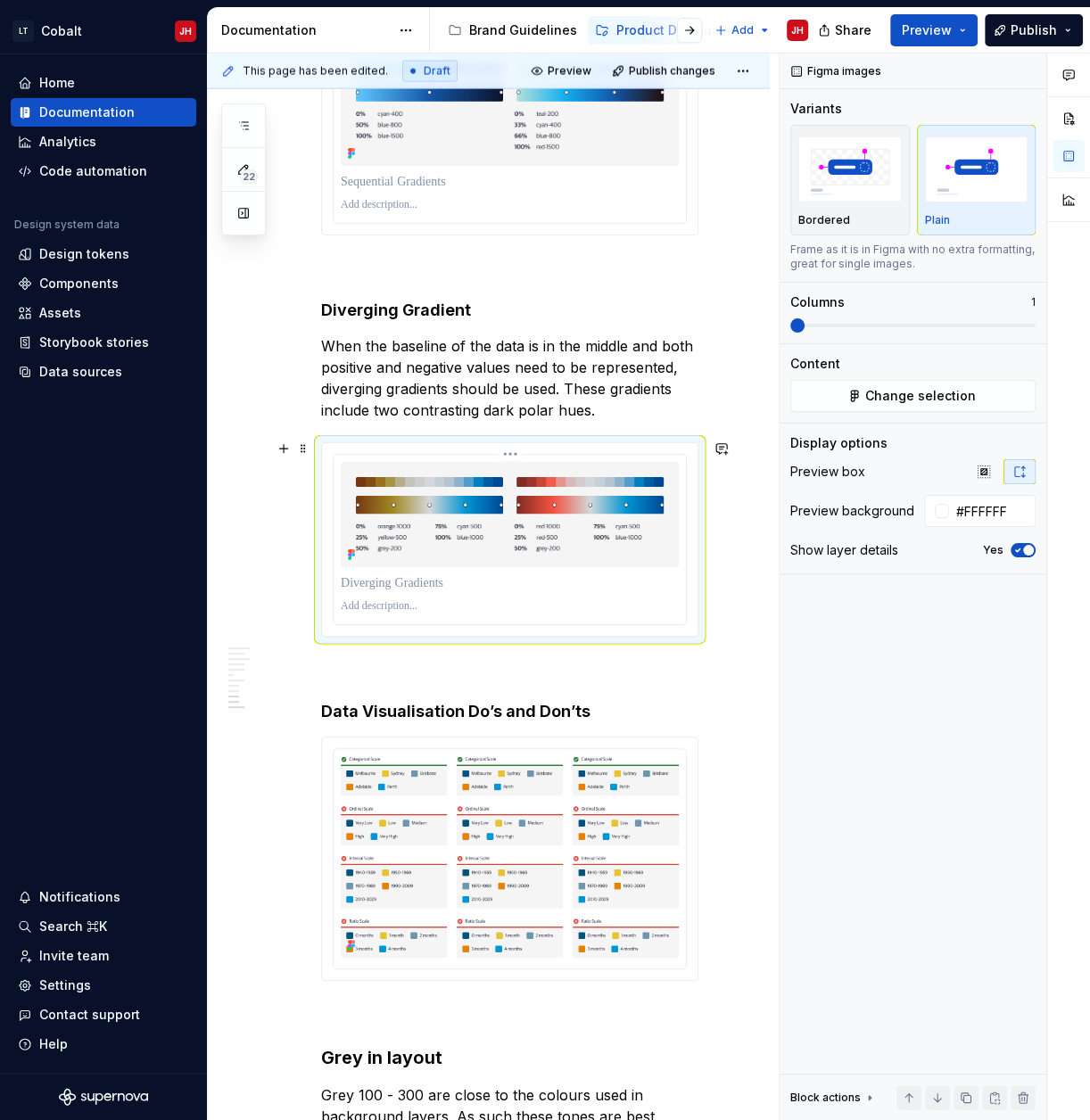 click at bounding box center [509, 515] 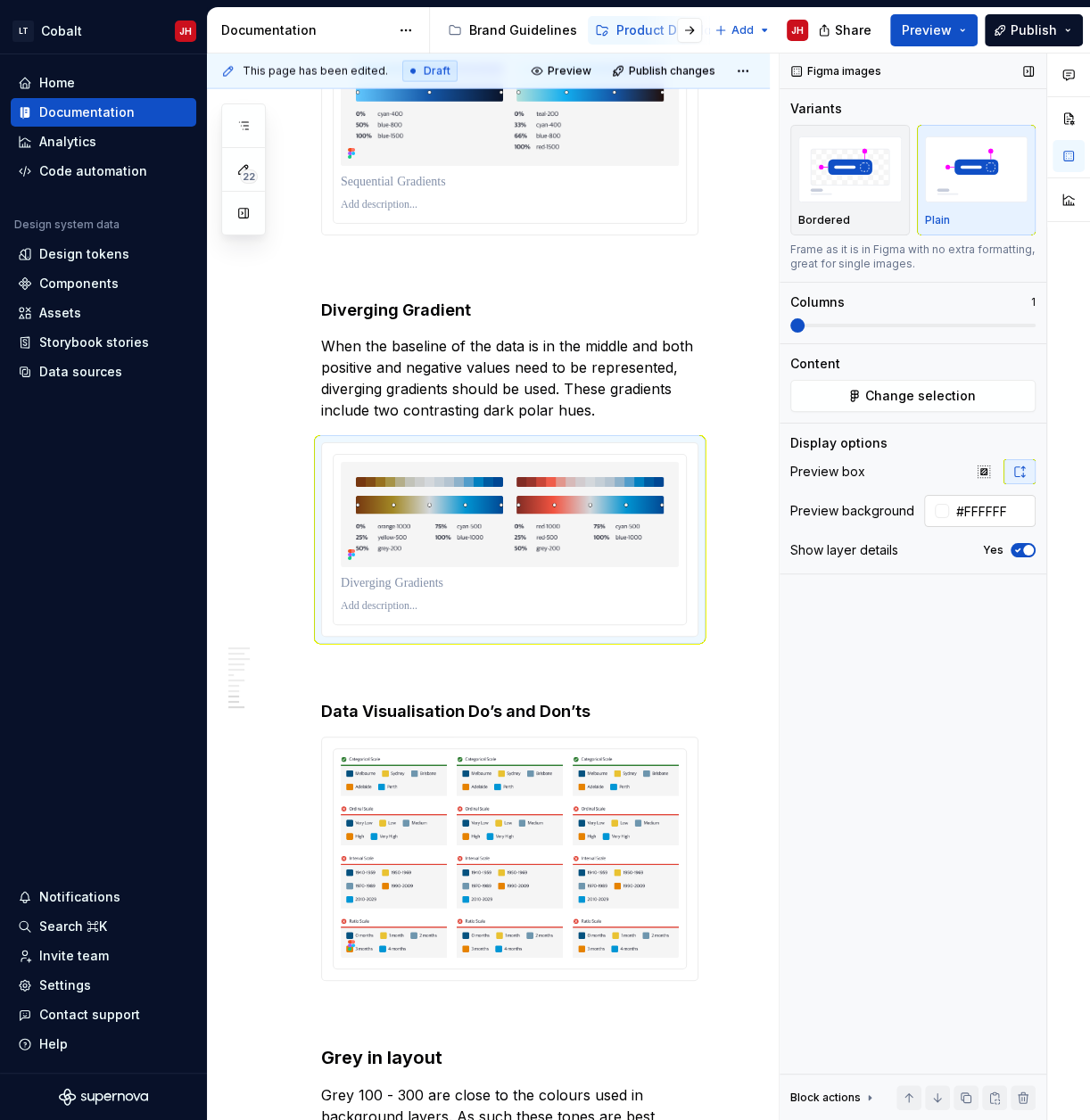 click on "#FFFFFF" at bounding box center (992, 511) 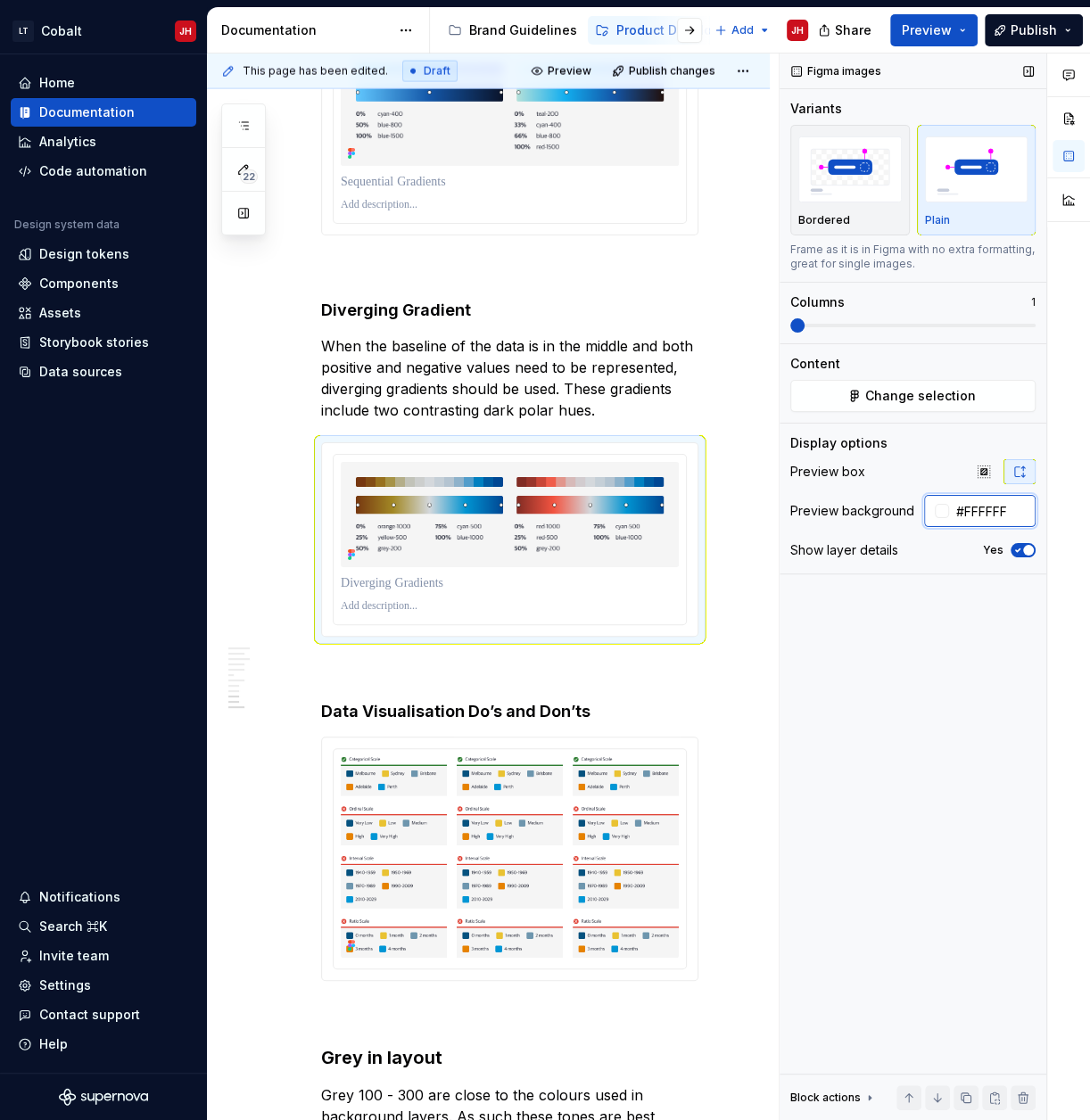 paste on "F5F5F5" 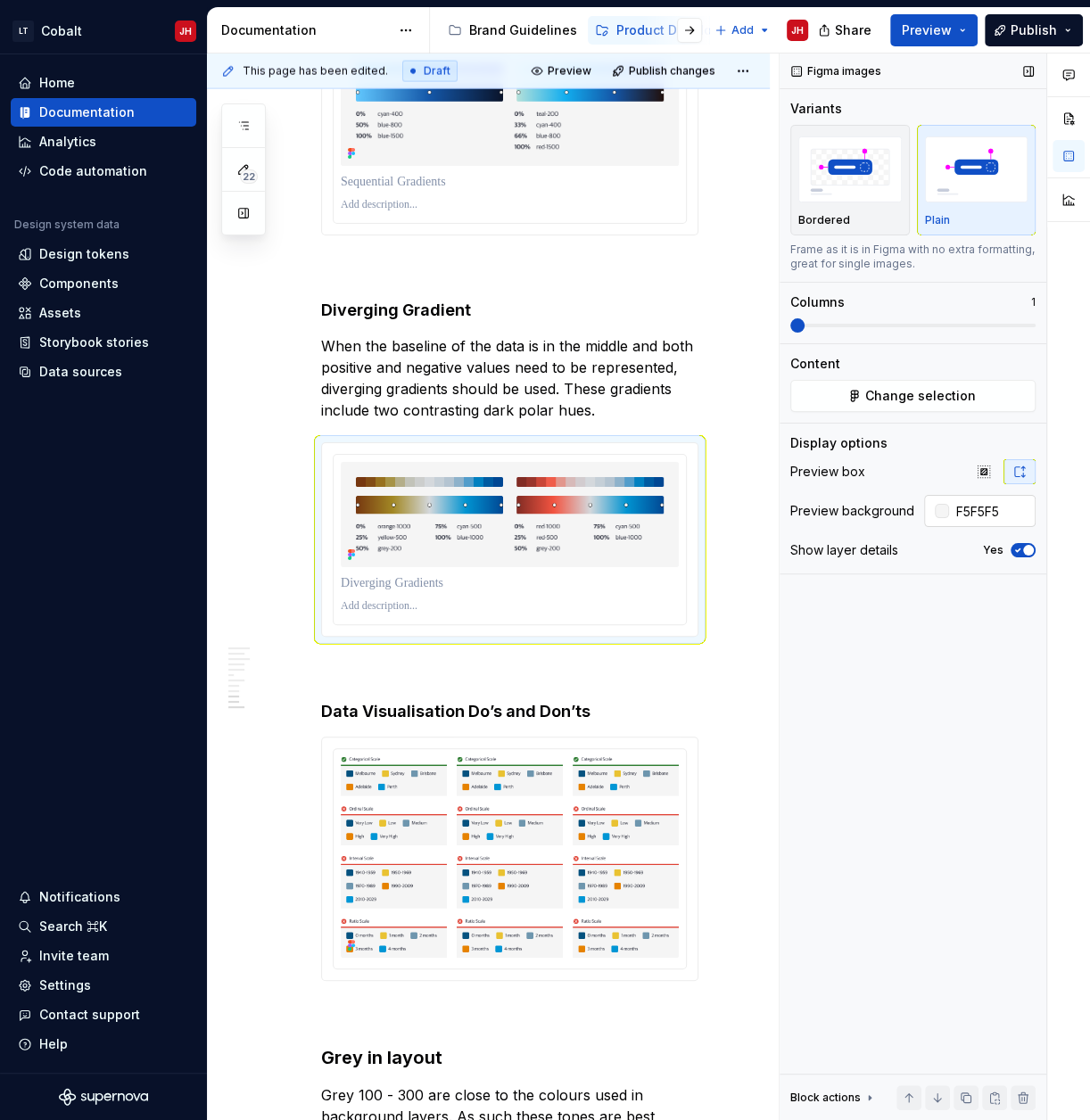 type on "#F5F5F5" 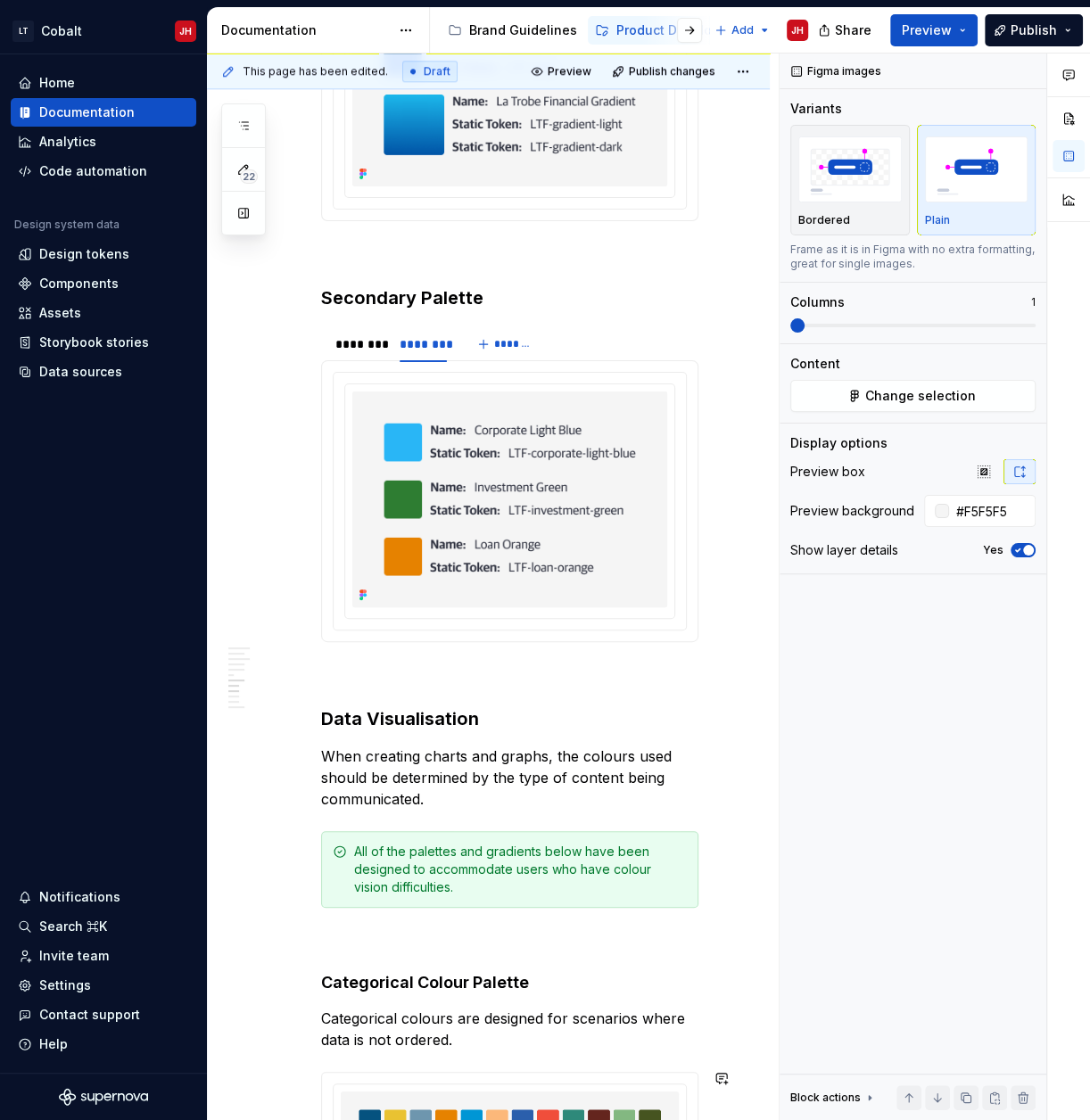 scroll, scrollTop: 1070, scrollLeft: 0, axis: vertical 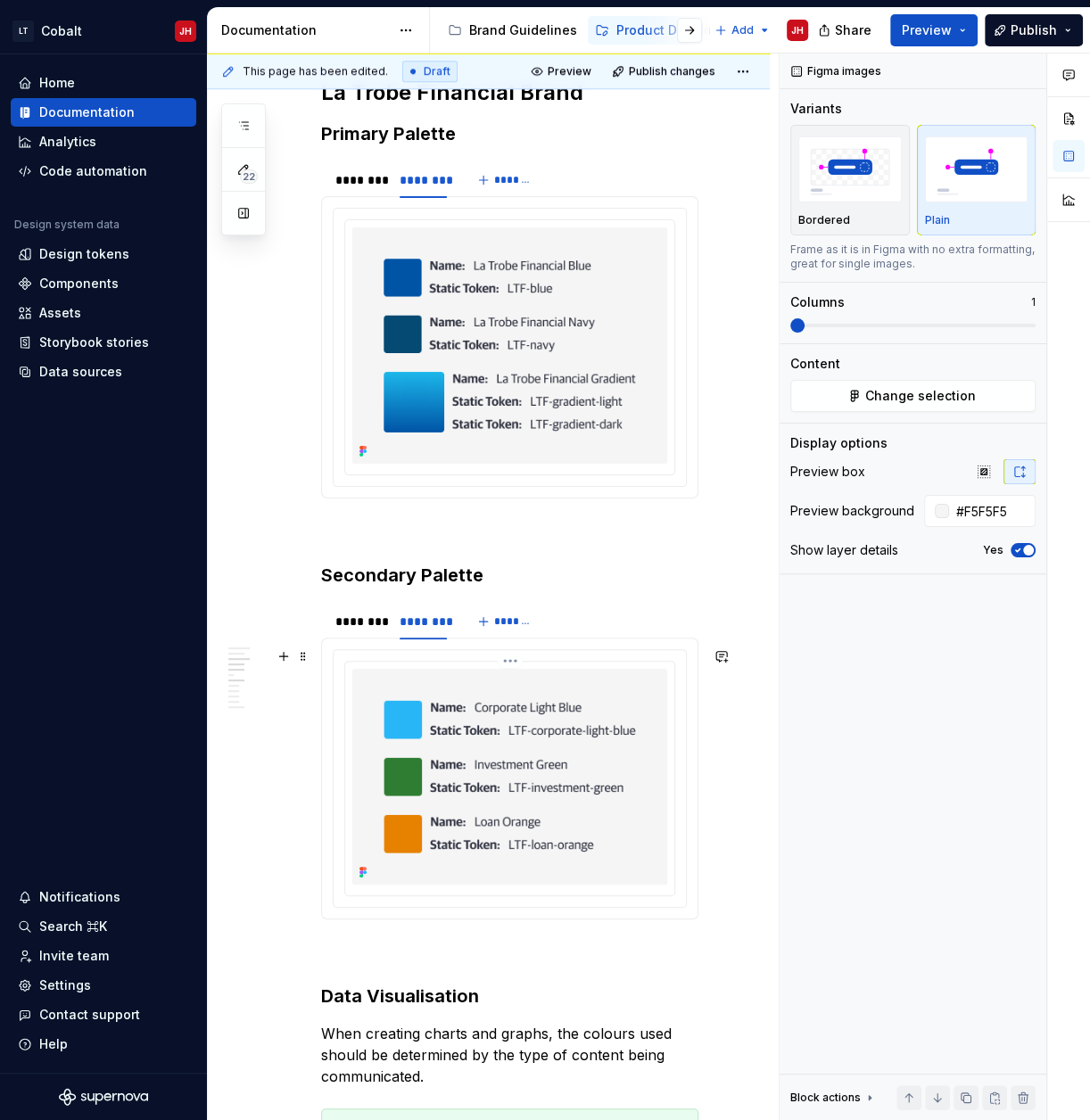 click at bounding box center (509, 776) 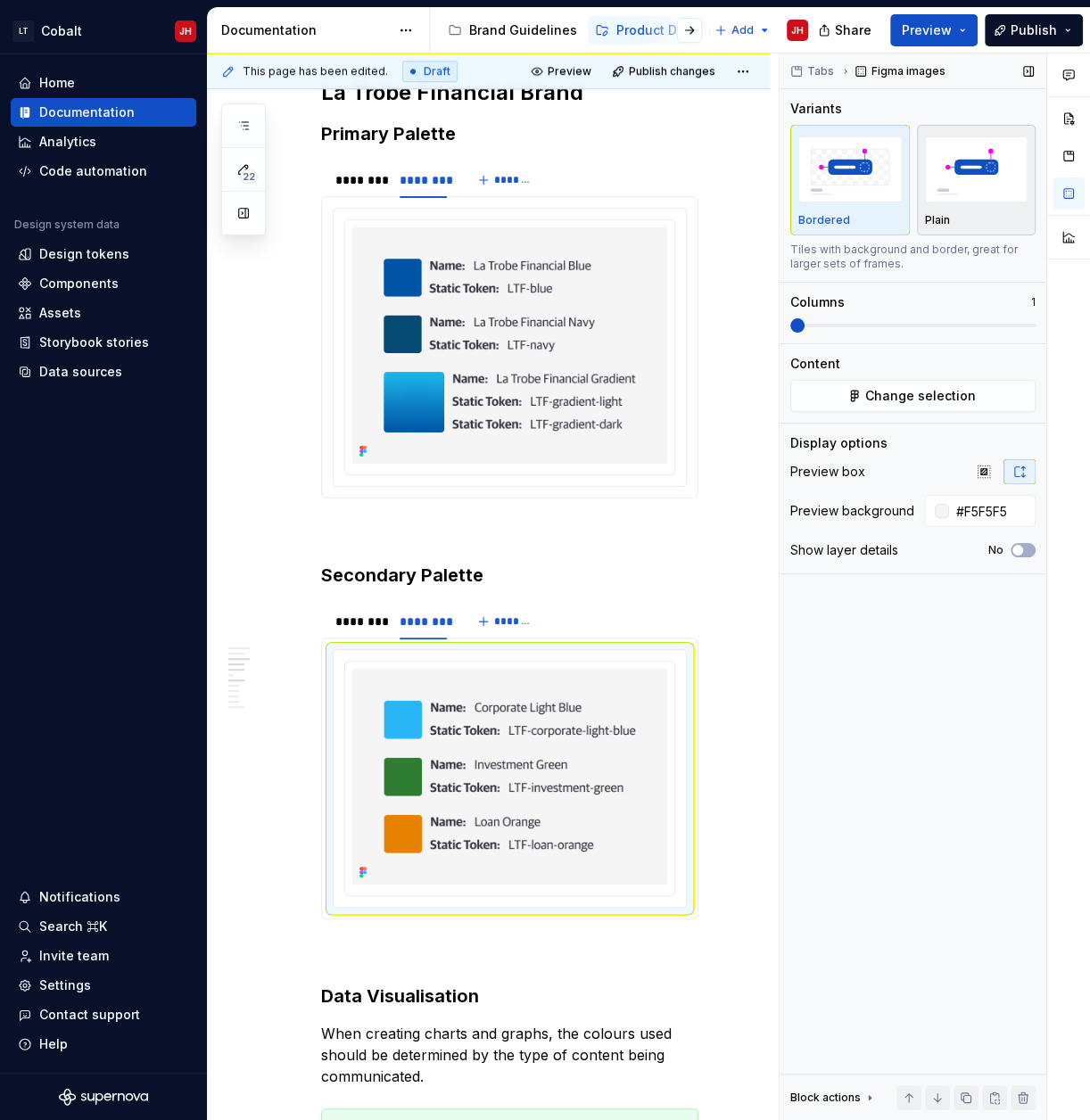click at bounding box center [977, 169] 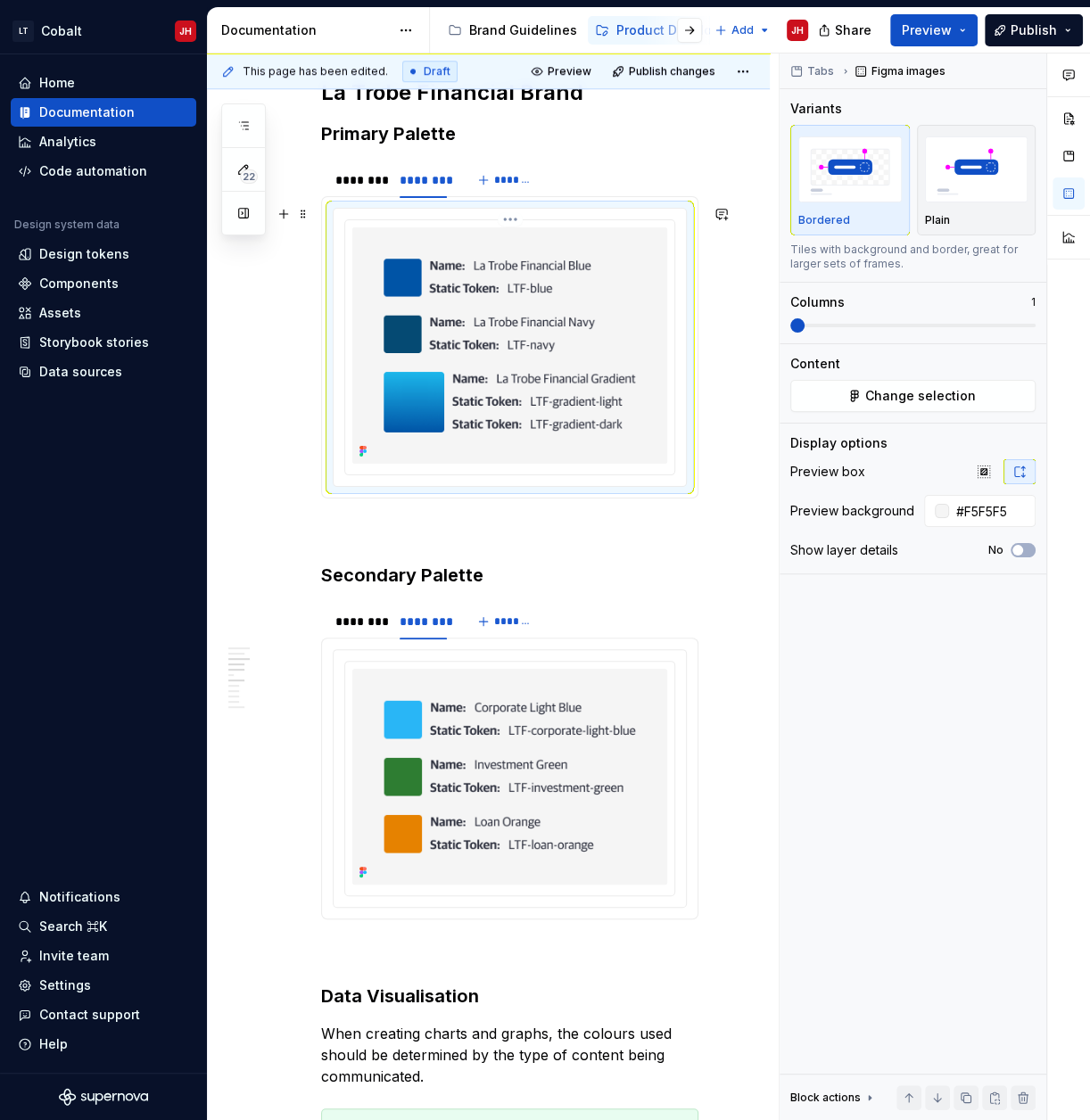 click at bounding box center [509, 345] 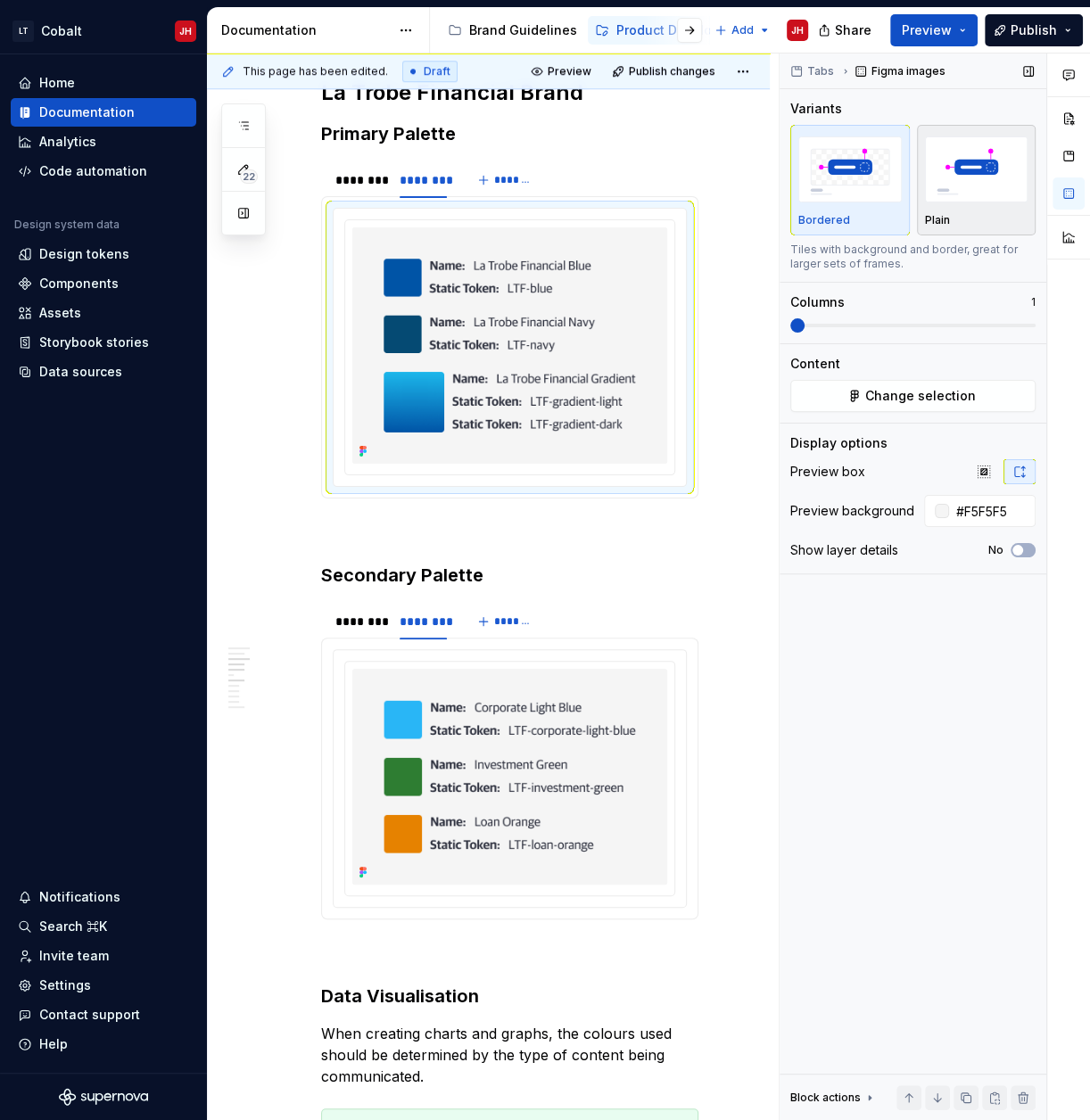 click at bounding box center (977, 169) 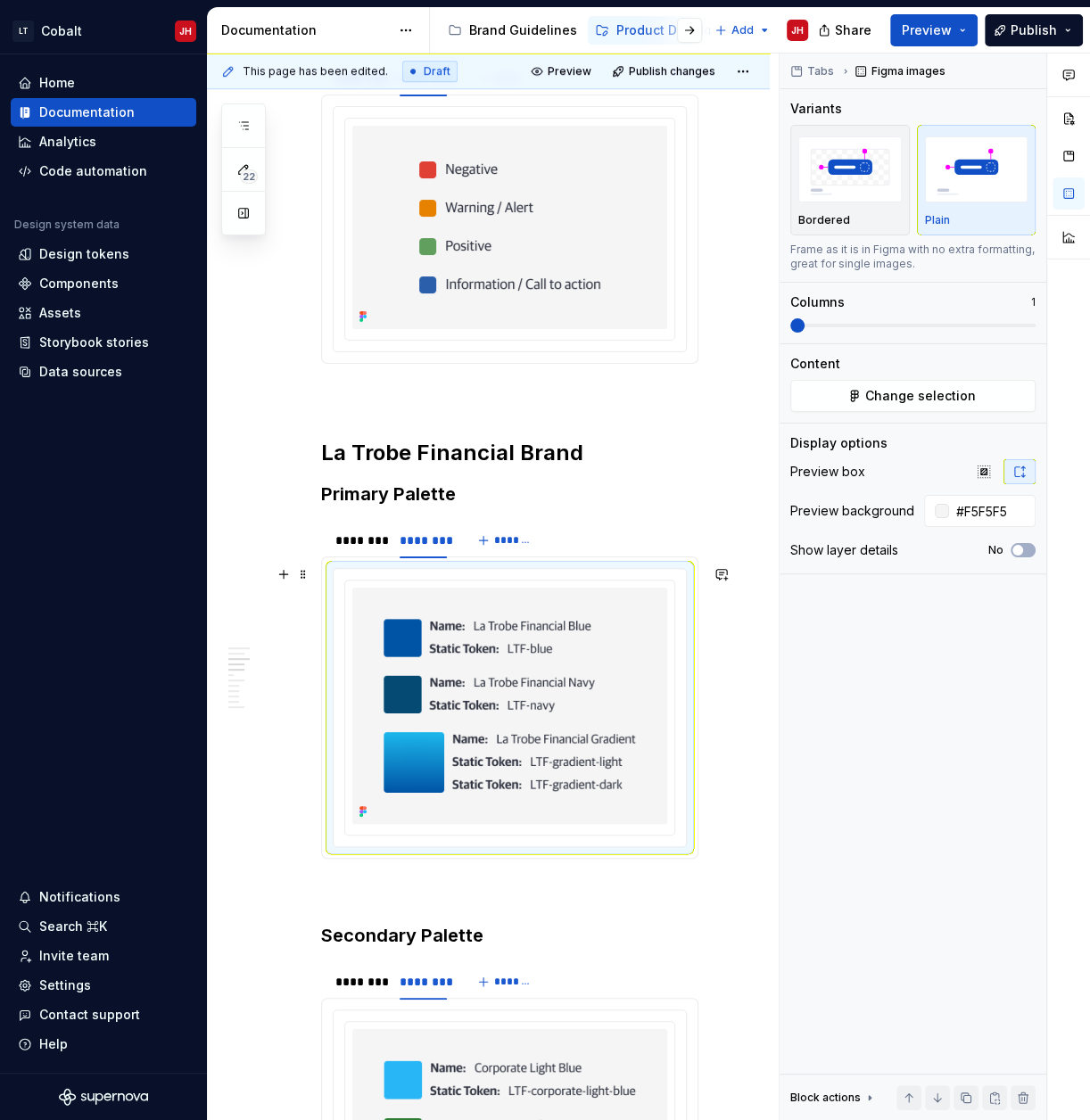 scroll, scrollTop: 571, scrollLeft: 0, axis: vertical 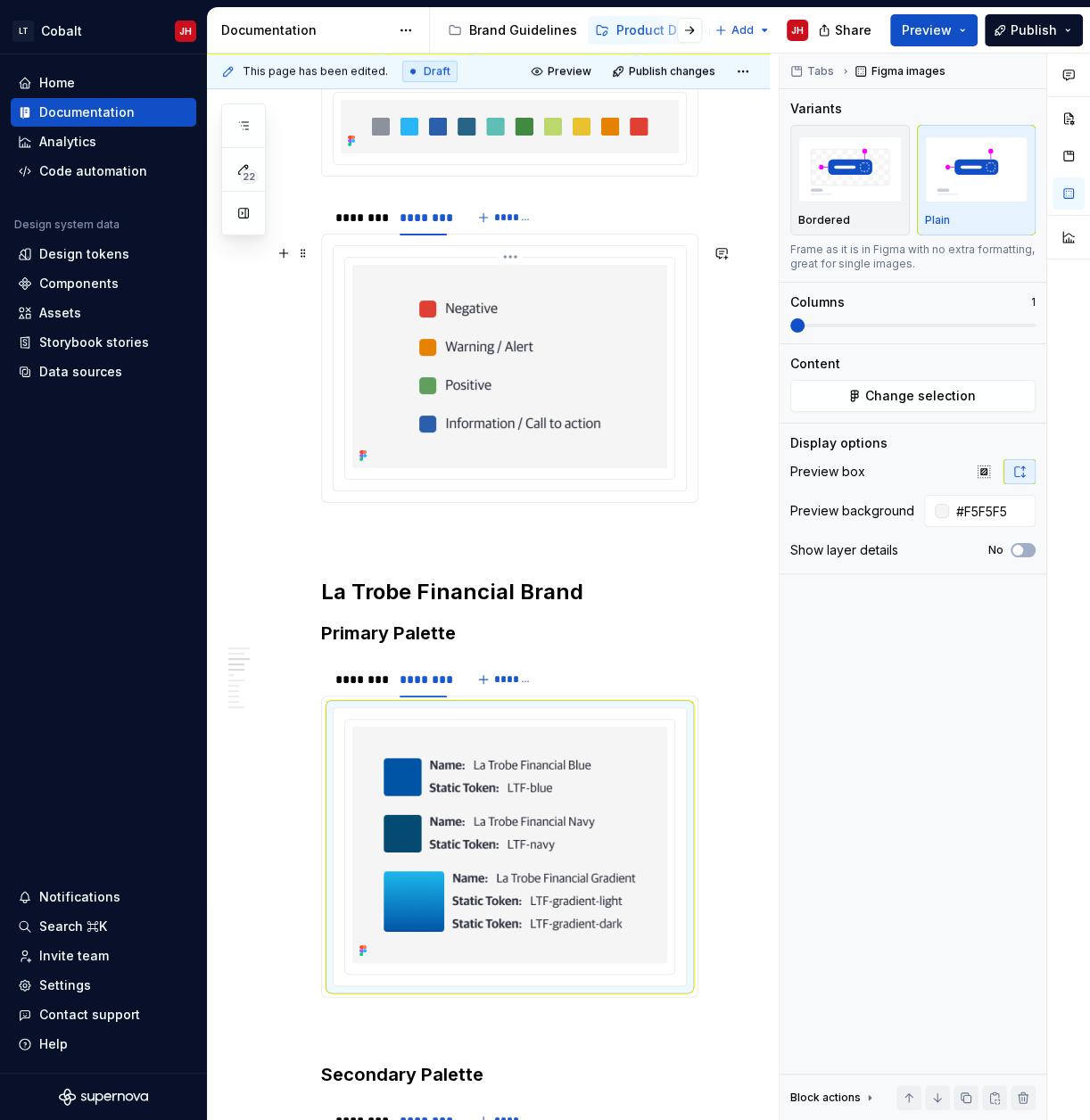 click at bounding box center (510, 366) 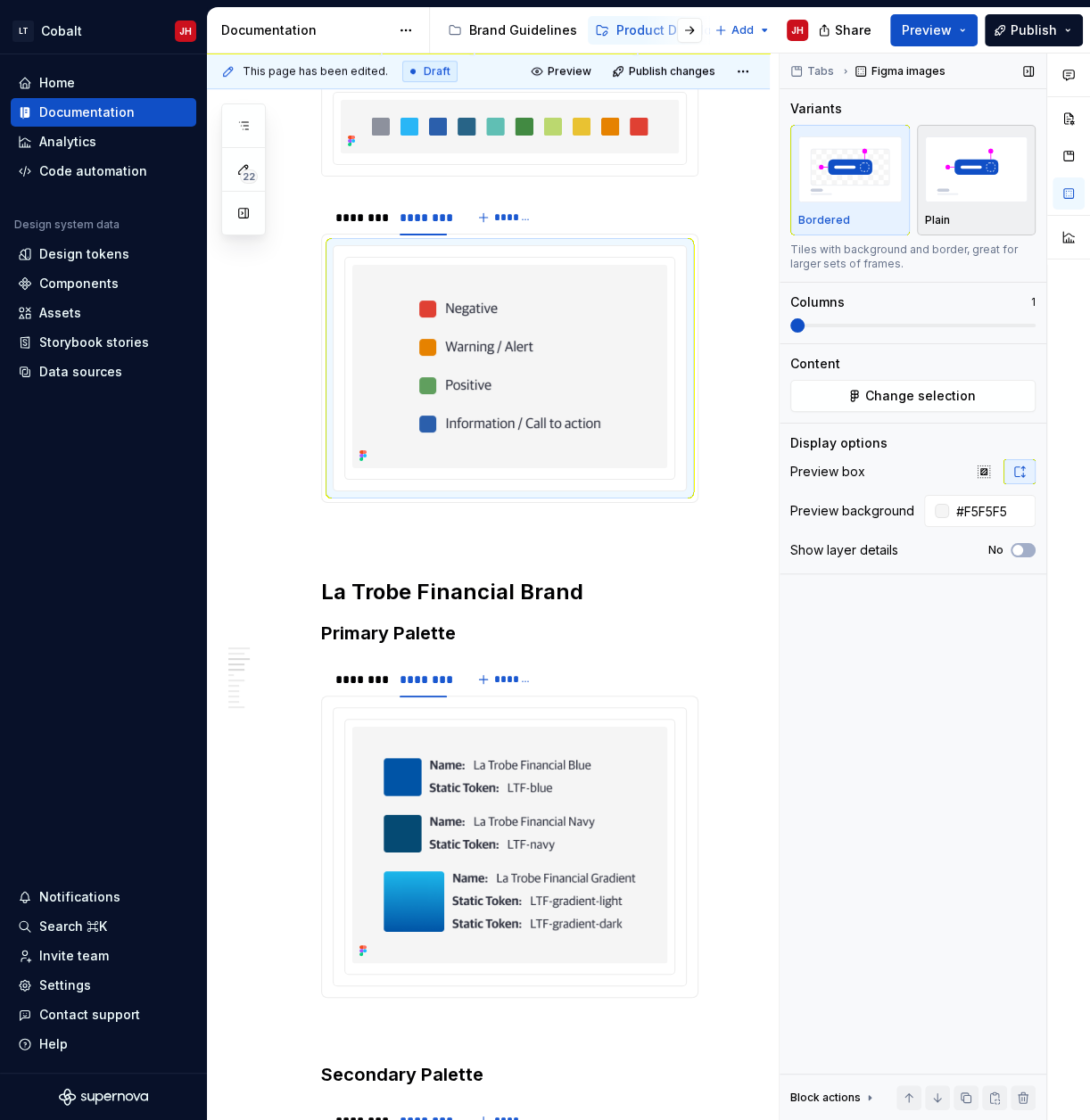 click at bounding box center (977, 169) 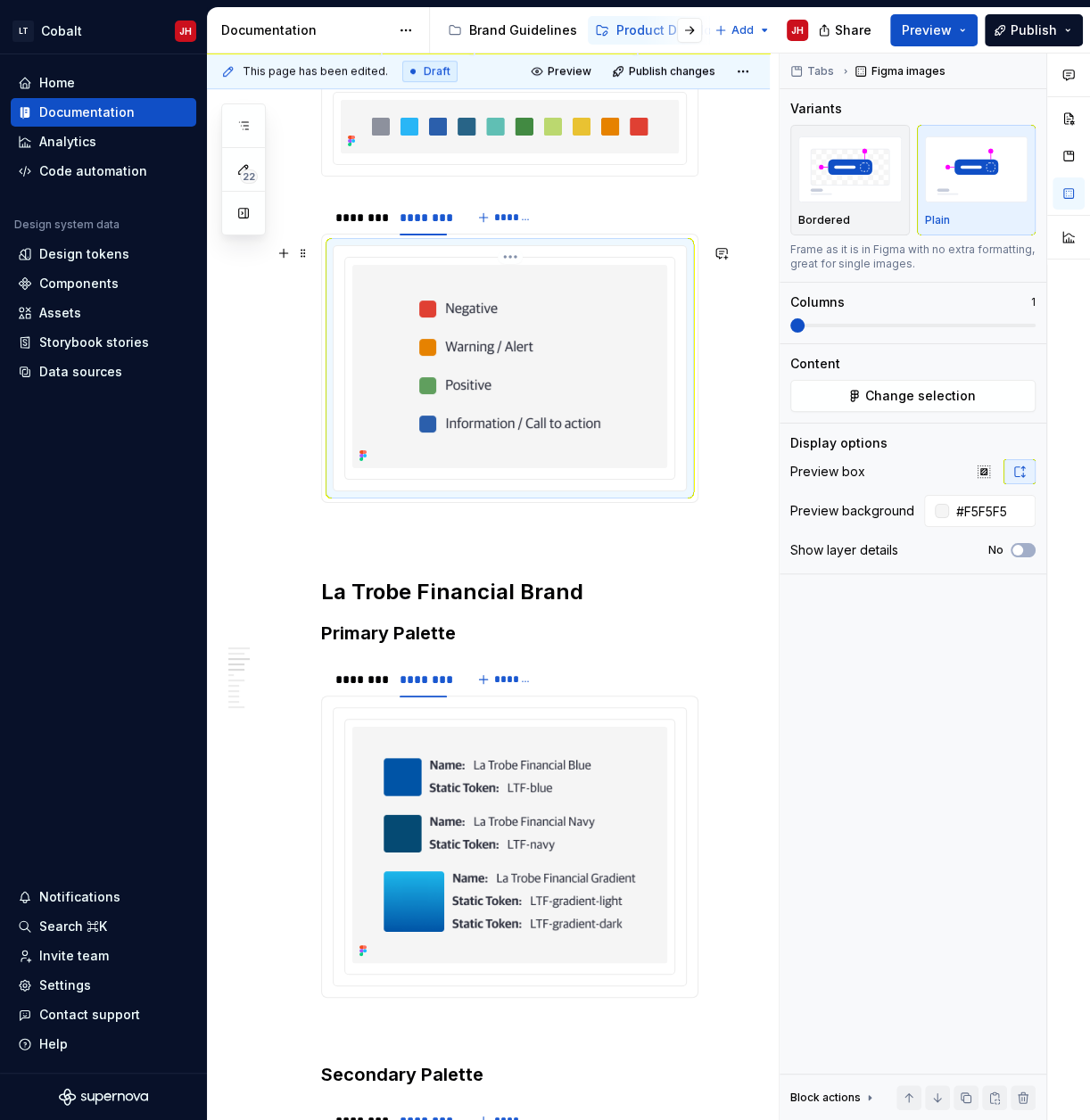 scroll, scrollTop: 143, scrollLeft: 0, axis: vertical 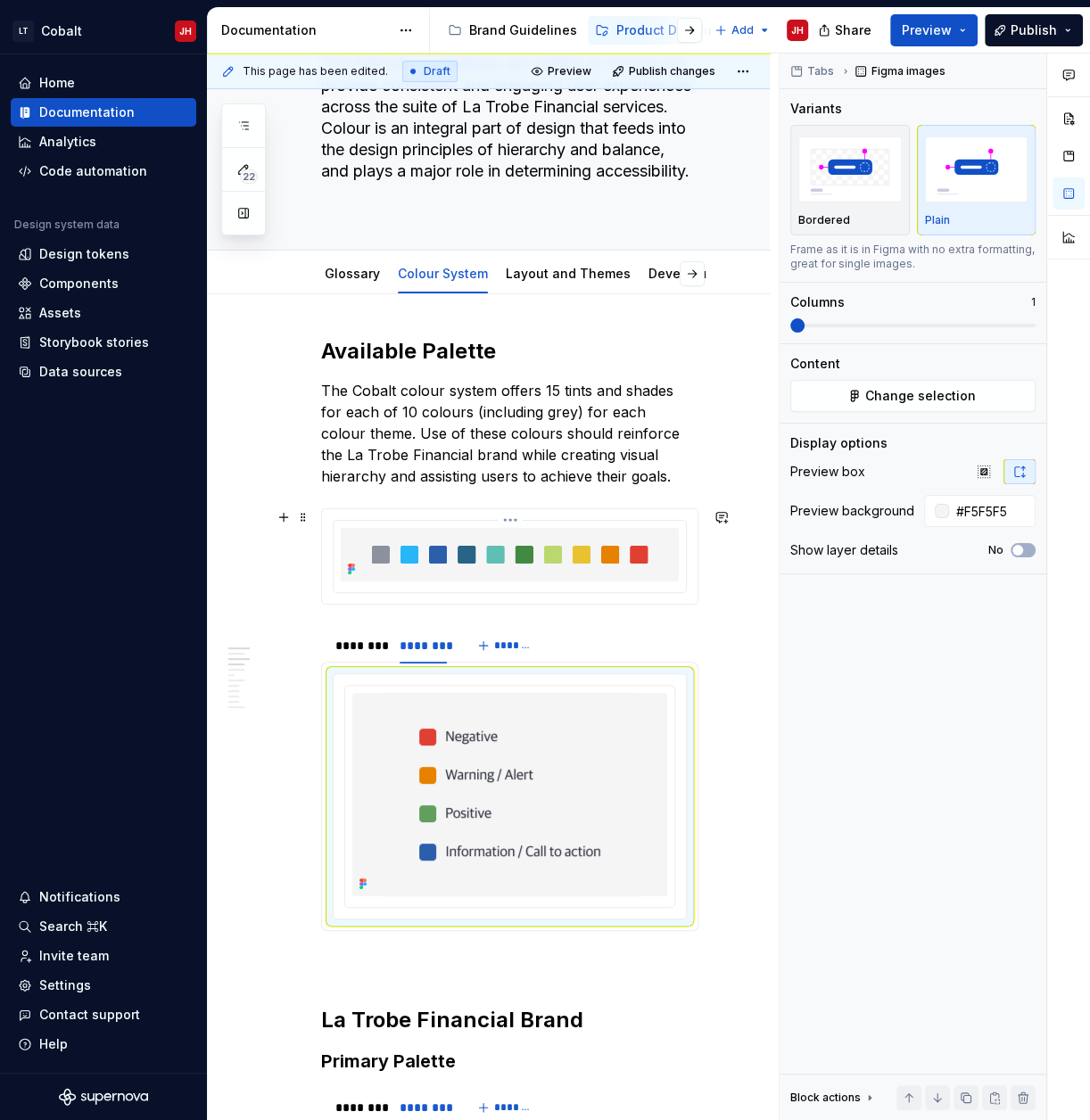 click at bounding box center (509, 555) 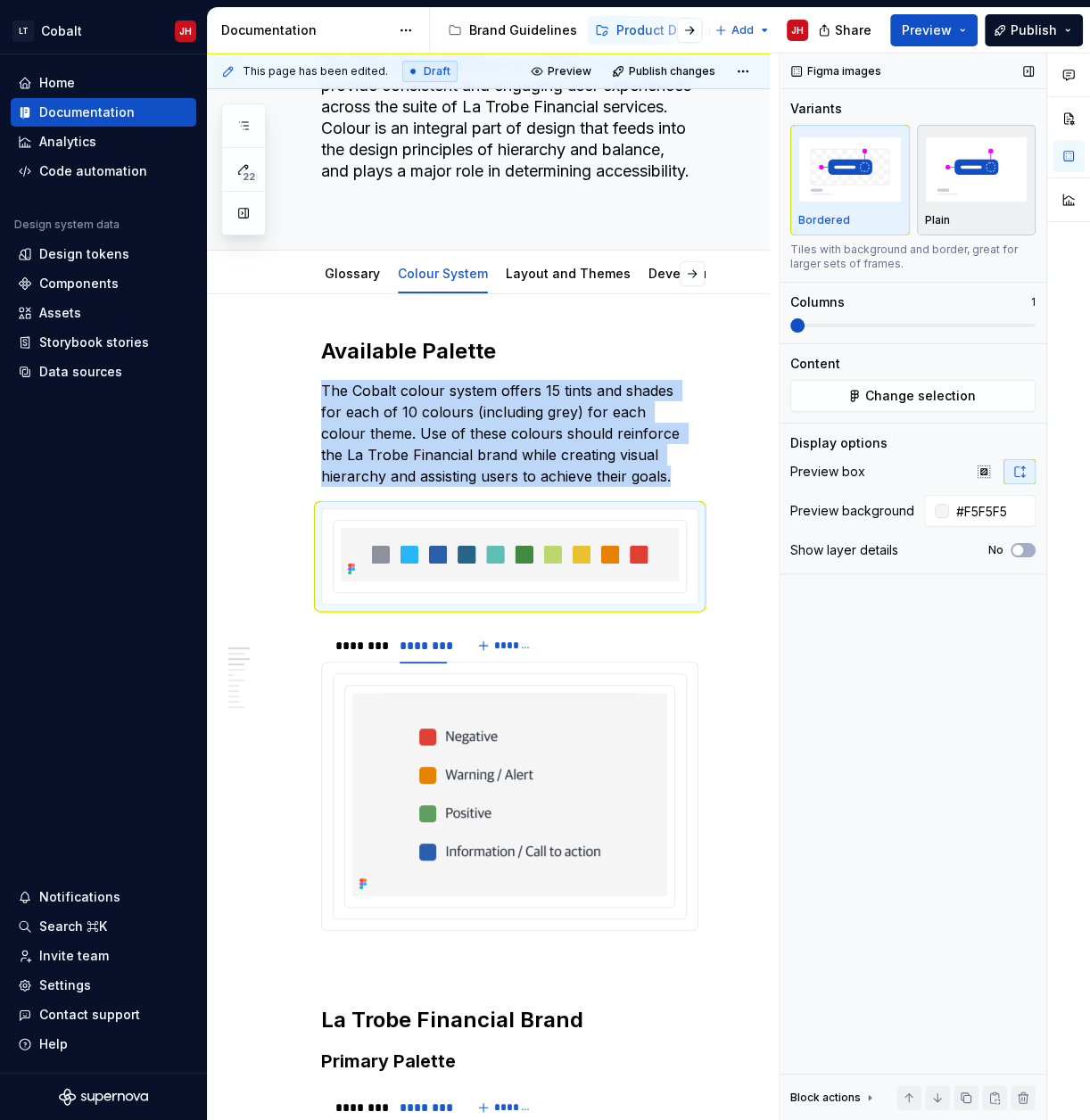 click at bounding box center [977, 169] 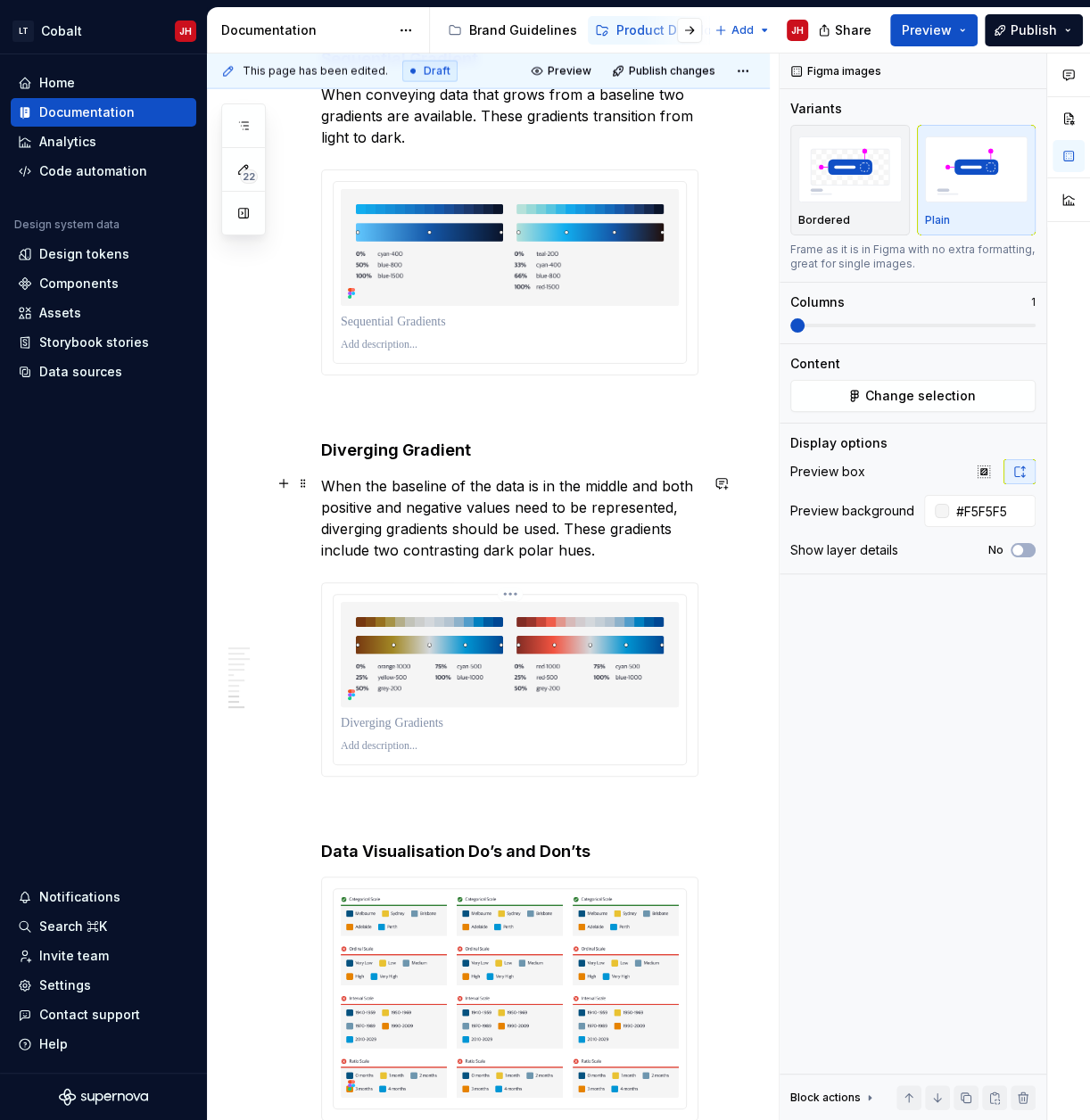 scroll, scrollTop: 2782, scrollLeft: 0, axis: vertical 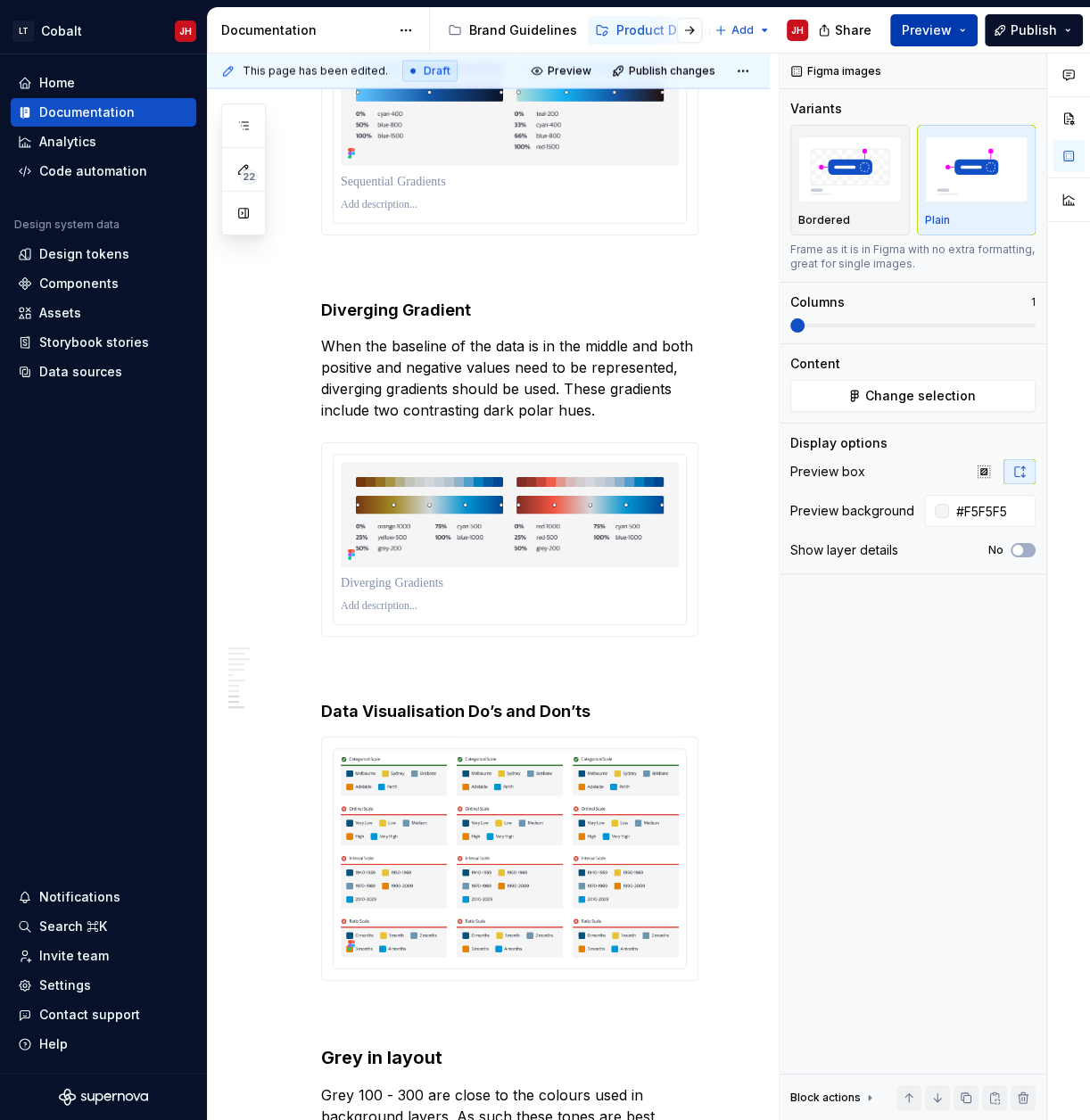 click on "Preview" at bounding box center (927, 30) 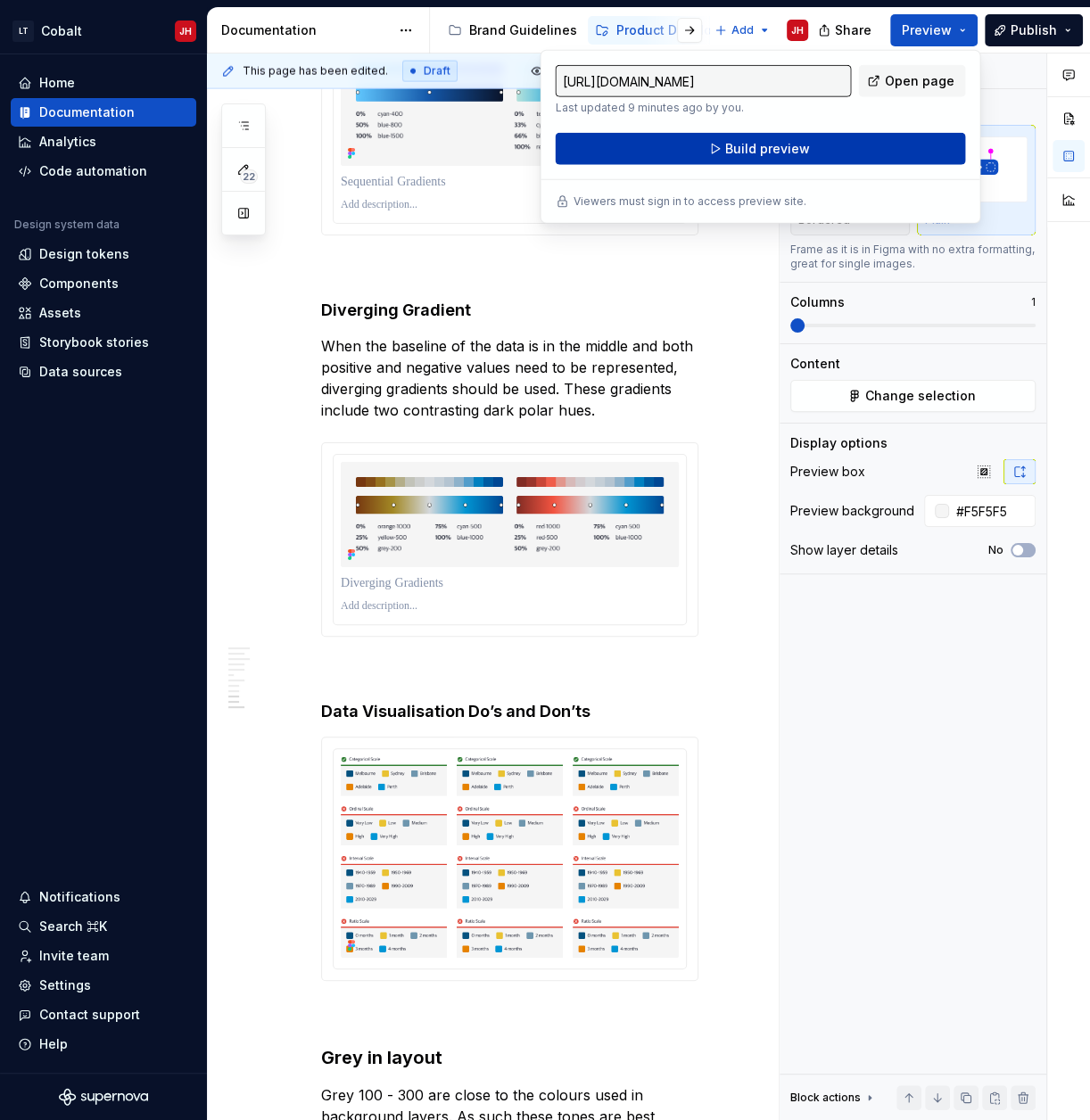 click on "Build preview" at bounding box center (767, 149) 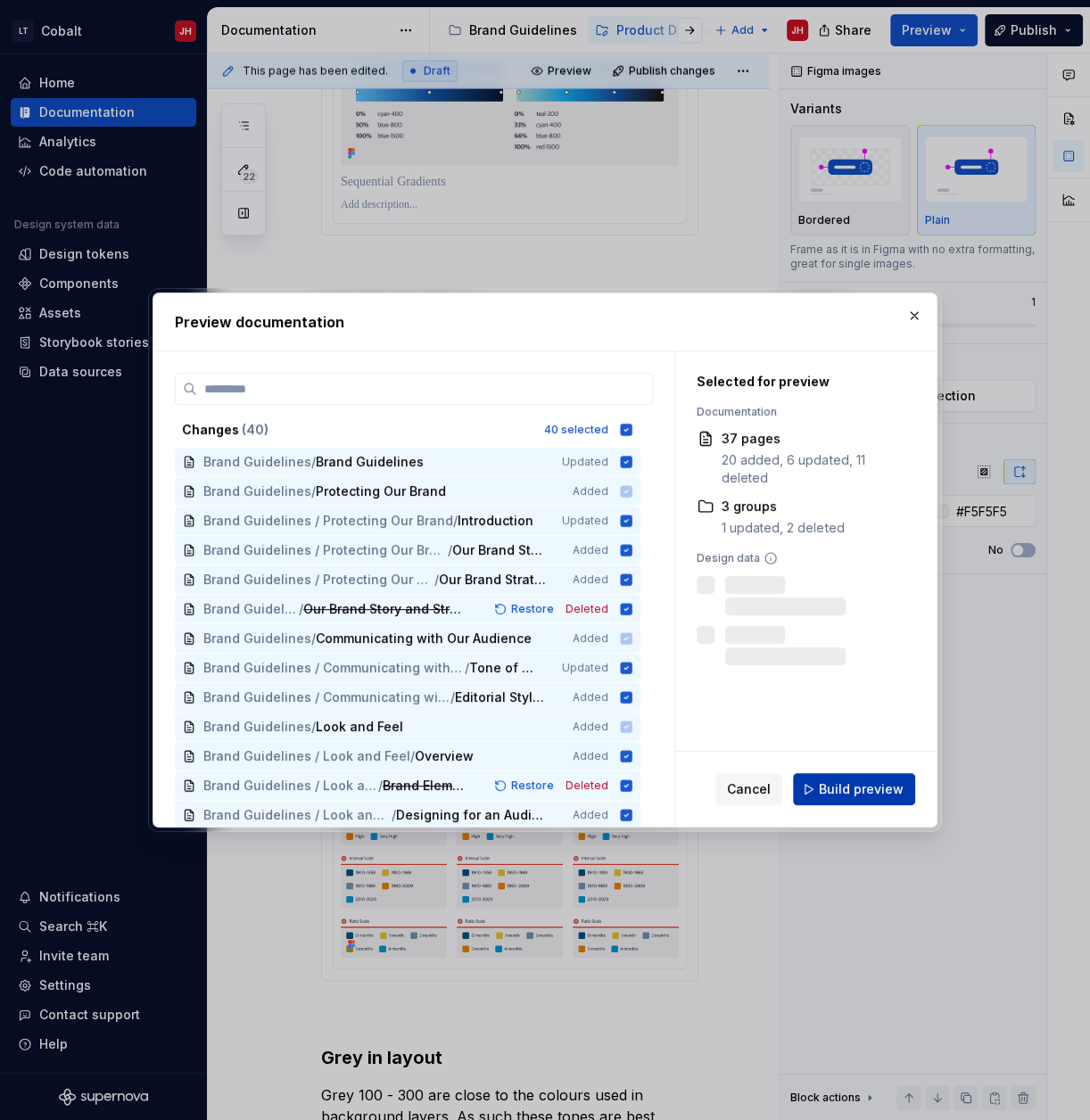 click on "Build preview" at bounding box center [861, 789] 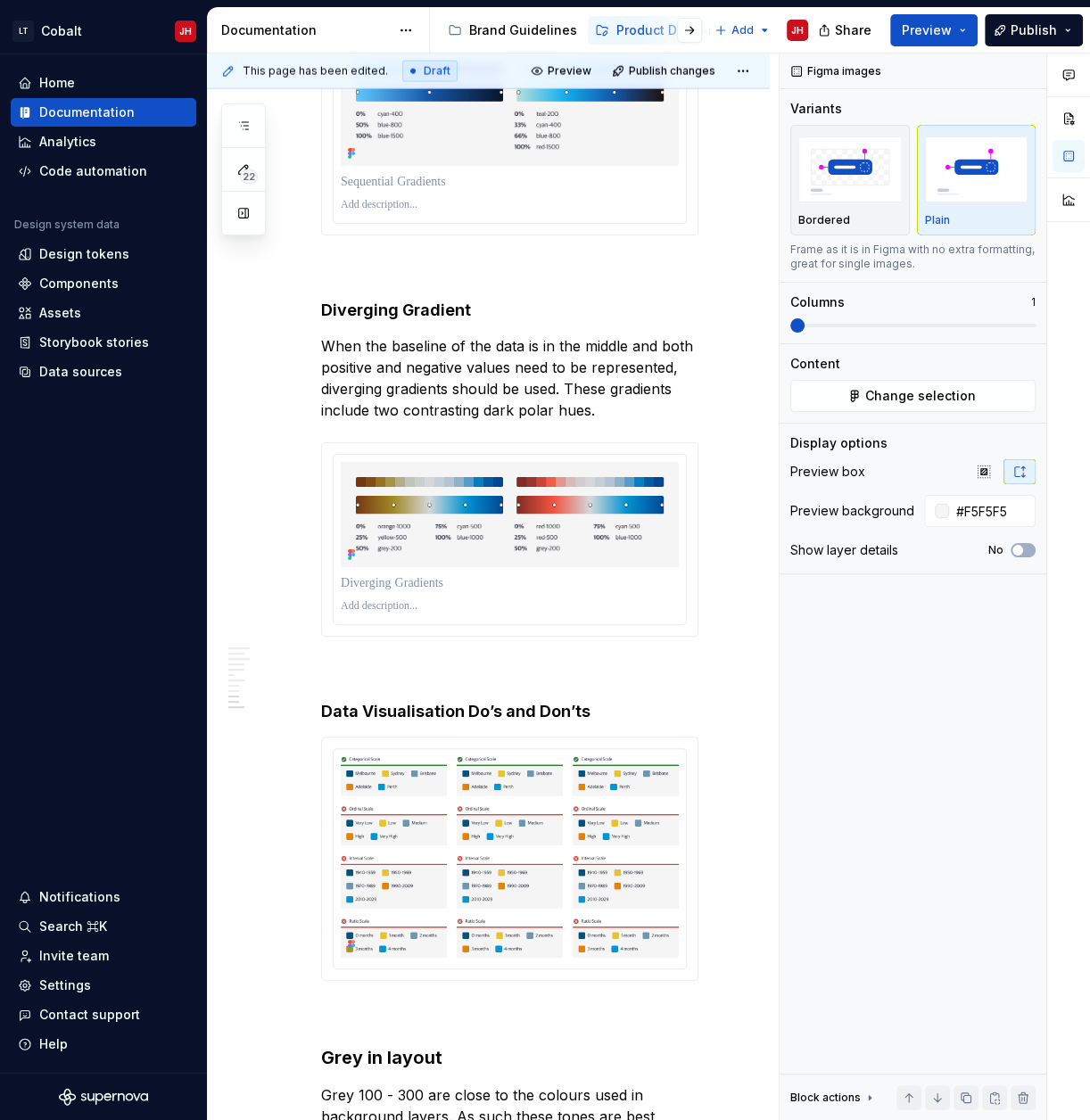 type on "*" 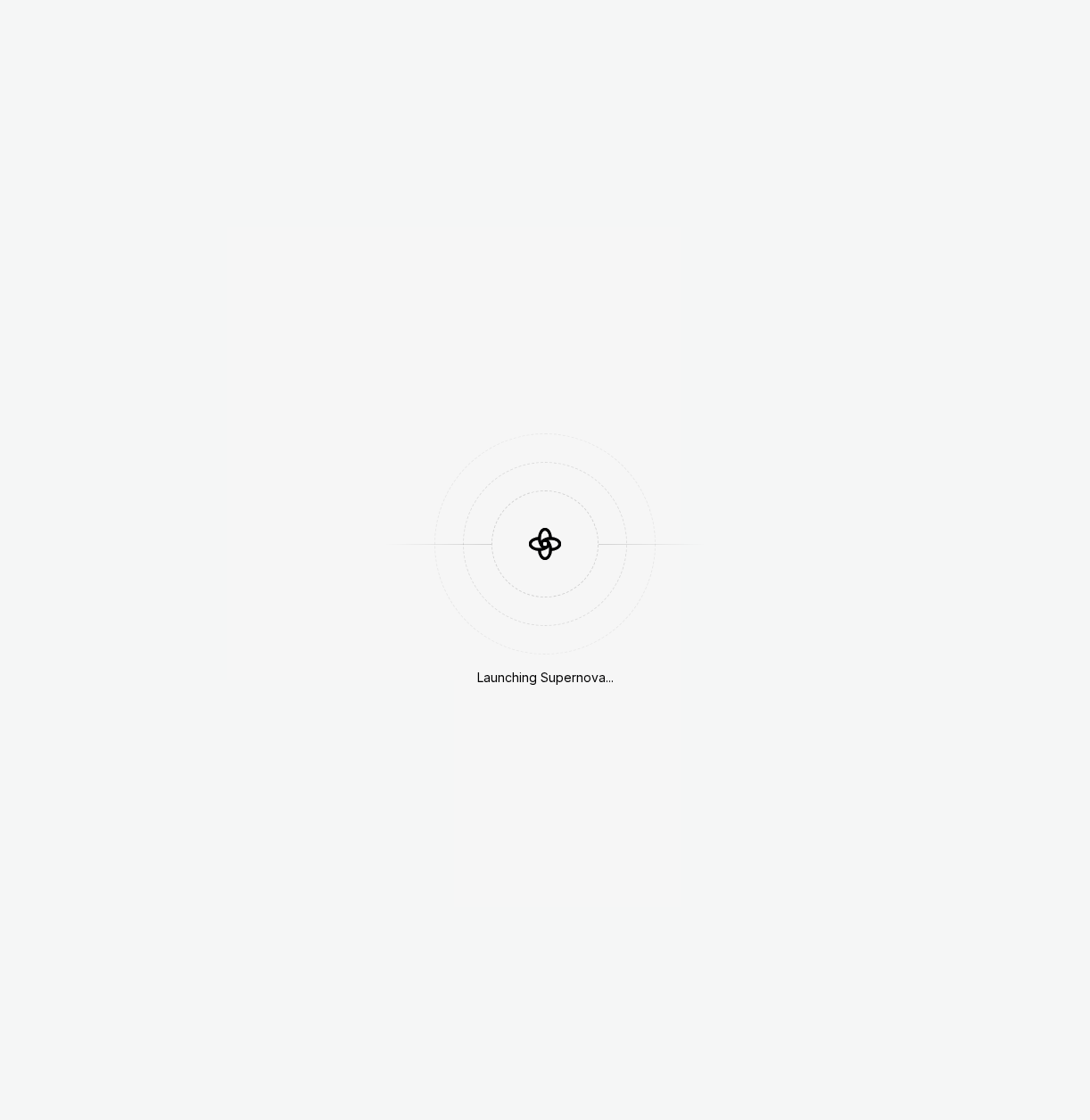 scroll, scrollTop: 0, scrollLeft: 0, axis: both 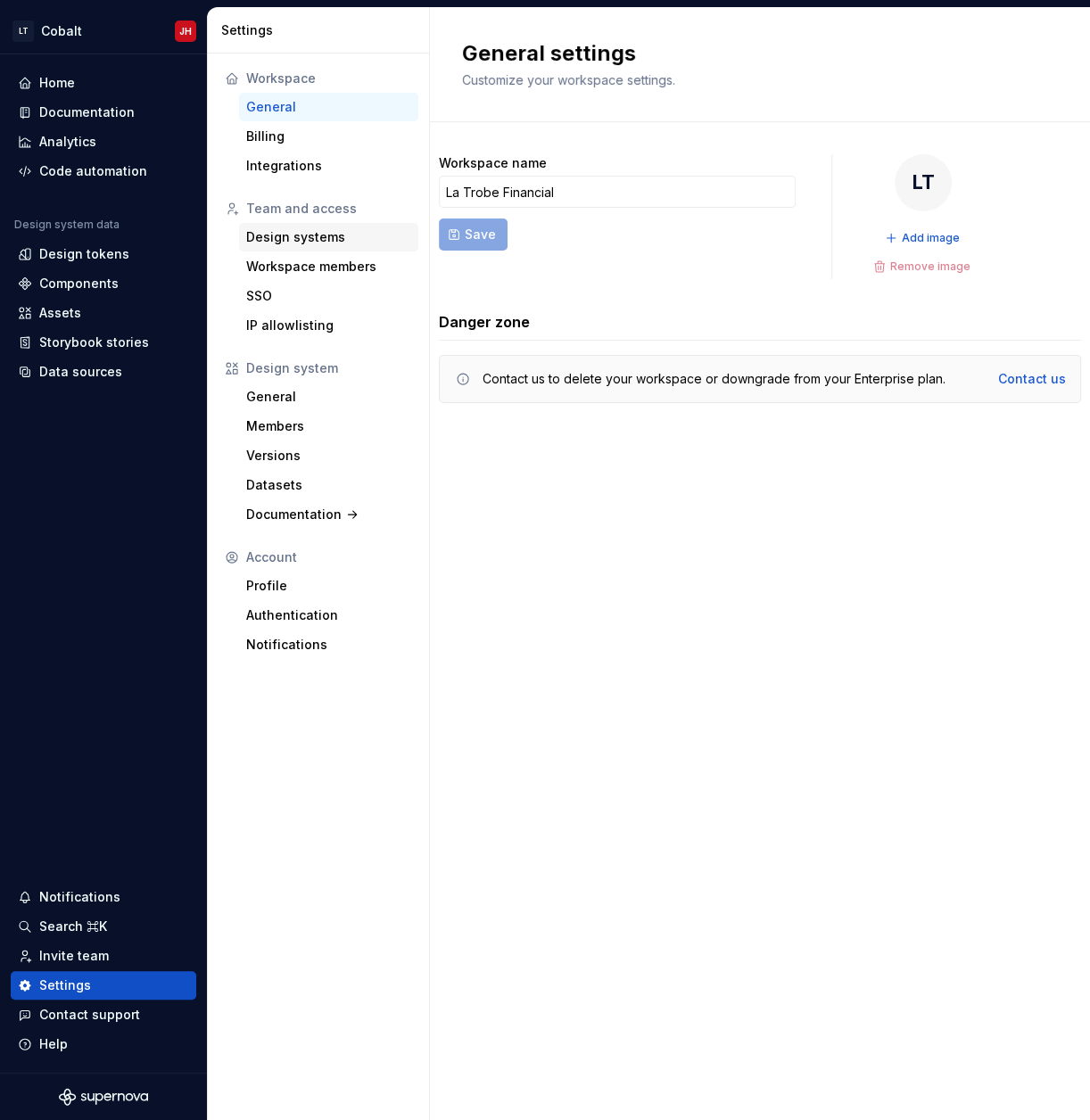 click on "Design systems" at bounding box center [328, 237] 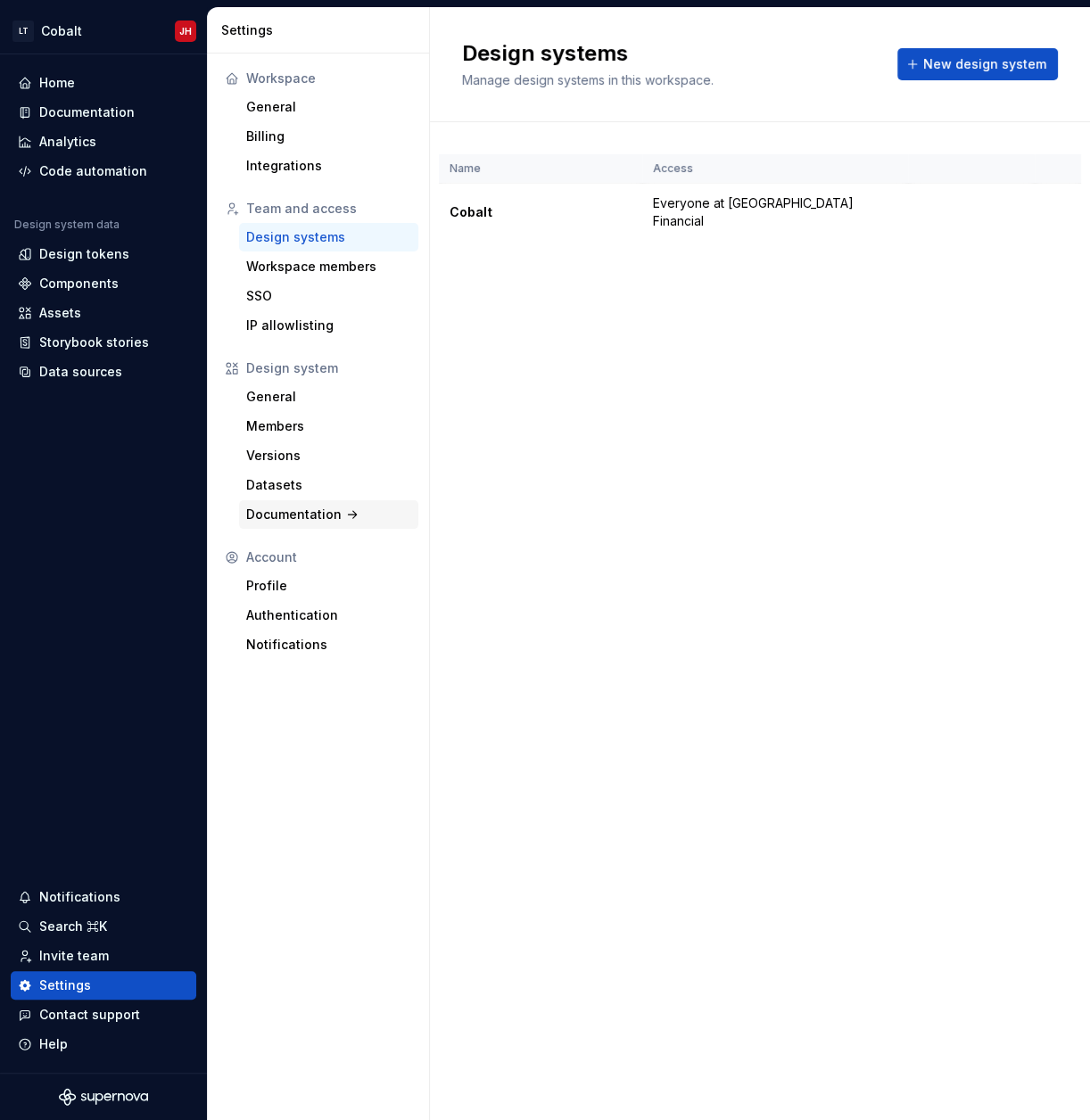 click on "Documentation" at bounding box center [328, 515] 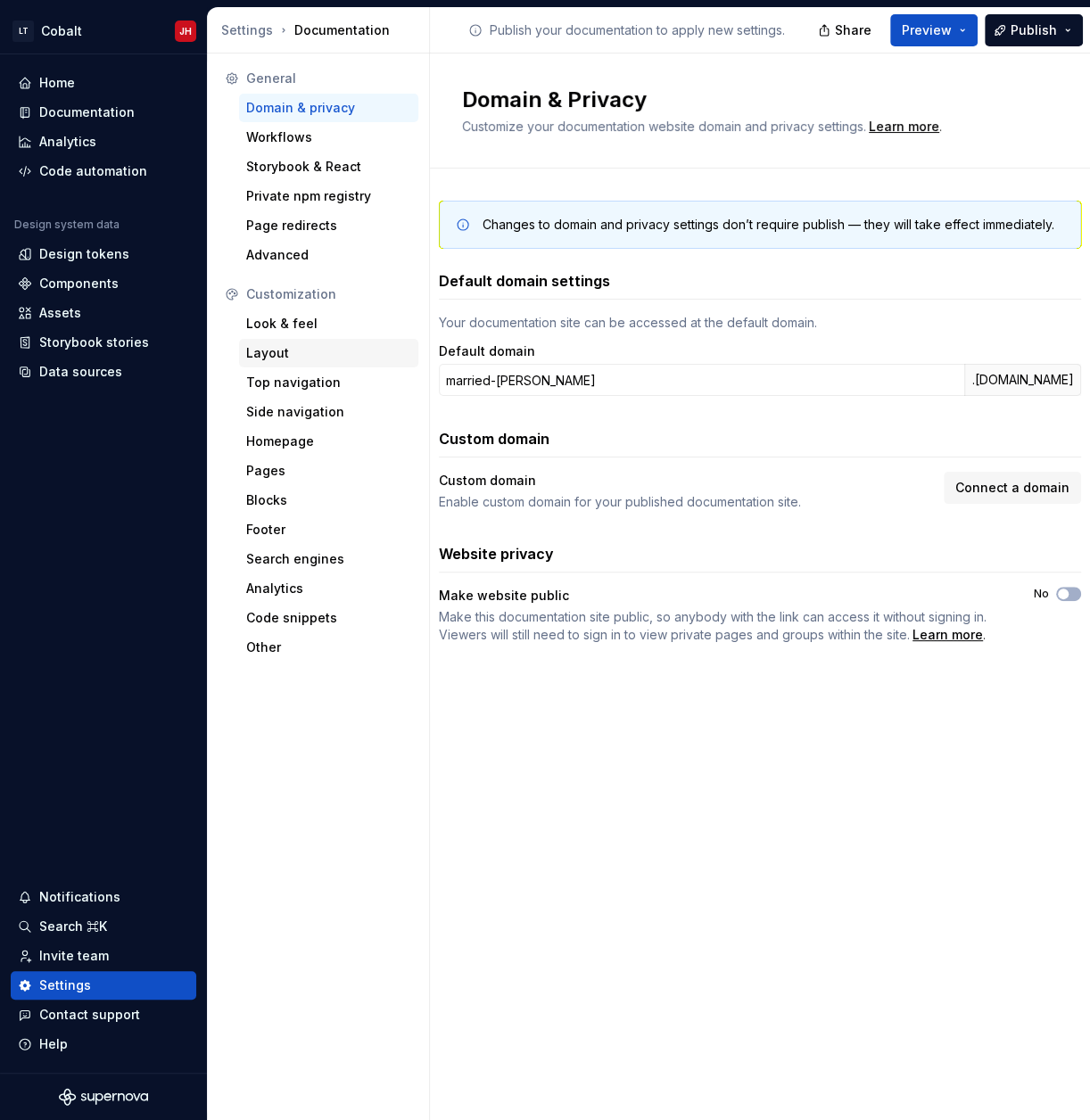 click on "Layout" at bounding box center [328, 353] 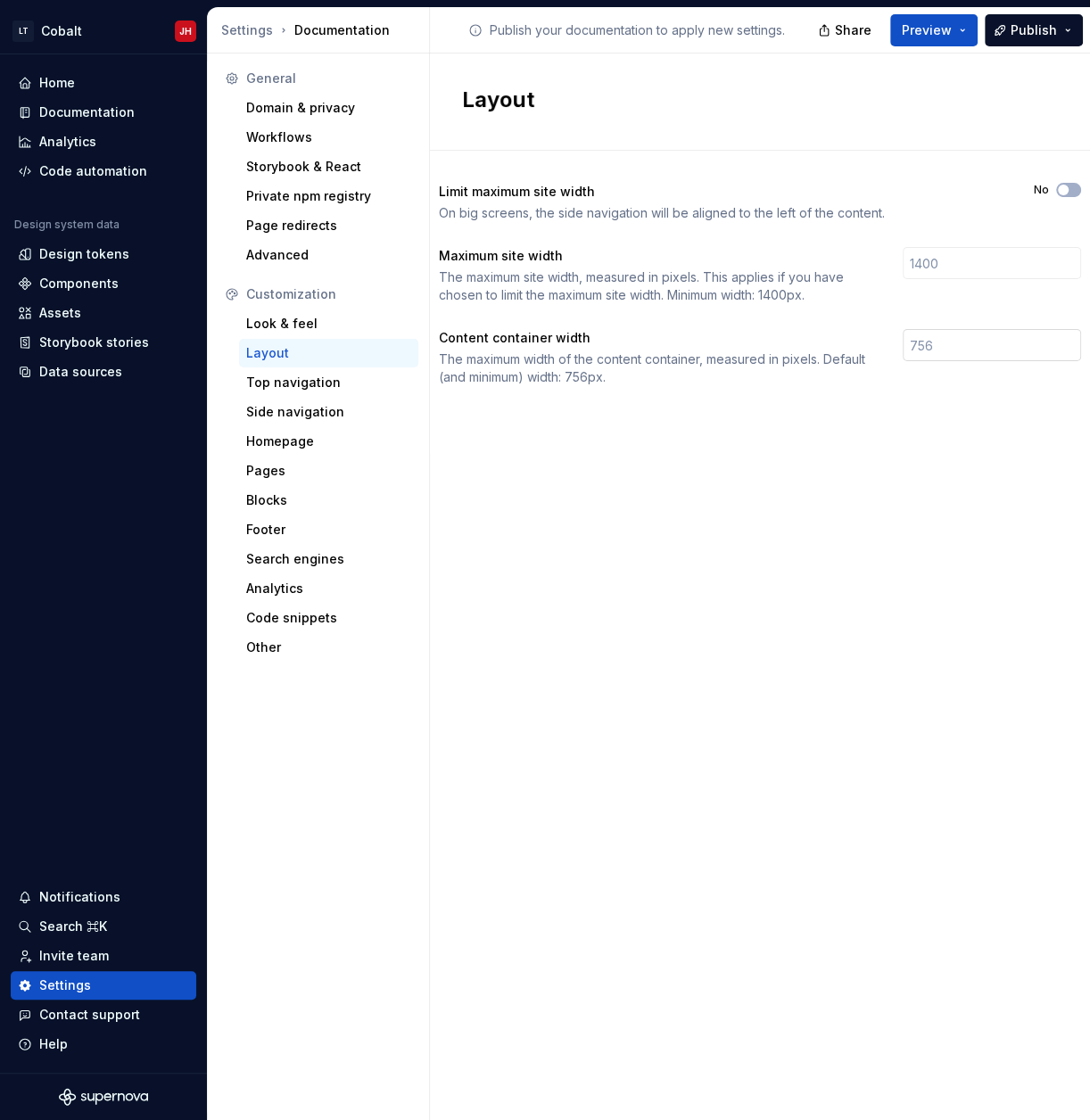 click at bounding box center (992, 345) 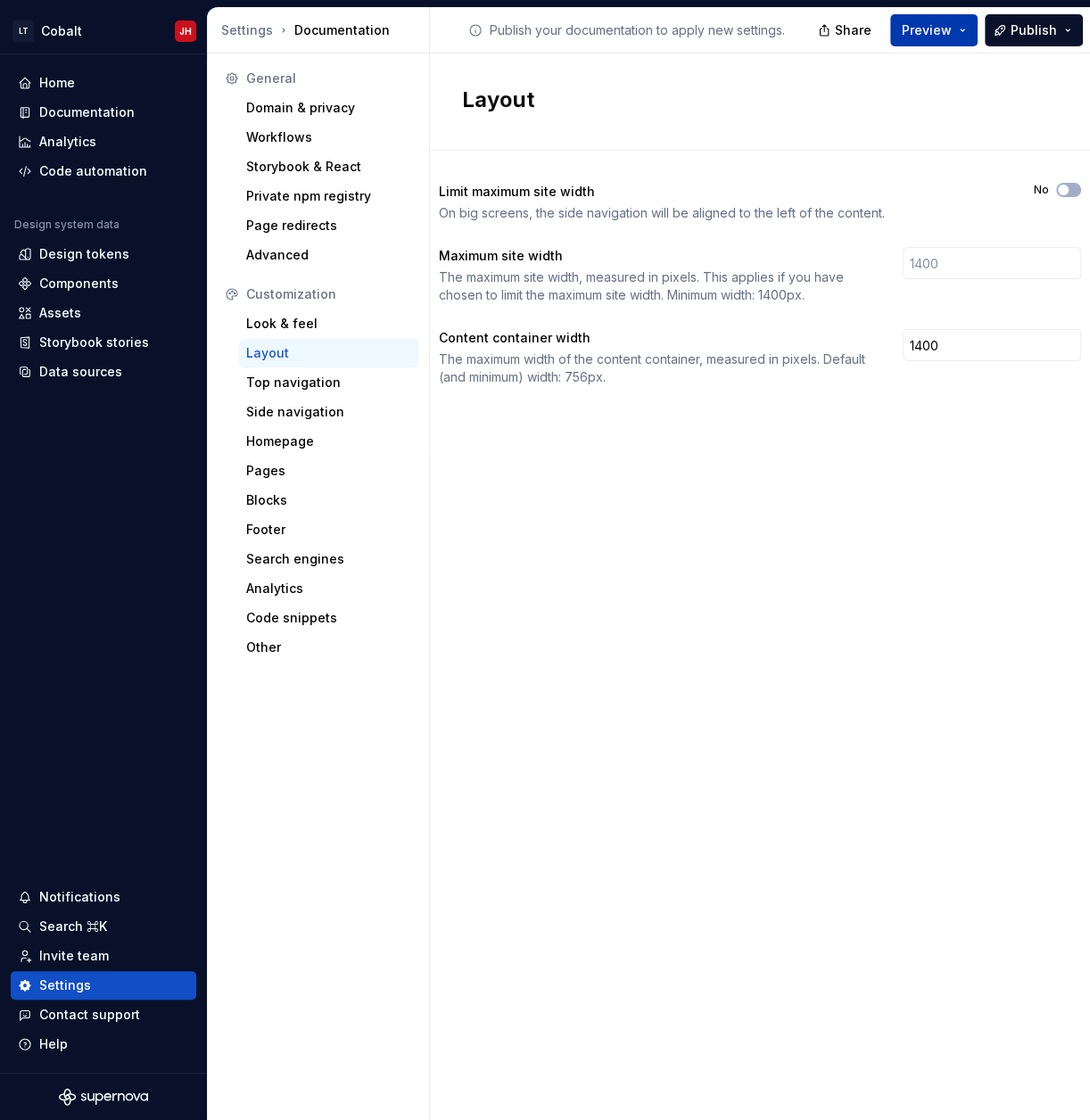 click on "Preview" at bounding box center (927, 30) 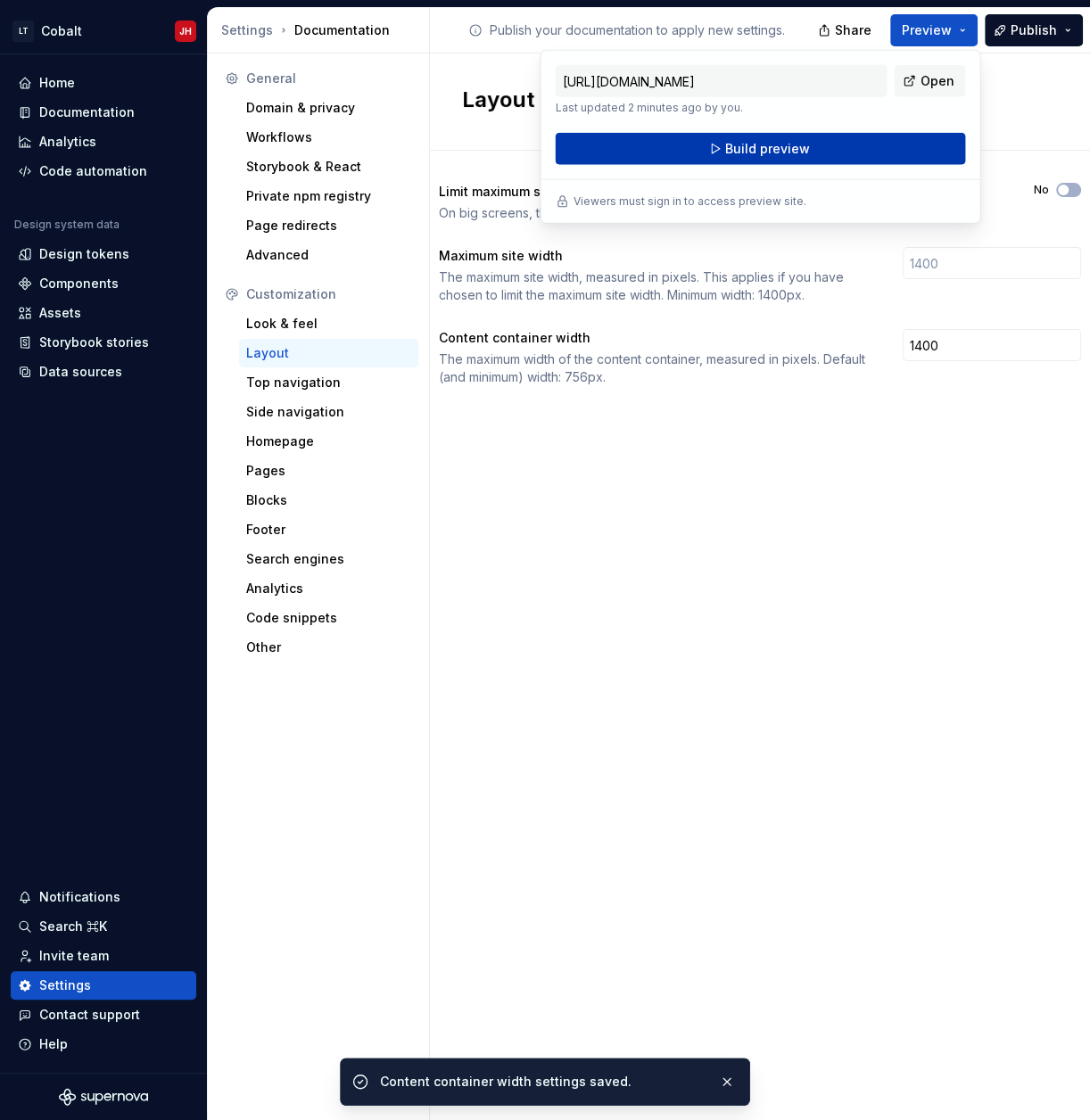 click on "Build preview" at bounding box center [767, 149] 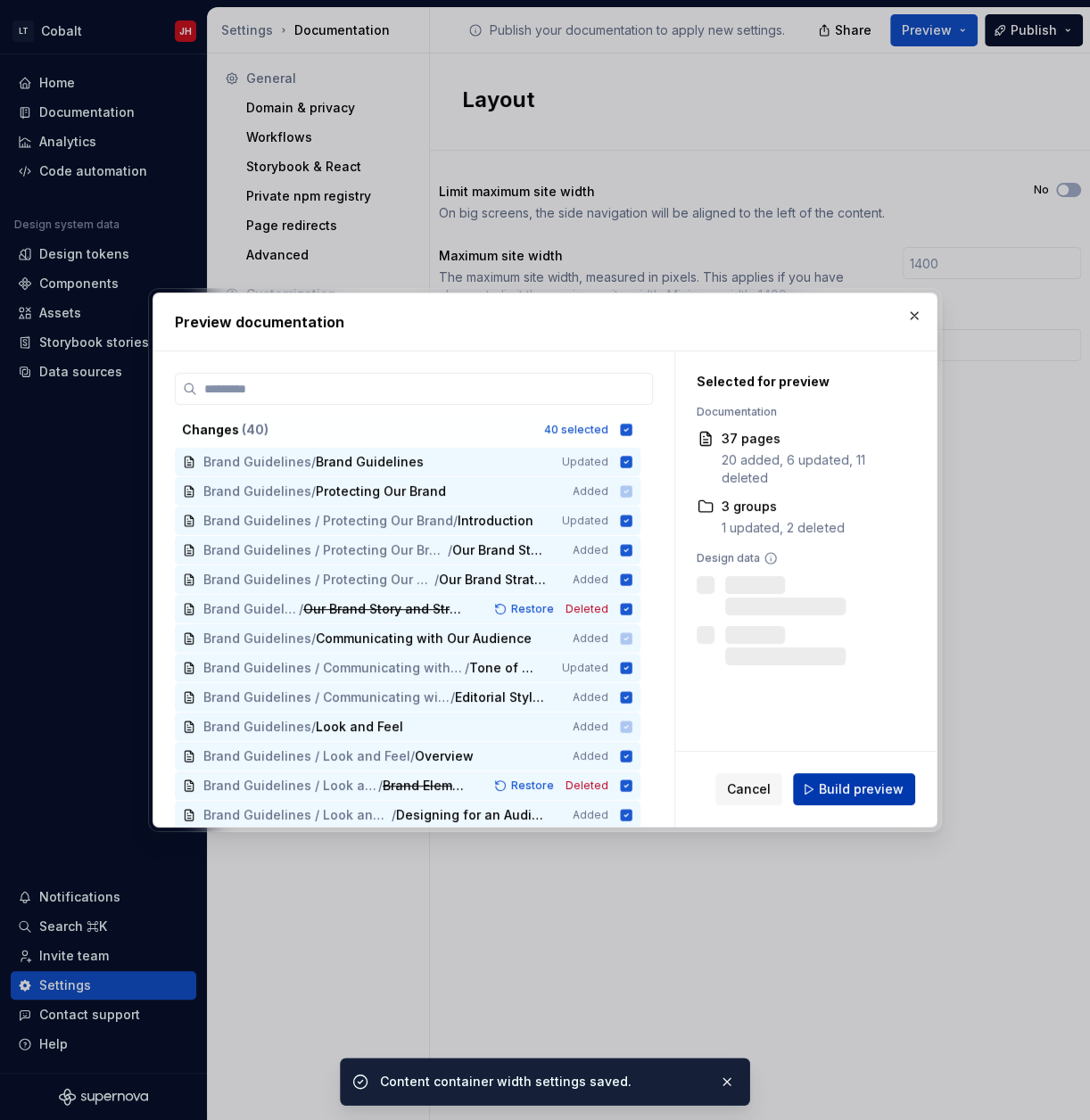 click on "Build preview" at bounding box center (861, 789) 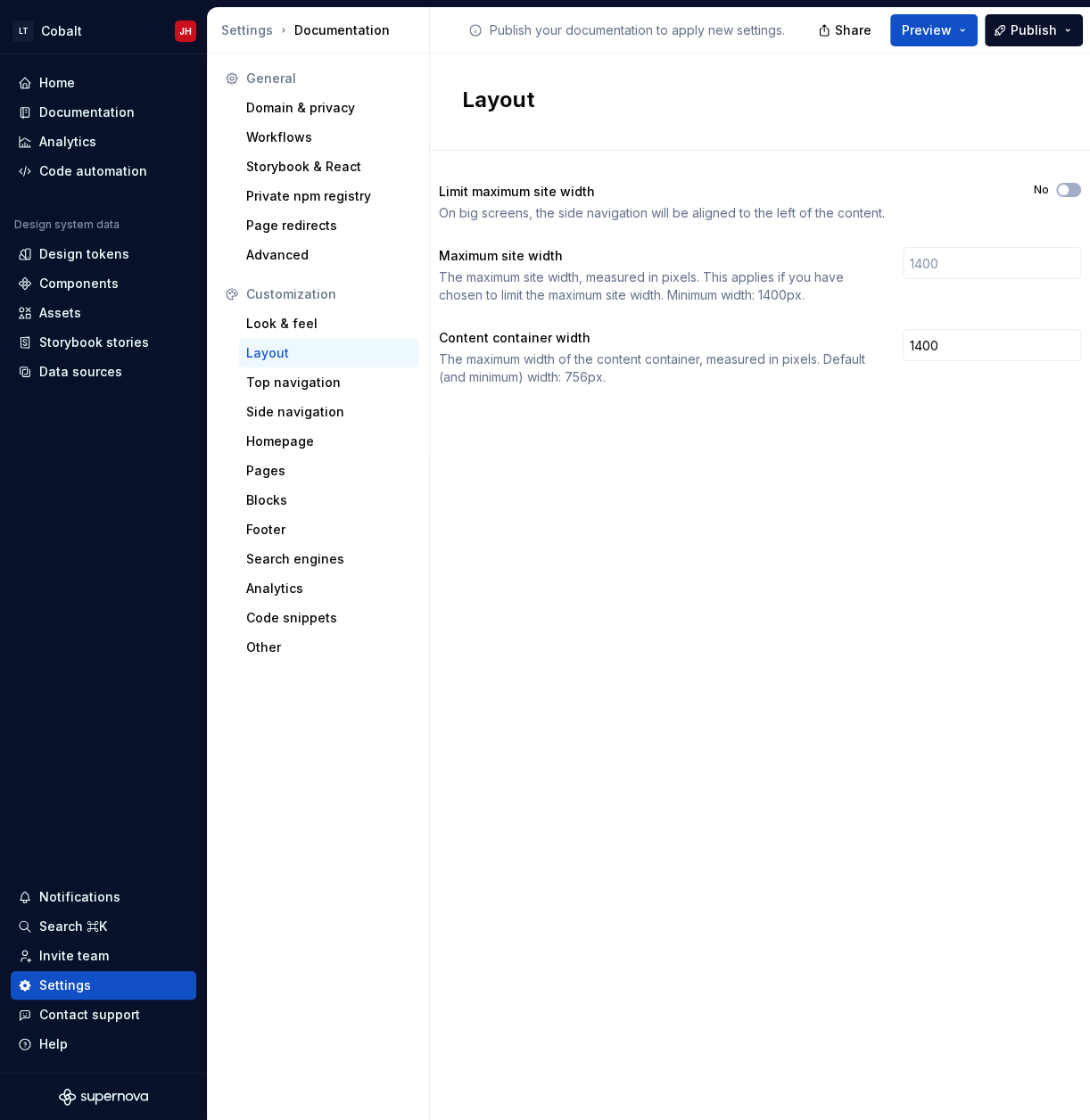drag, startPoint x: 794, startPoint y: 483, endPoint x: 822, endPoint y: 431, distance: 59.05929 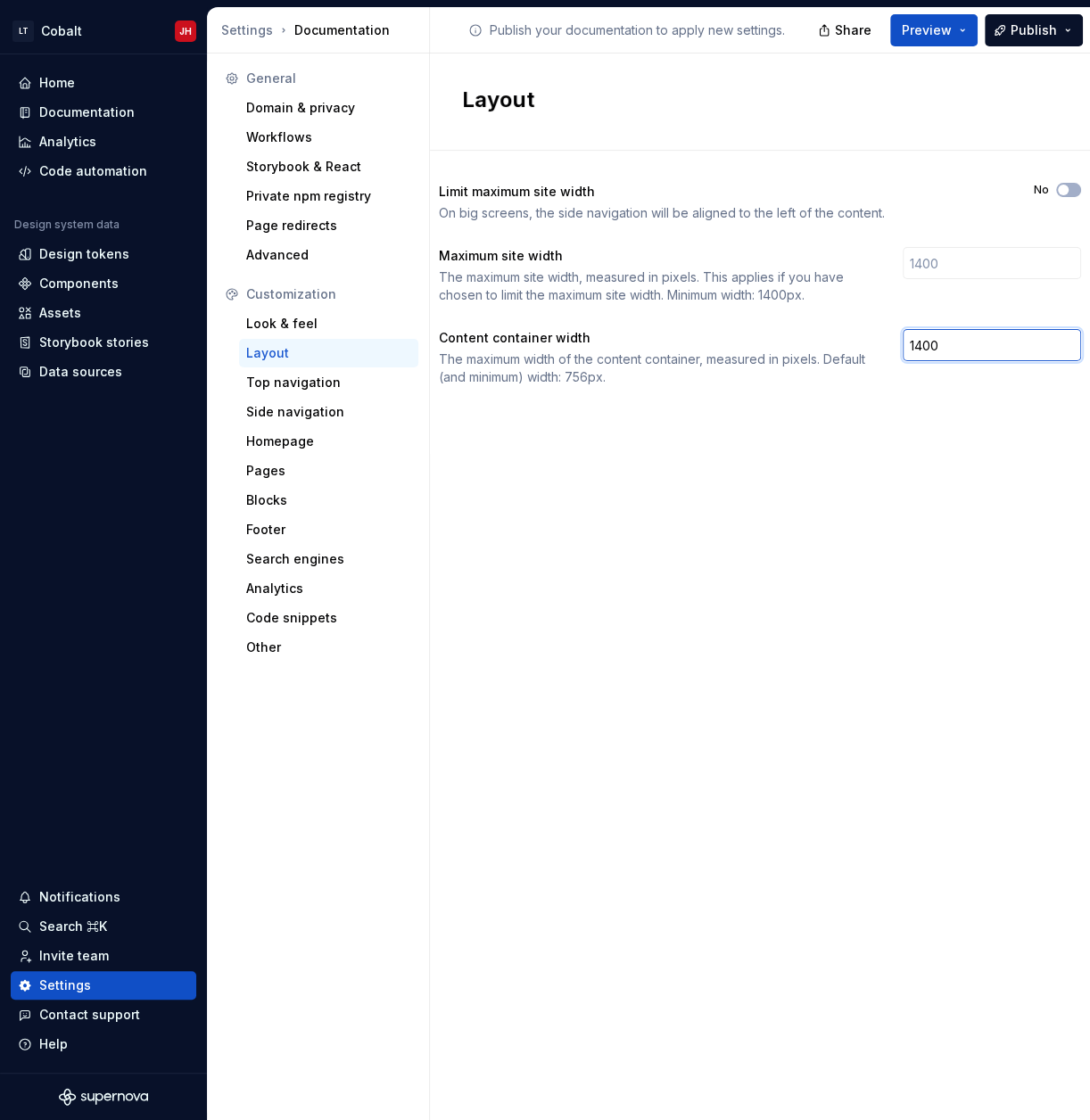 drag, startPoint x: 987, startPoint y: 341, endPoint x: 805, endPoint y: 339, distance: 182.011 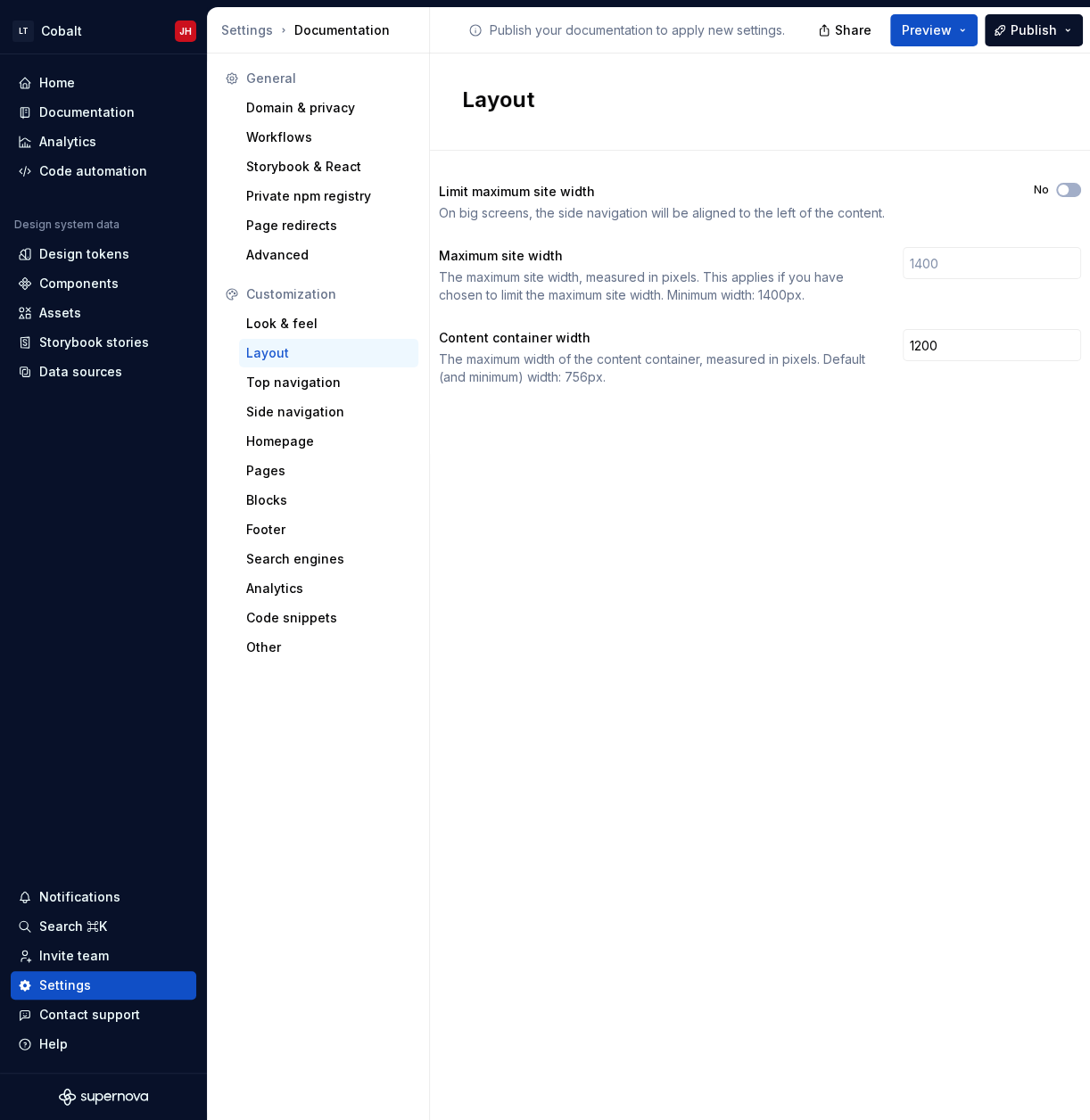 click on "Layout Limit maximum site width On big screens, the side navigation will be aligned to the left of the content. No Maximum site width The maximum site width, measured in pixels. This applies if you have chosen to limit the maximum site width. Minimum width: 1400px. Content container width The maximum width of the content container, measured in pixels. Default (and minimum) width: 756px. 1200" at bounding box center (760, 587) 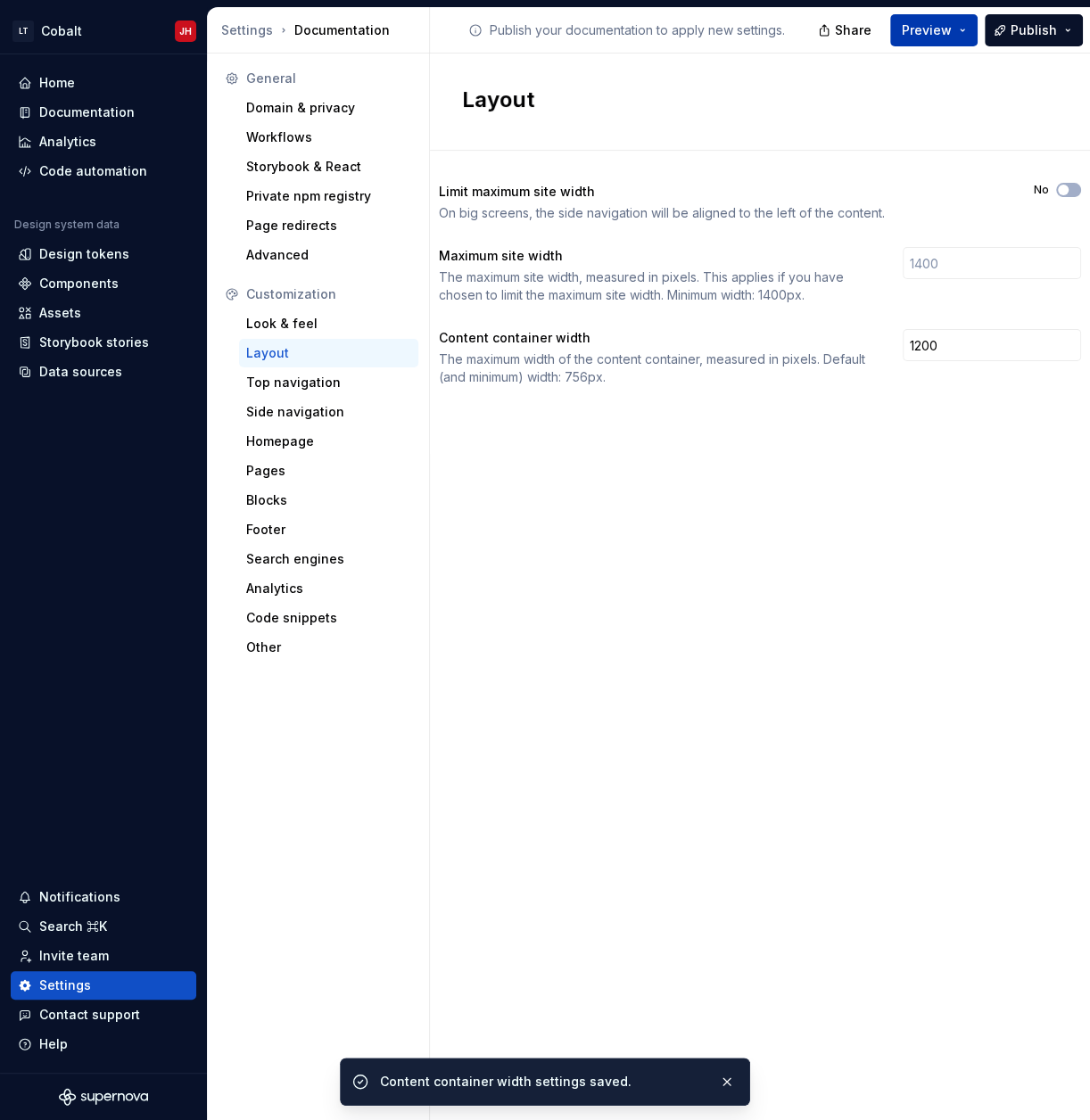 click on "Preview" at bounding box center [927, 30] 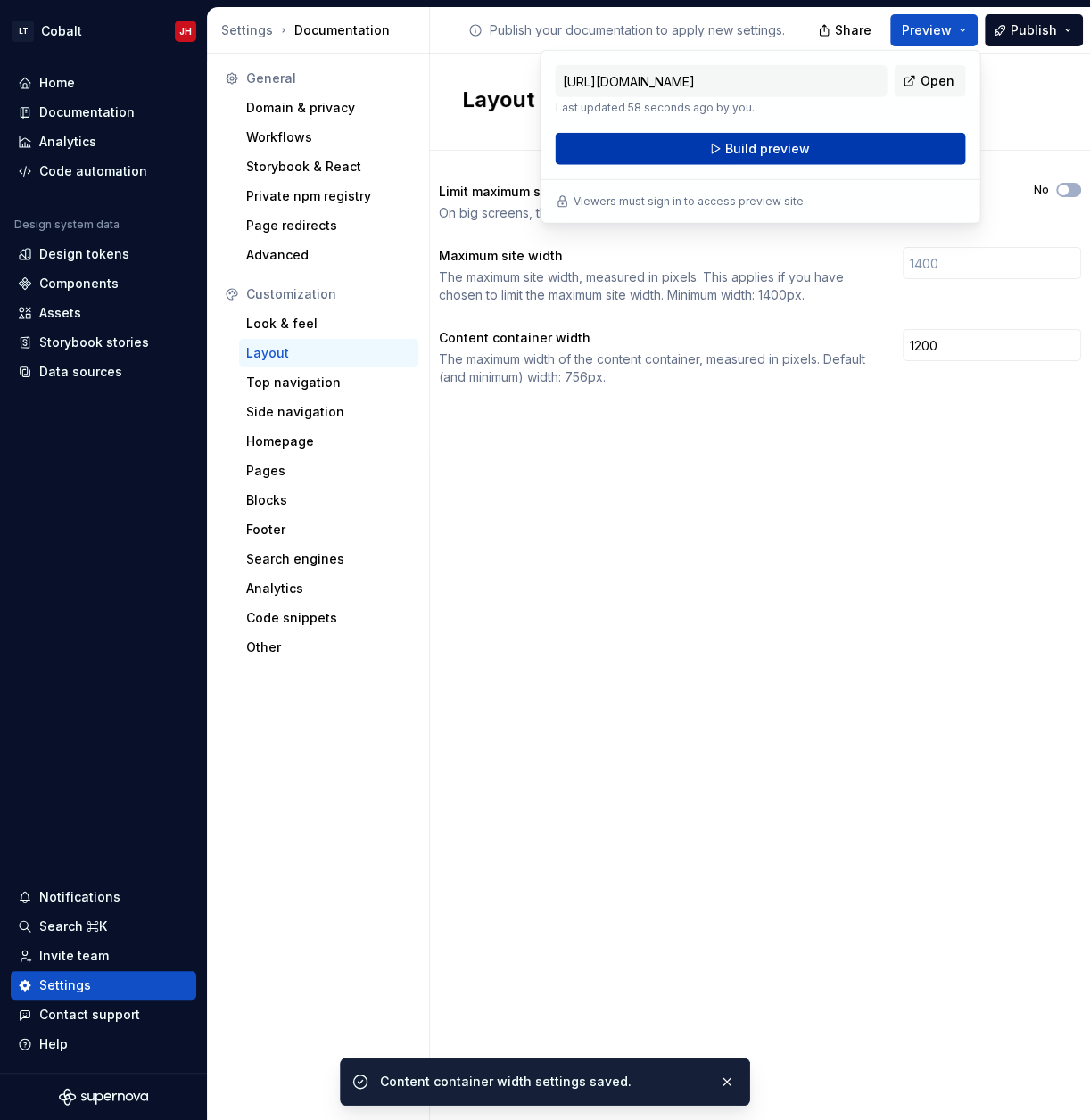 click on "Build preview" at bounding box center [767, 149] 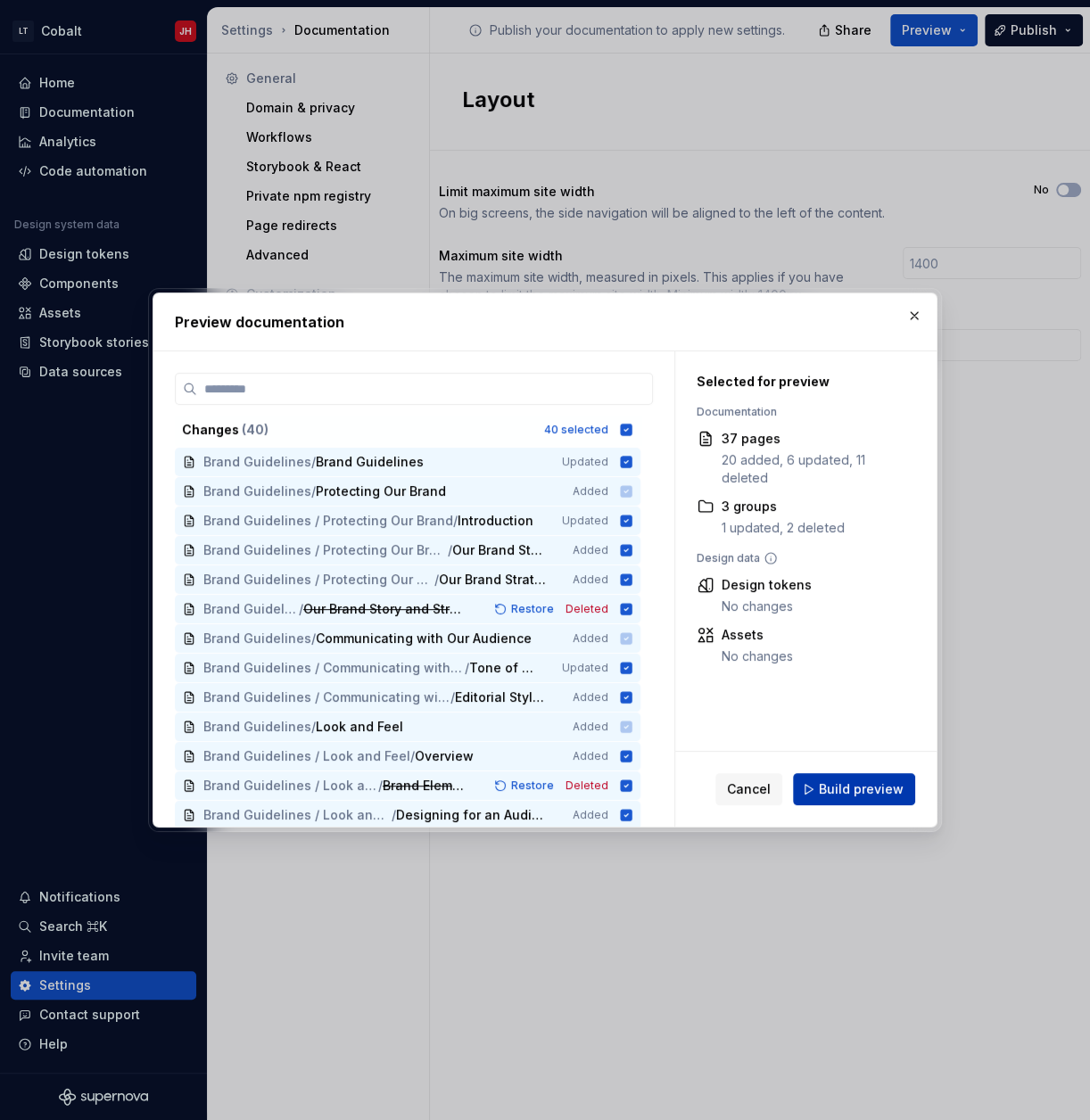 click on "Build preview" at bounding box center [861, 789] 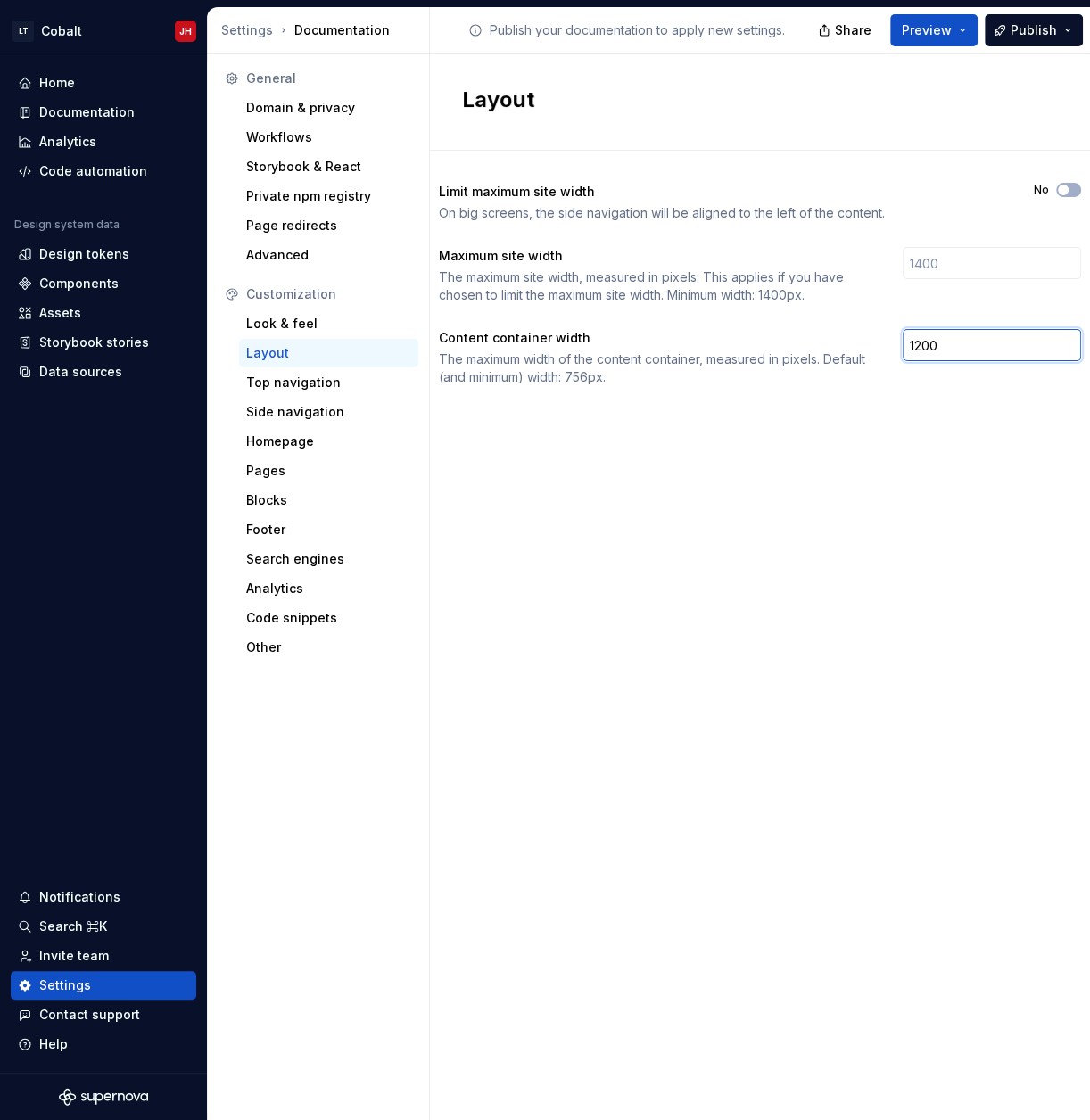 drag, startPoint x: 953, startPoint y: 347, endPoint x: 764, endPoint y: 340, distance: 189.1296 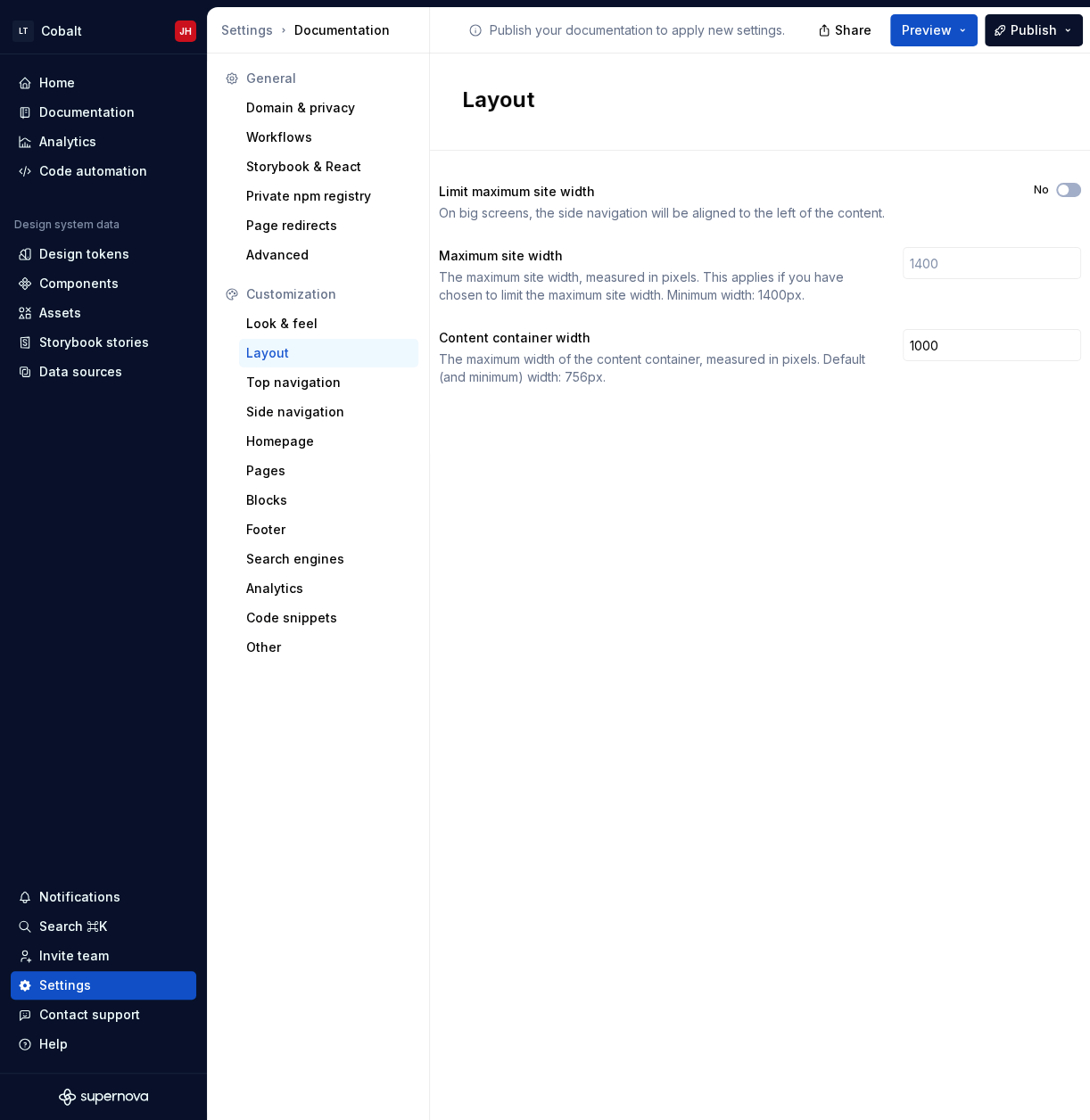 click on "Layout Limit maximum site width On big screens, the side navigation will be aligned to the left of the content. No Maximum site width The maximum site width, measured in pixels. This applies if you have chosen to limit the maximum site width. Minimum width: 1400px. Content container width The maximum width of the content container, measured in pixels. Default (and minimum) width: 756px. 1000" at bounding box center [760, 587] 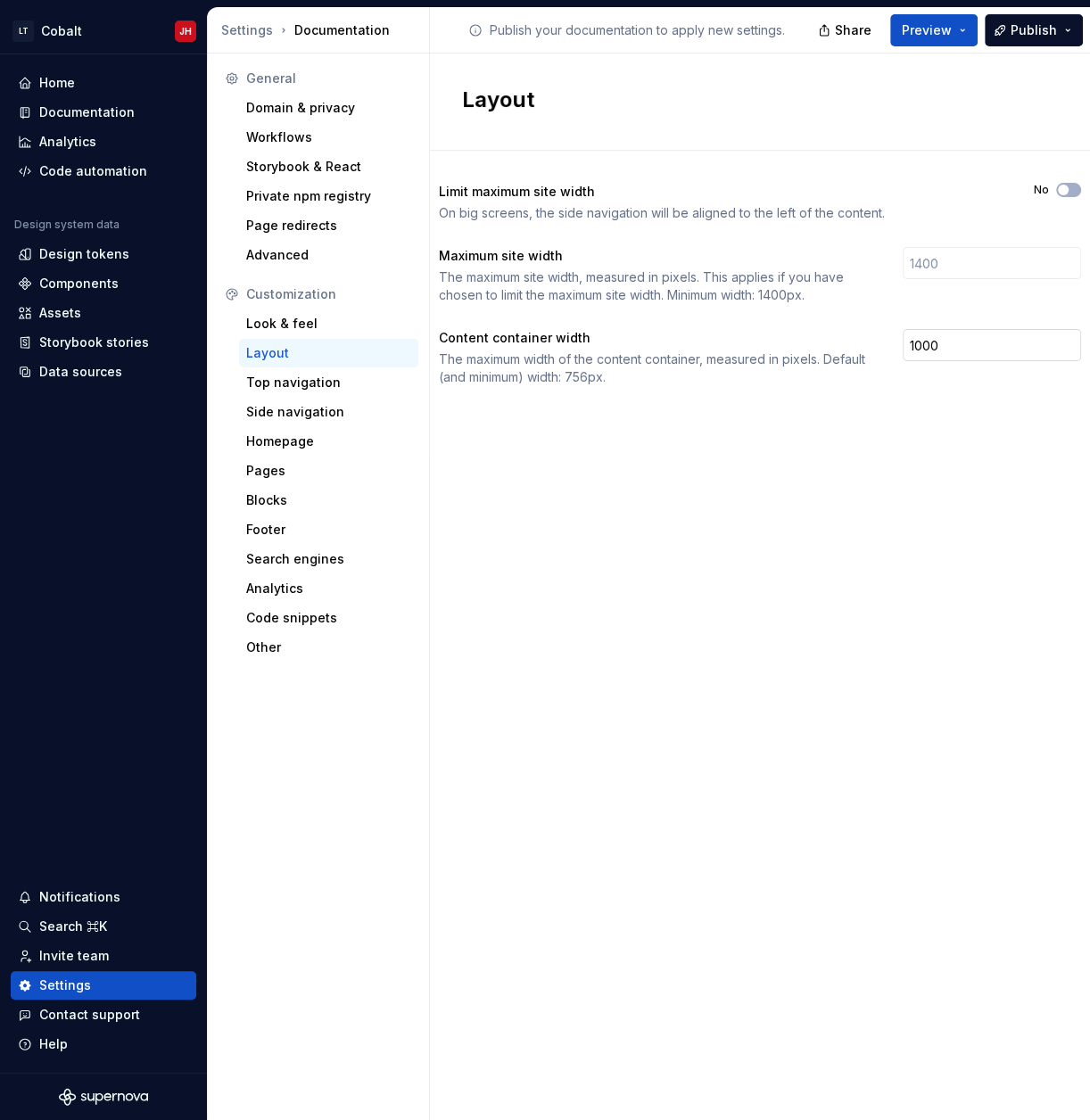 click on "1000" at bounding box center (992, 345) 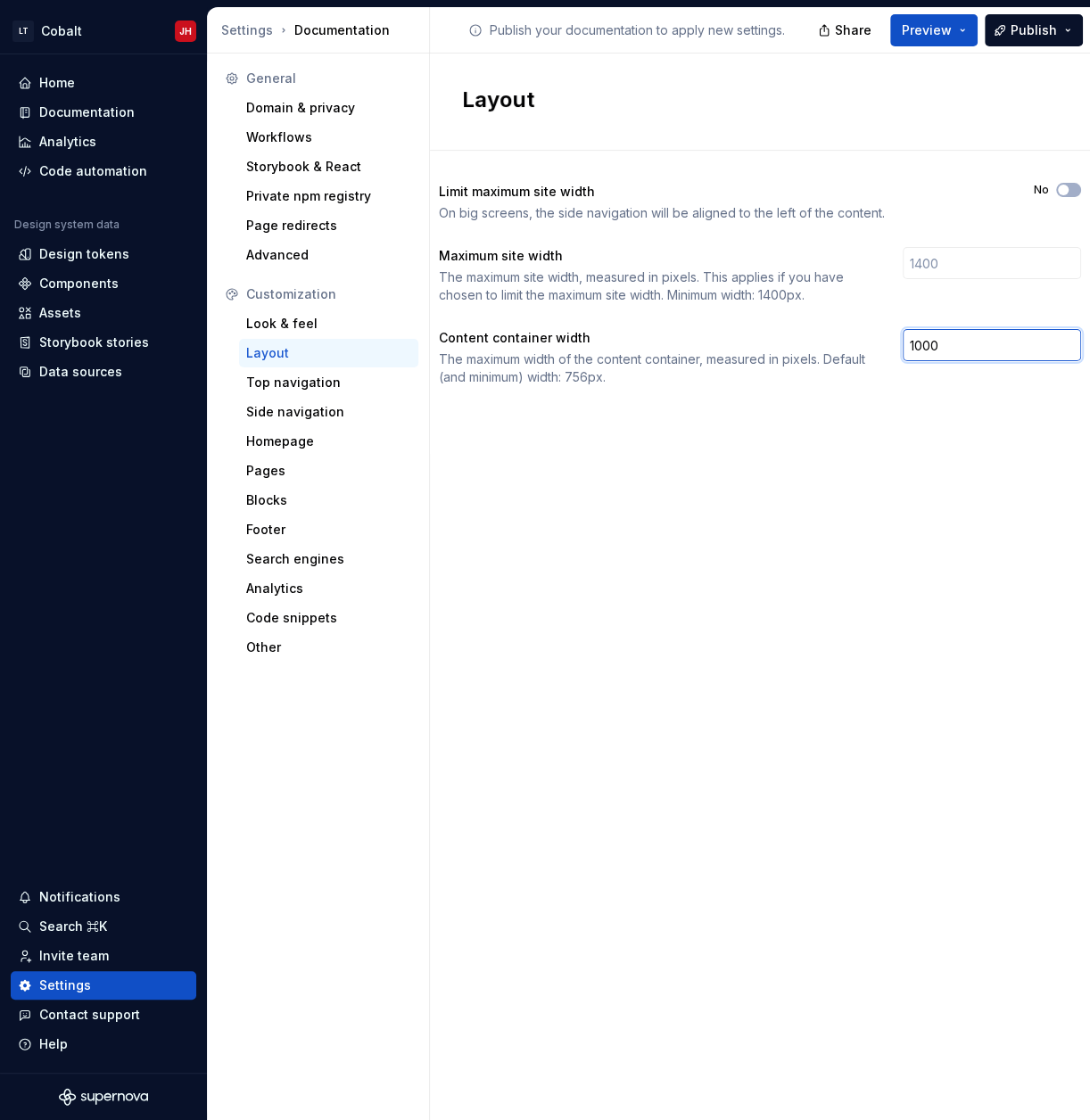 drag, startPoint x: 977, startPoint y: 342, endPoint x: 845, endPoint y: 341, distance: 132.00379 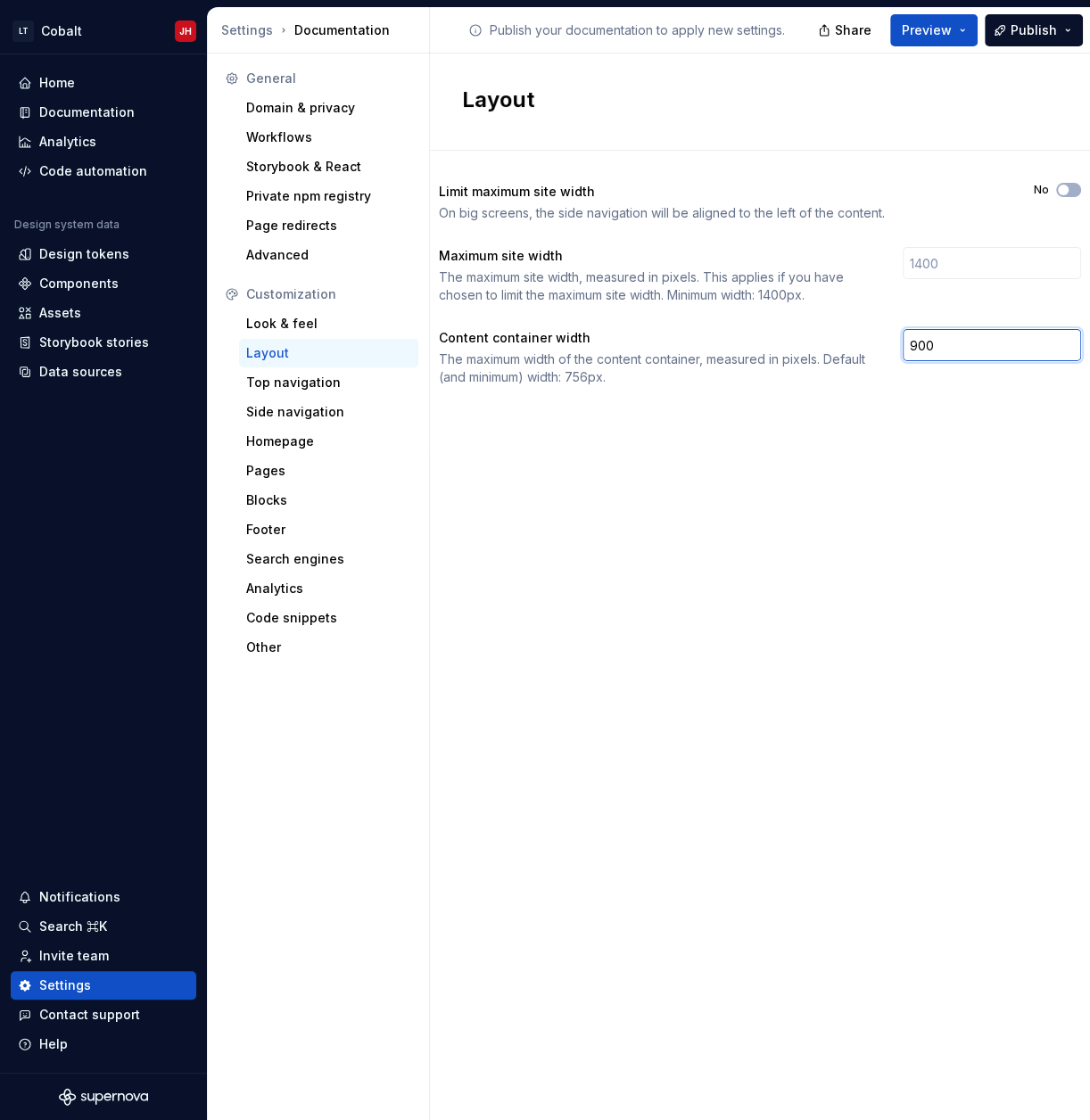 type on "900" 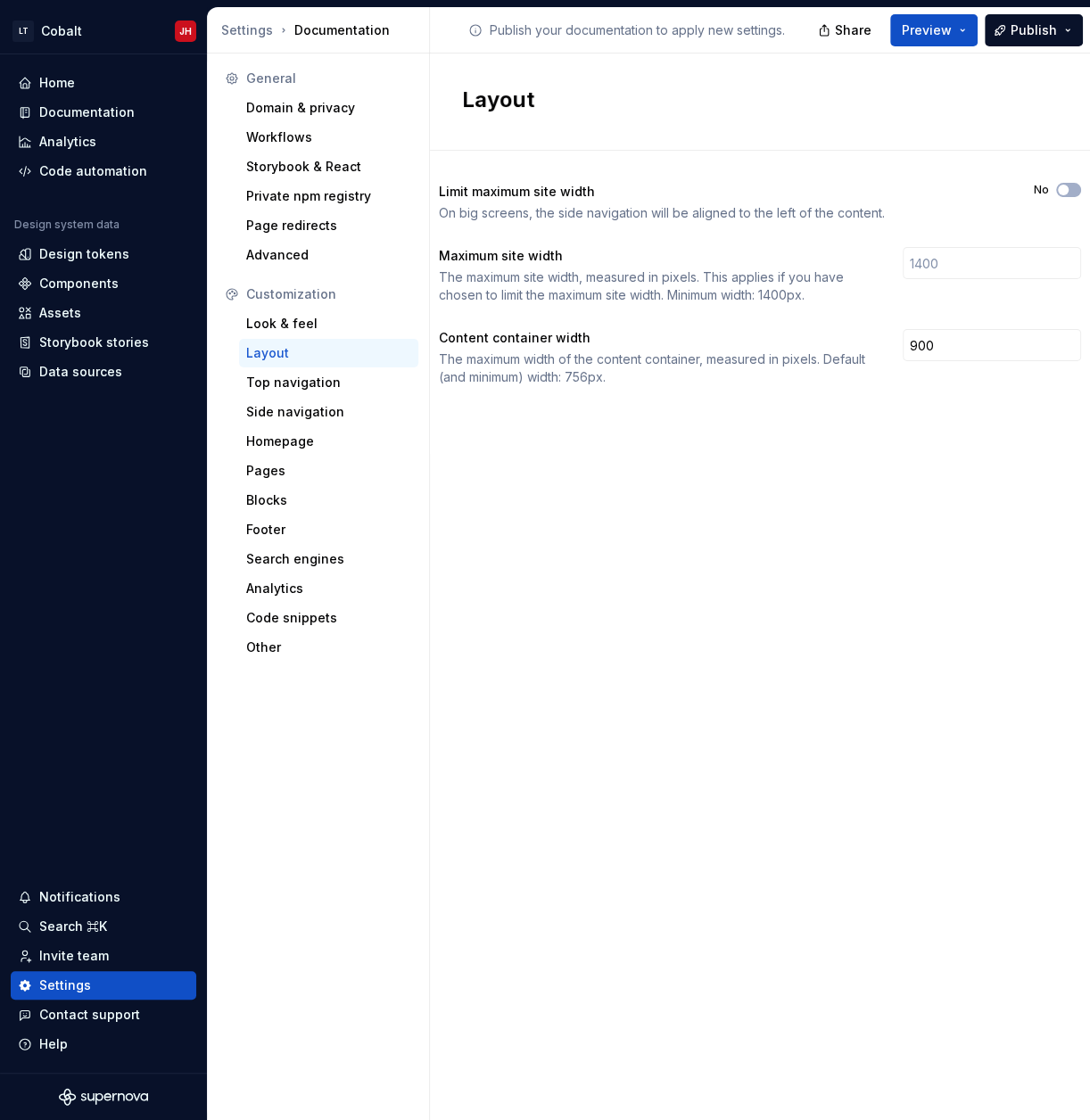 click on "Layout Limit maximum site width On big screens, the side navigation will be aligned to the left of the content. No Maximum site width The maximum site width, measured in pixels. This applies if you have chosen to limit the maximum site width. Minimum width: 1400px. Content container width The maximum width of the content container, measured in pixels. Default (and minimum) width: 756px. 900" at bounding box center [760, 587] 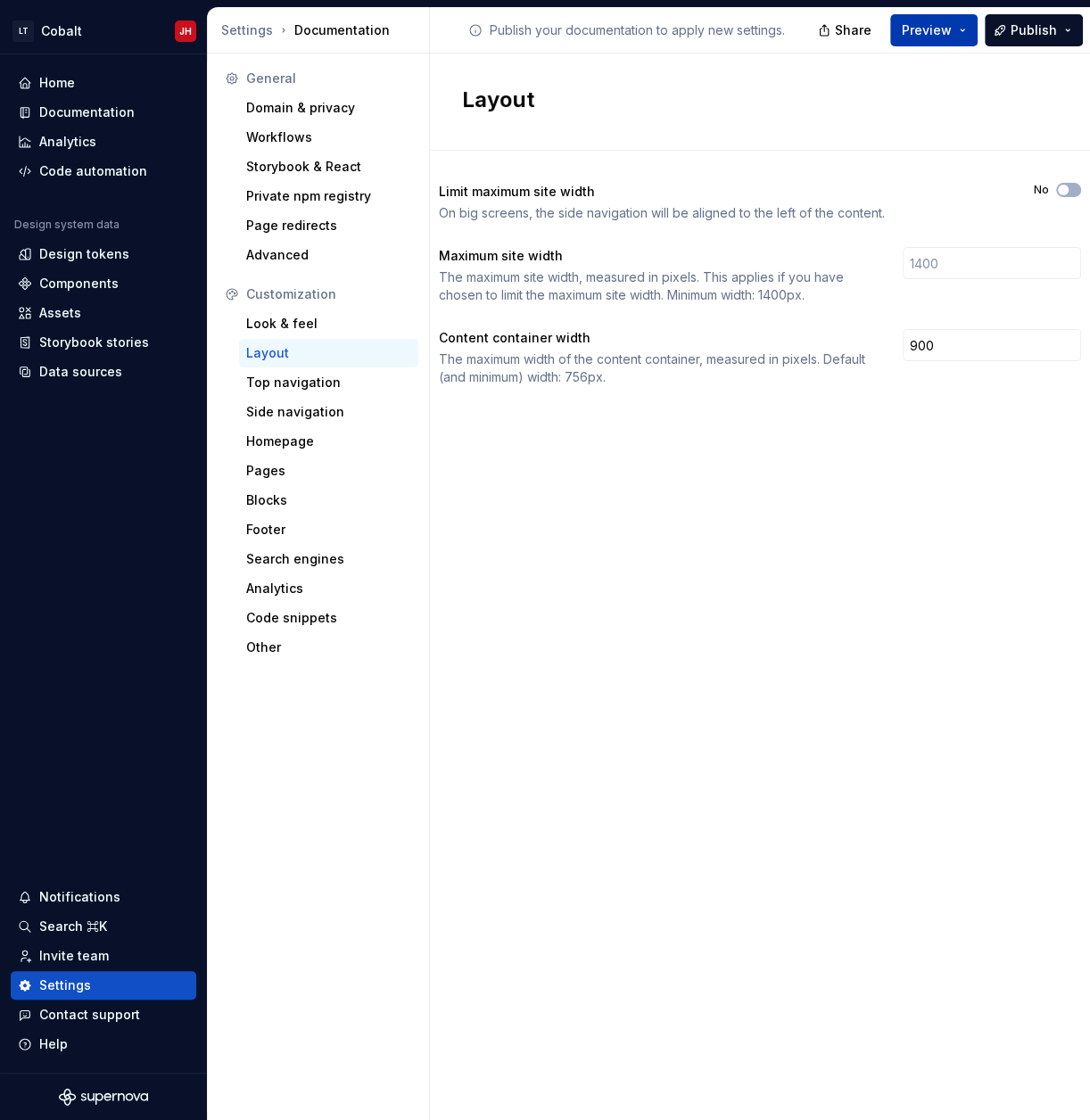 click on "Preview" at bounding box center [934, 30] 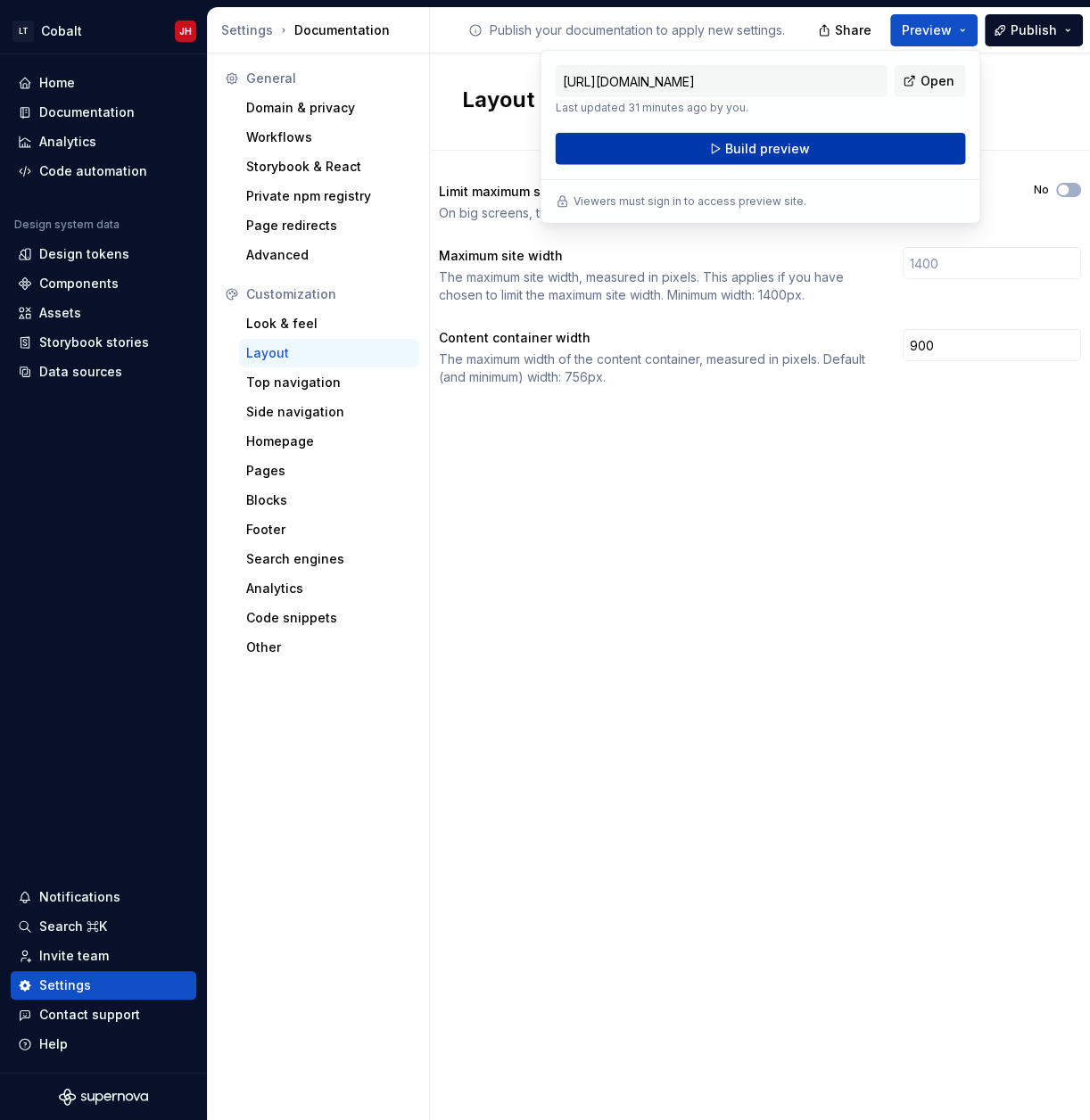 click on "Build preview" at bounding box center [767, 149] 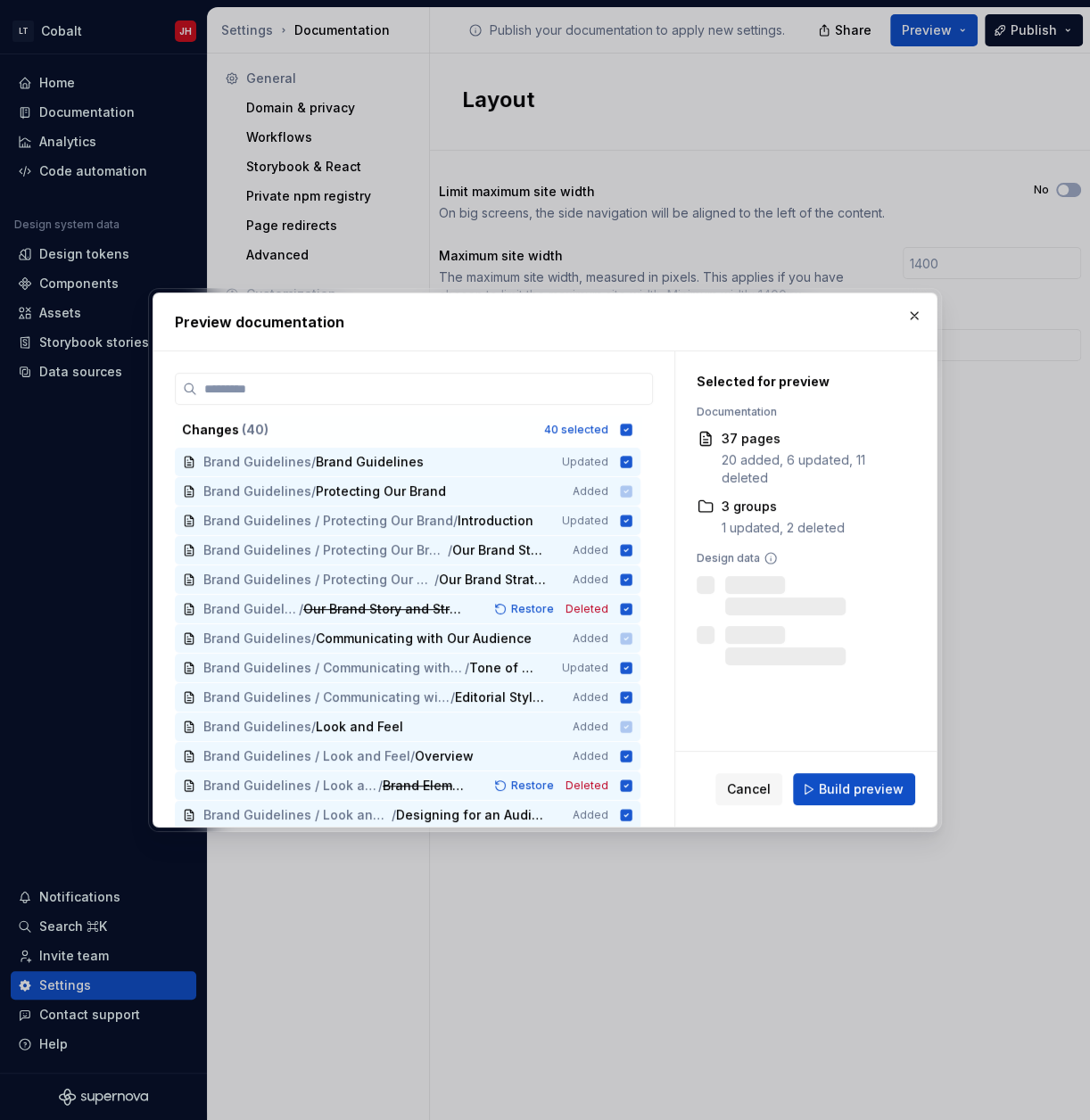 click on "Build preview" at bounding box center [861, 789] 